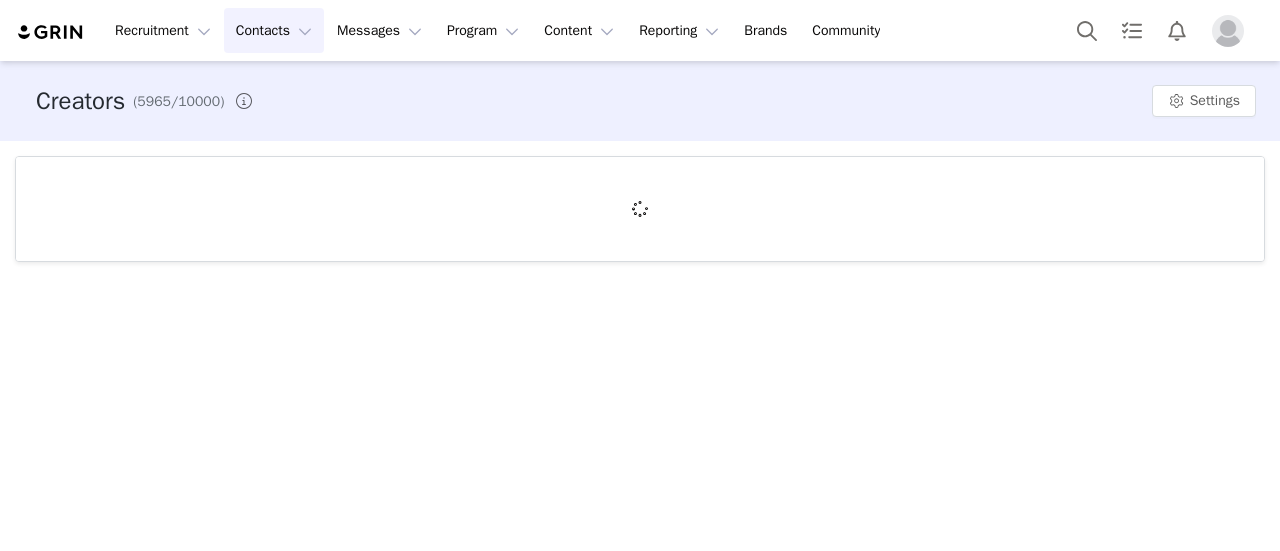 click on "Messages Messages" at bounding box center [379, 30] 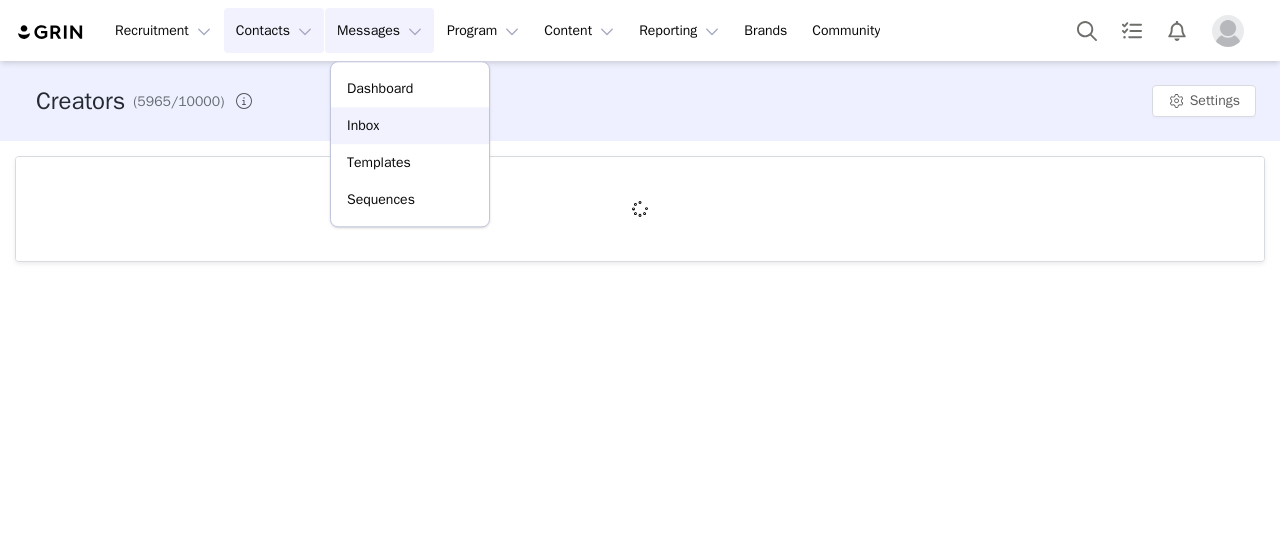 click on "Inbox" at bounding box center (410, 125) 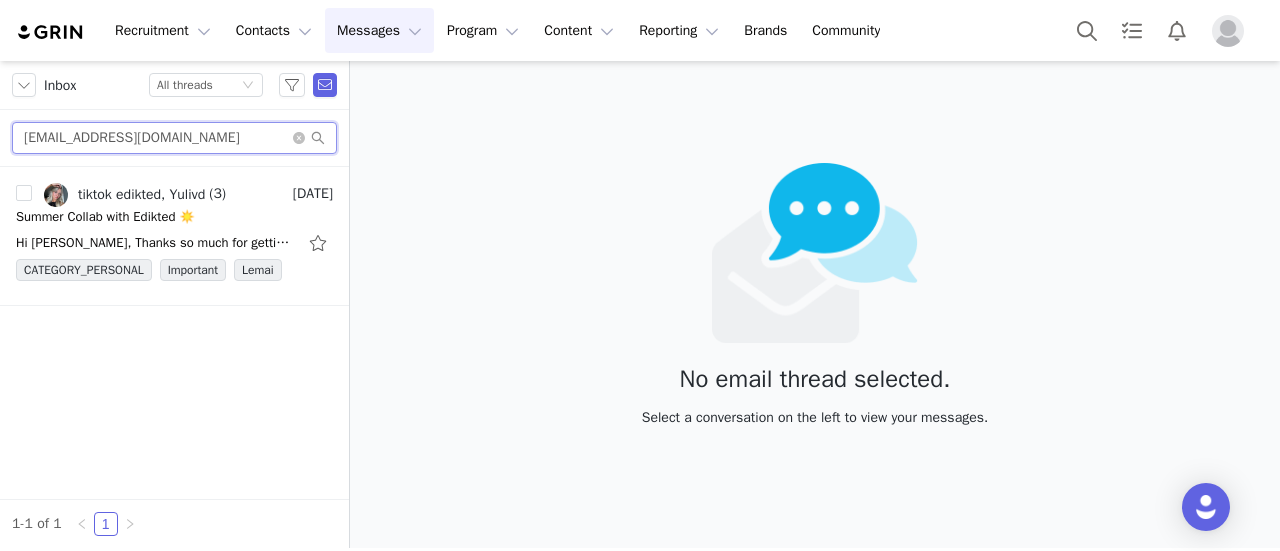 click on "[EMAIL_ADDRESS][DOMAIN_NAME]" at bounding box center (174, 138) 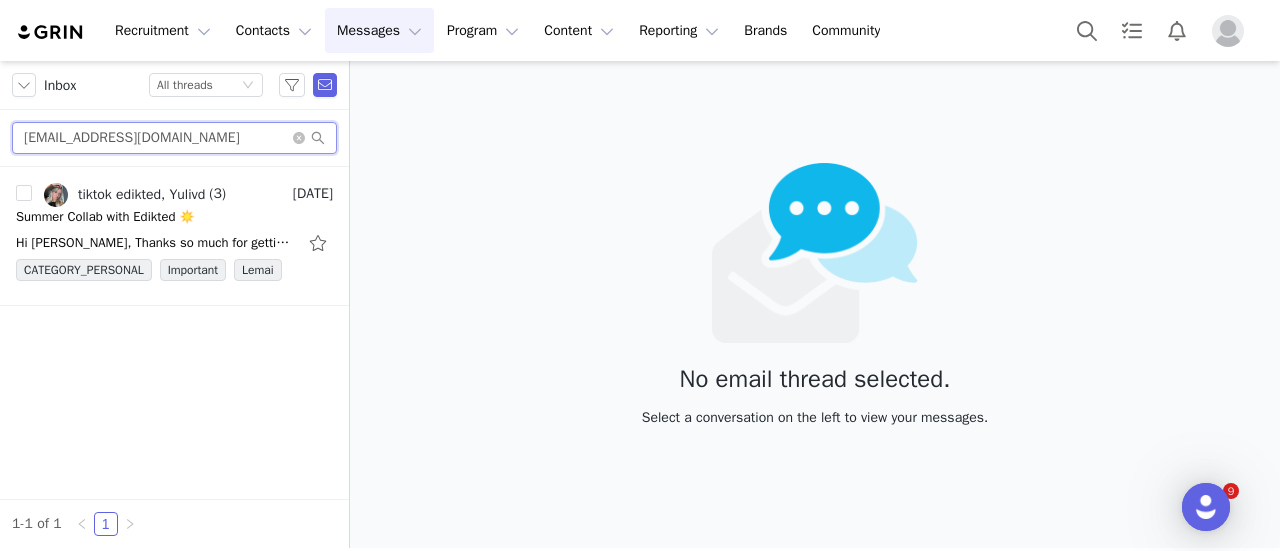 click on "[EMAIL_ADDRESS][DOMAIN_NAME]" at bounding box center [174, 138] 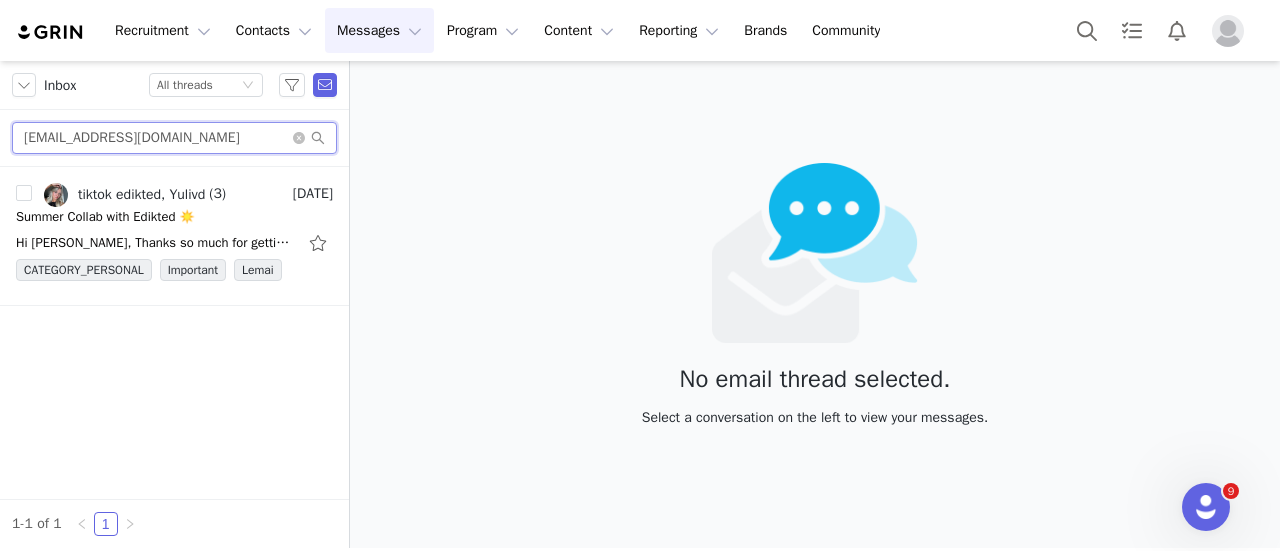 scroll, scrollTop: 0, scrollLeft: 0, axis: both 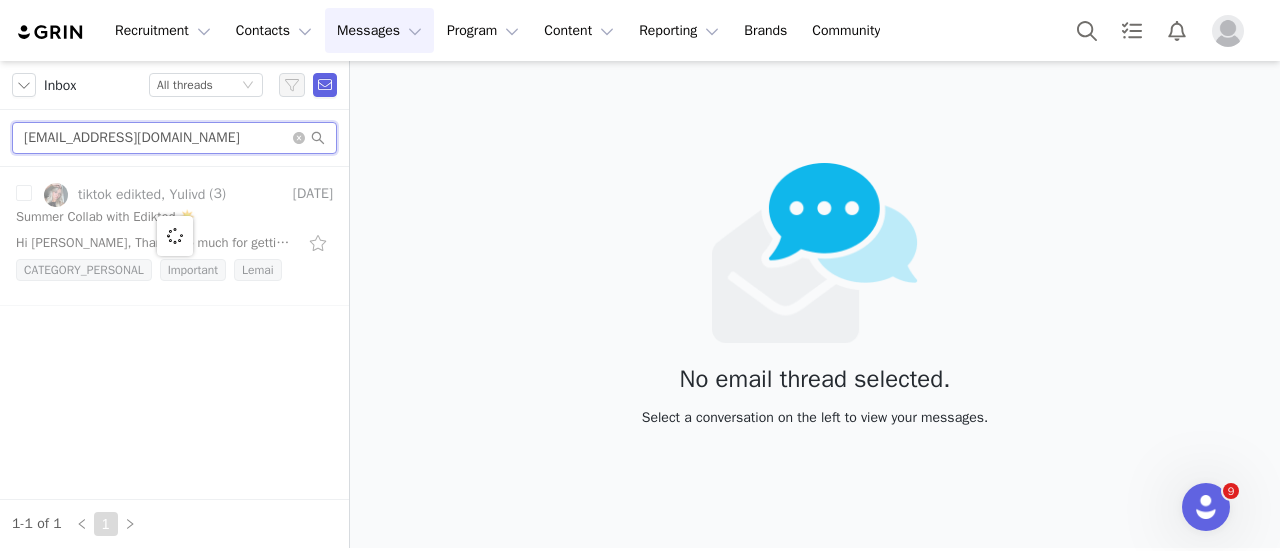 type on "[EMAIL_ADDRESS][DOMAIN_NAME]" 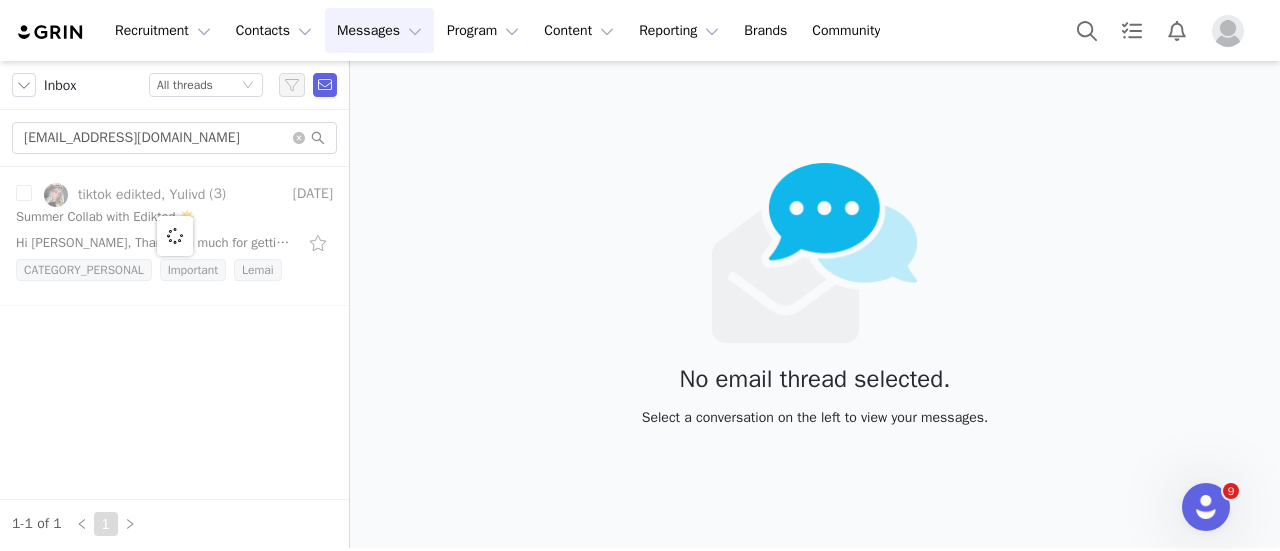 click at bounding box center [174, 236] 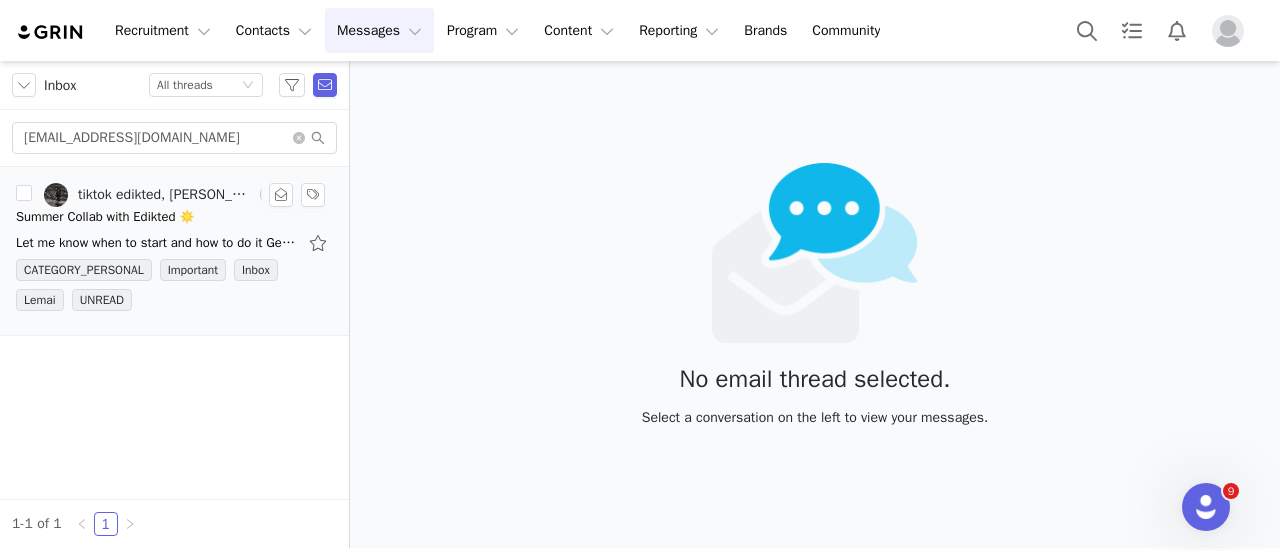 click on "tiktok edikted, [PERSON_NAME]" at bounding box center (149, 195) 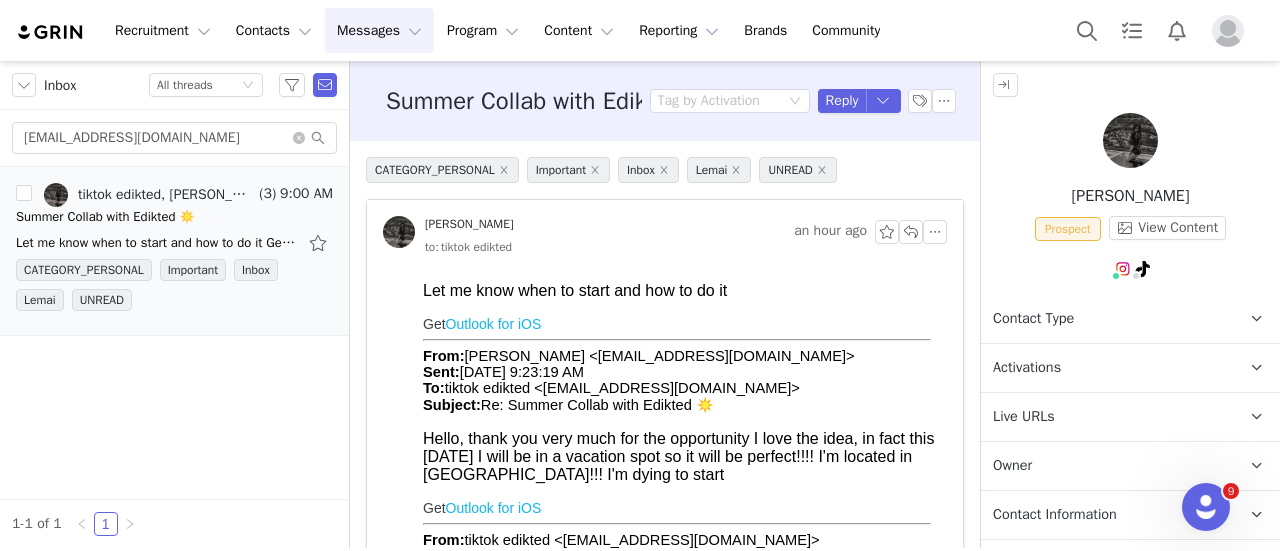 scroll, scrollTop: 0, scrollLeft: 0, axis: both 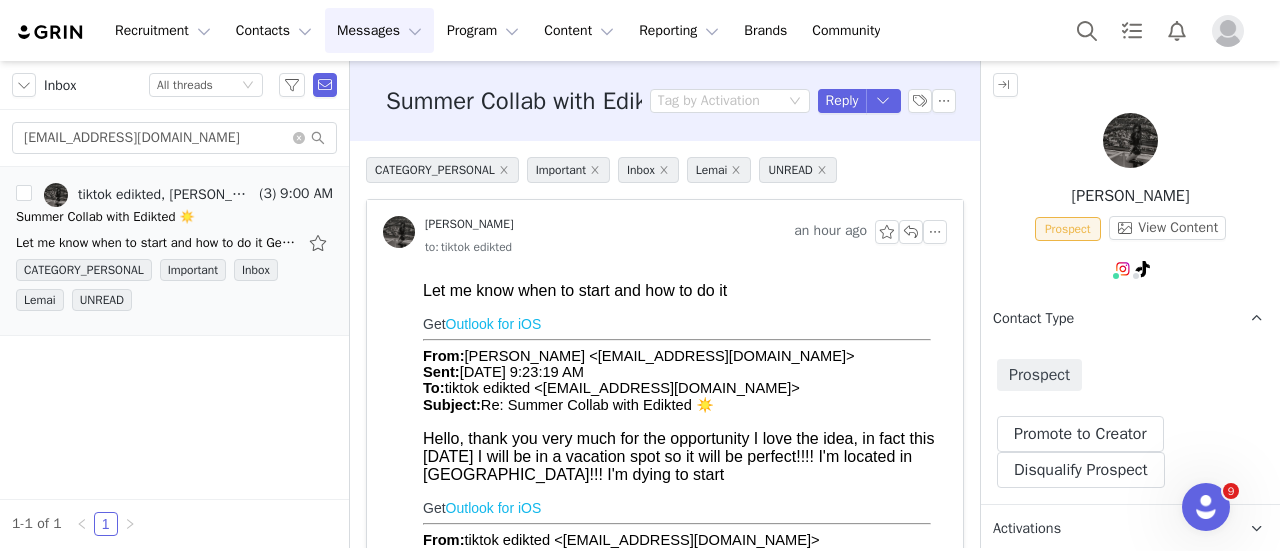 click on "Prospect  Promote to Creator Disqualify this Prospect?  Yes, disqualify  Disqualify Prospect" at bounding box center [1130, 423] 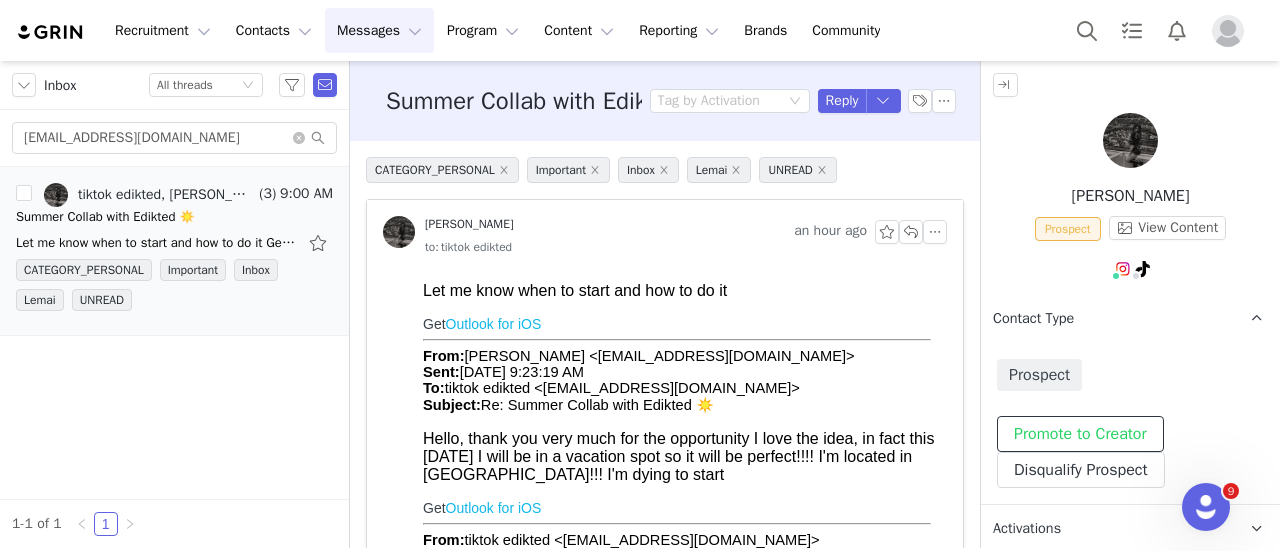 click on "Promote to Creator" at bounding box center (1080, 434) 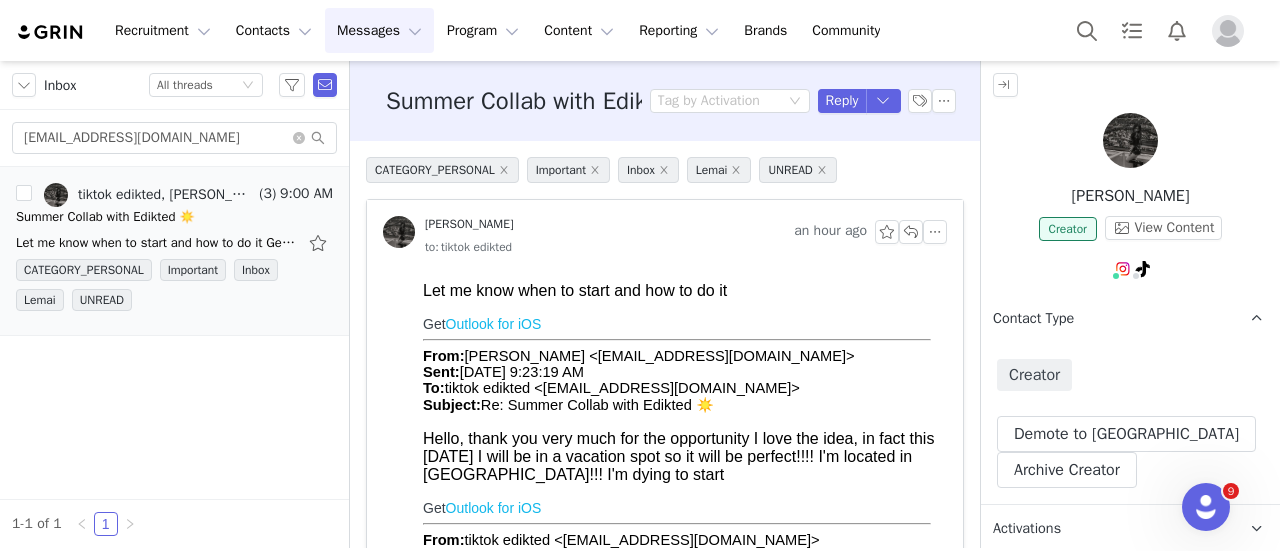 scroll, scrollTop: 200, scrollLeft: 0, axis: vertical 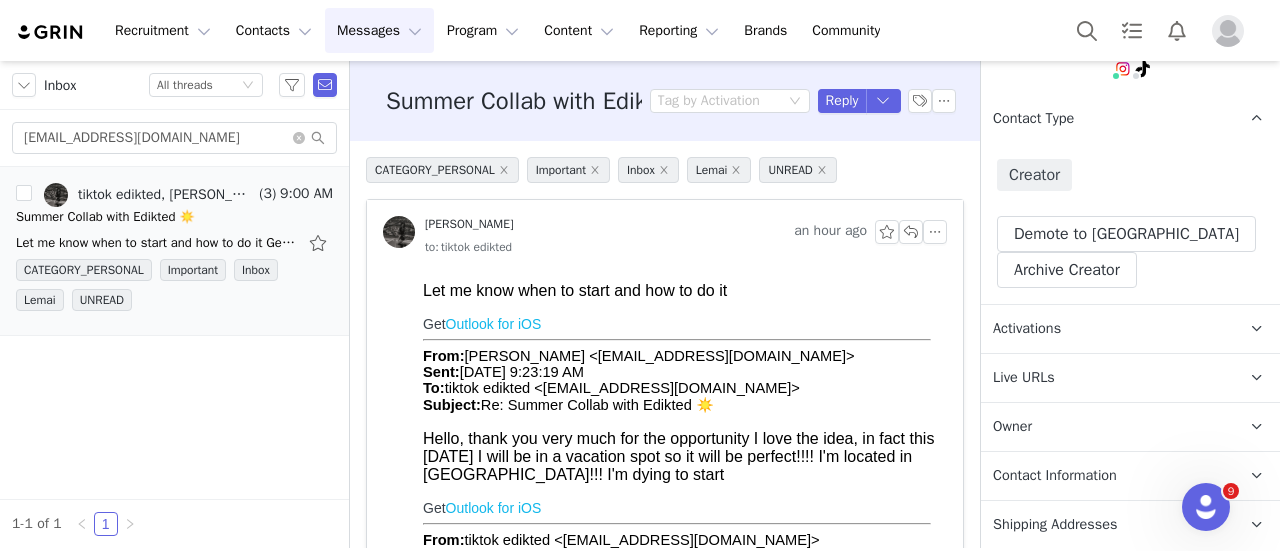 click on "Activations" at bounding box center [1106, 329] 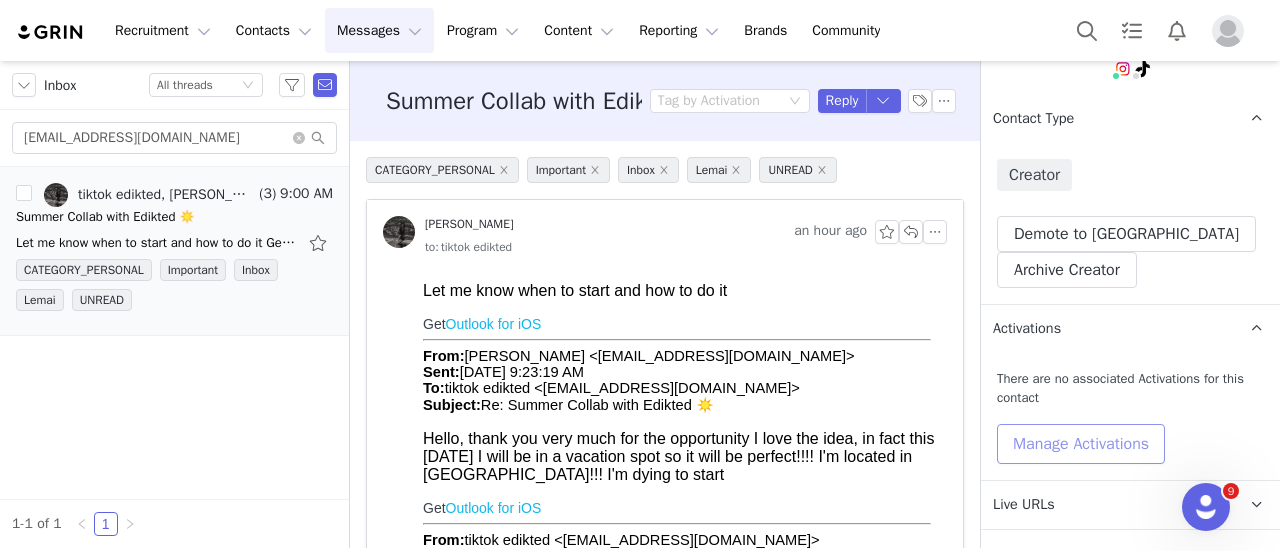 click on "Manage Activations" at bounding box center (1081, 444) 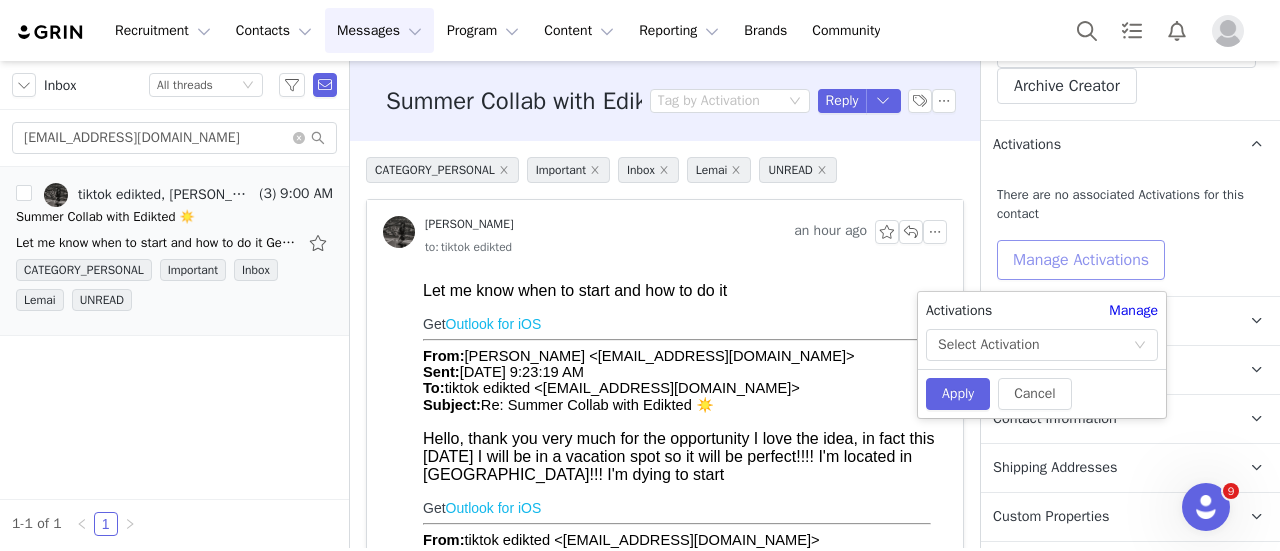 scroll, scrollTop: 500, scrollLeft: 0, axis: vertical 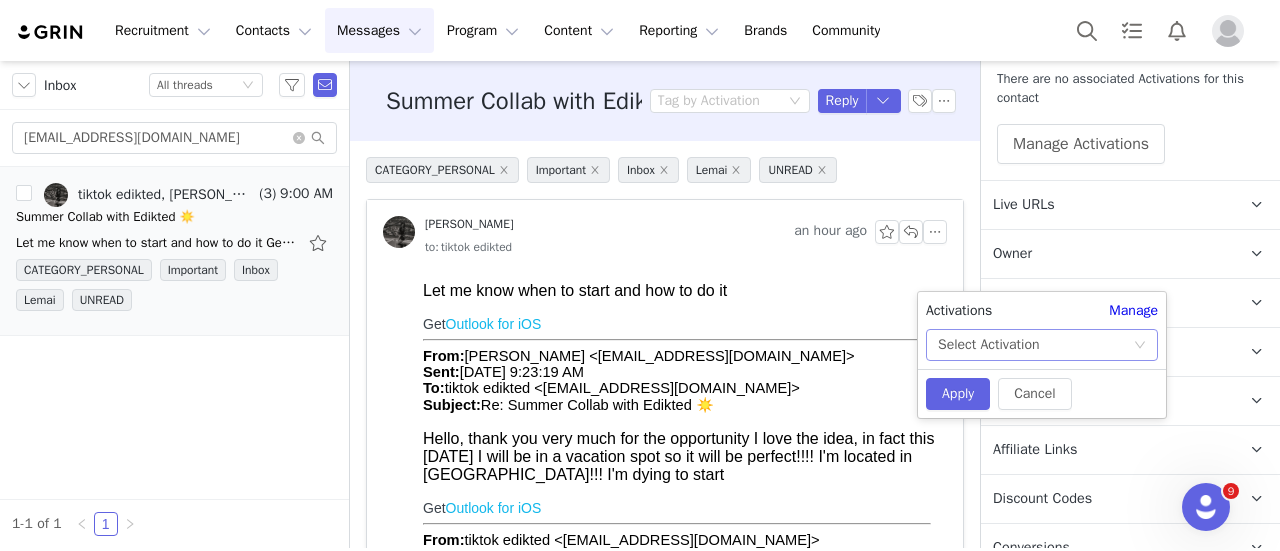 click on "Select Activation" at bounding box center [1035, 345] 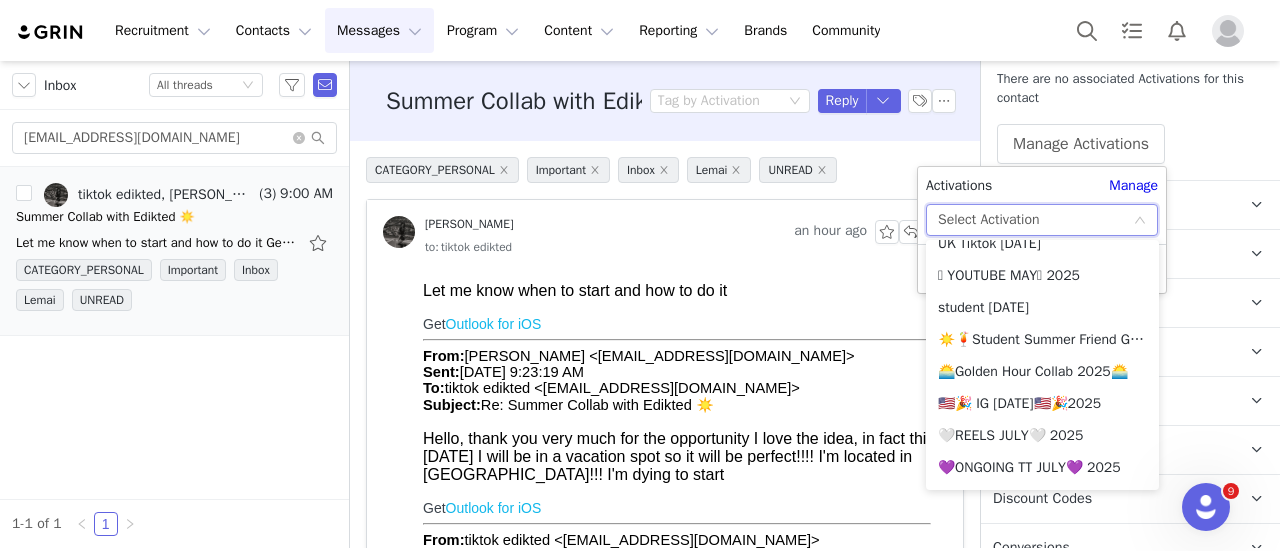 scroll, scrollTop: 1100, scrollLeft: 0, axis: vertical 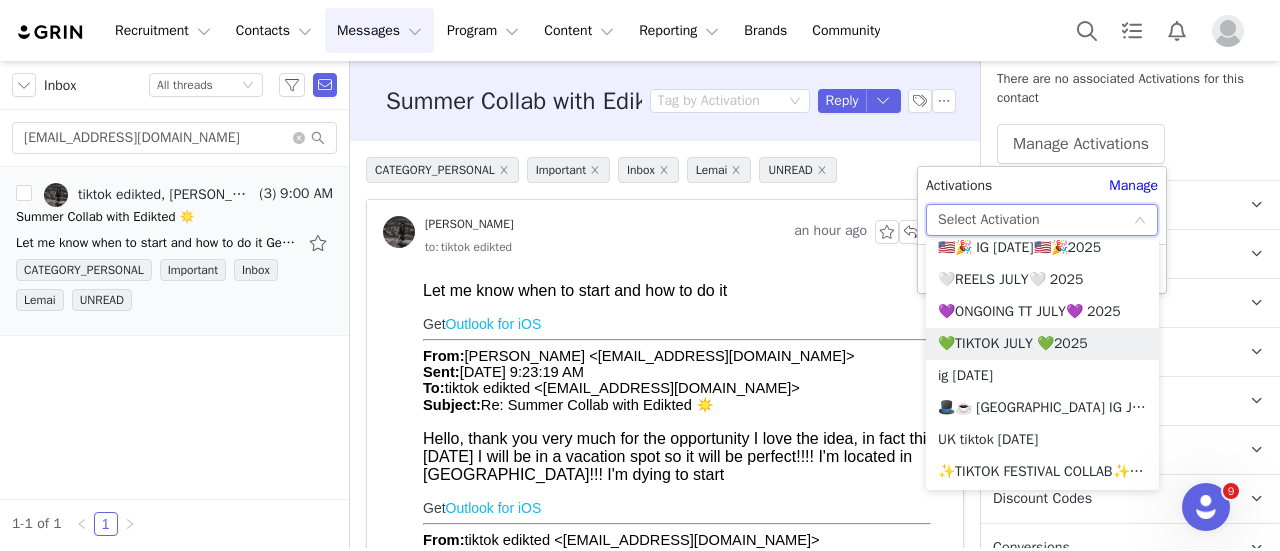 click on "💚TIKTOK JULY 💚2025" at bounding box center (1042, 344) 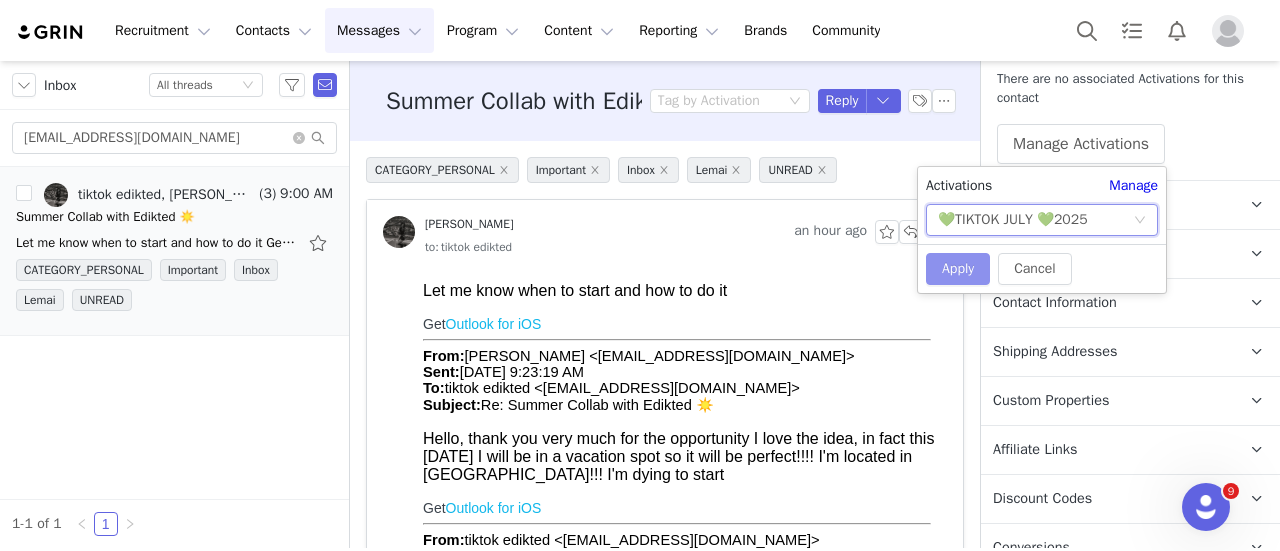 click on "Apply" at bounding box center [958, 269] 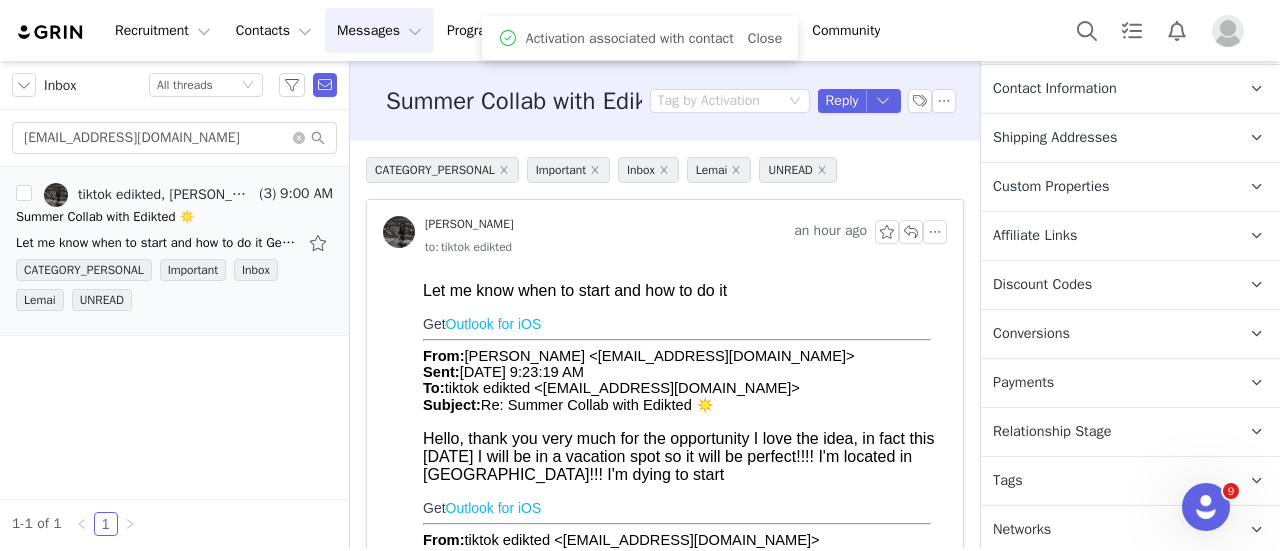 click on "Relationship Stage" at bounding box center [1052, 432] 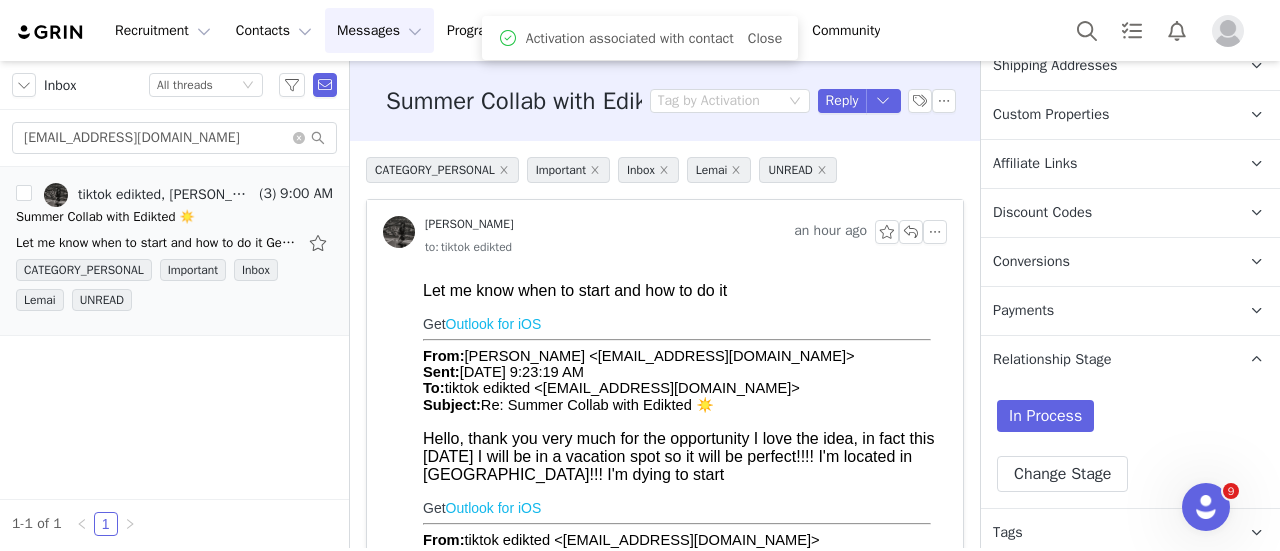 scroll, scrollTop: 831, scrollLeft: 0, axis: vertical 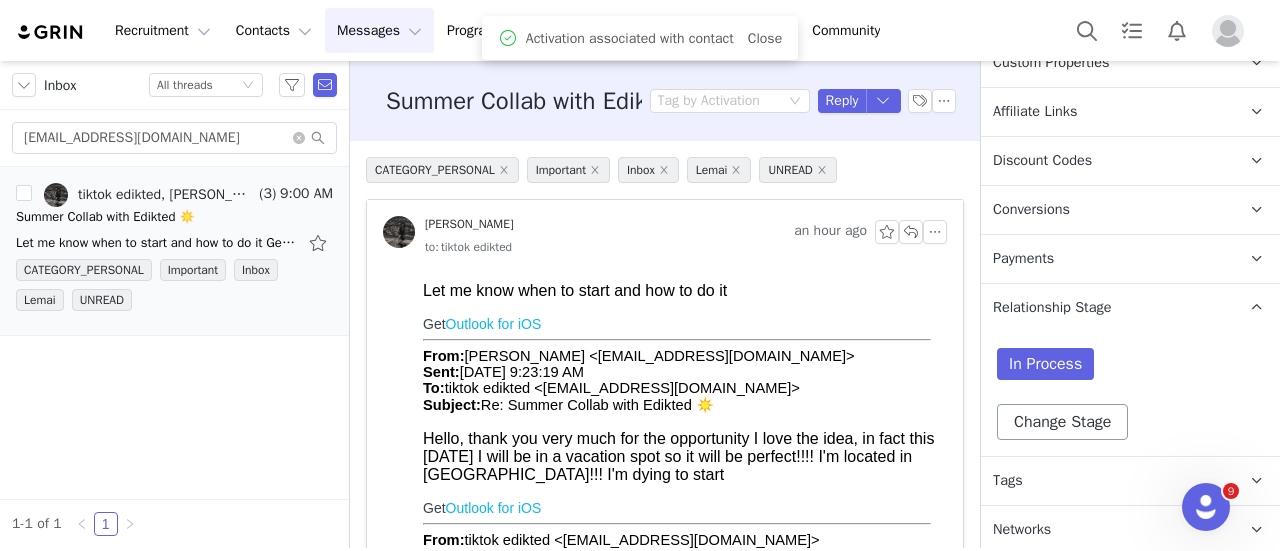 click on "In Process  Change Stage" at bounding box center [1130, 394] 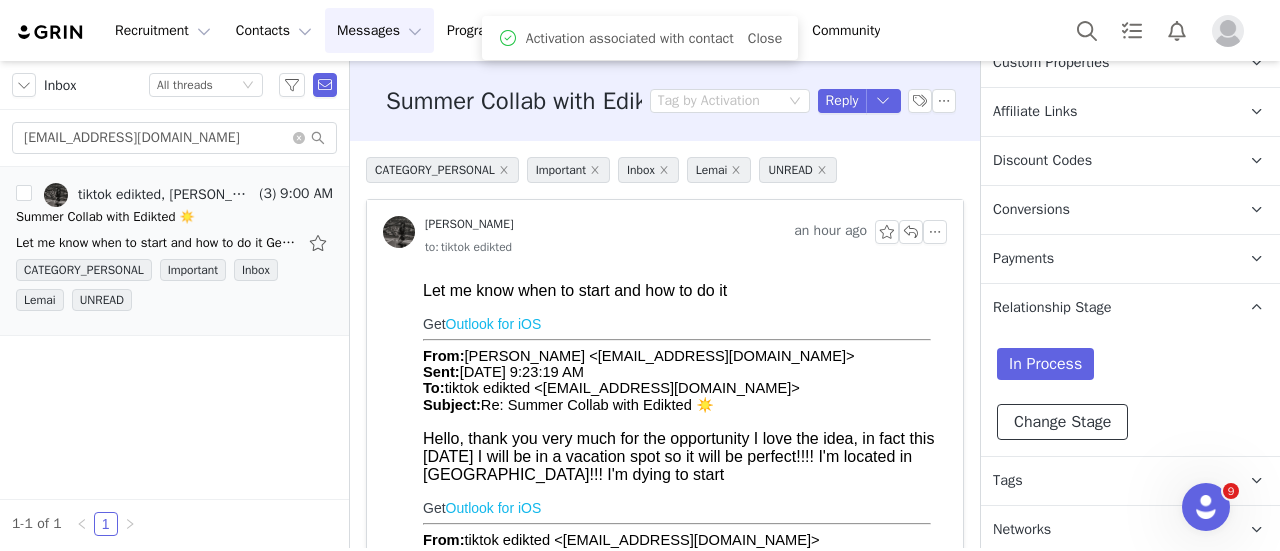 click on "Change Stage" at bounding box center [1062, 422] 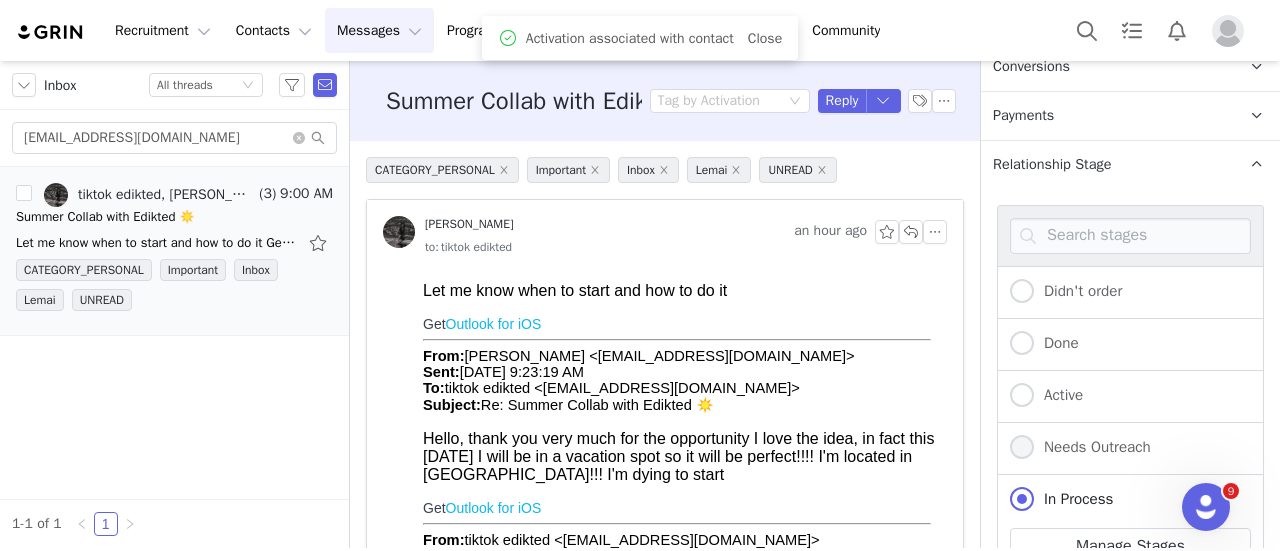 scroll, scrollTop: 1170, scrollLeft: 0, axis: vertical 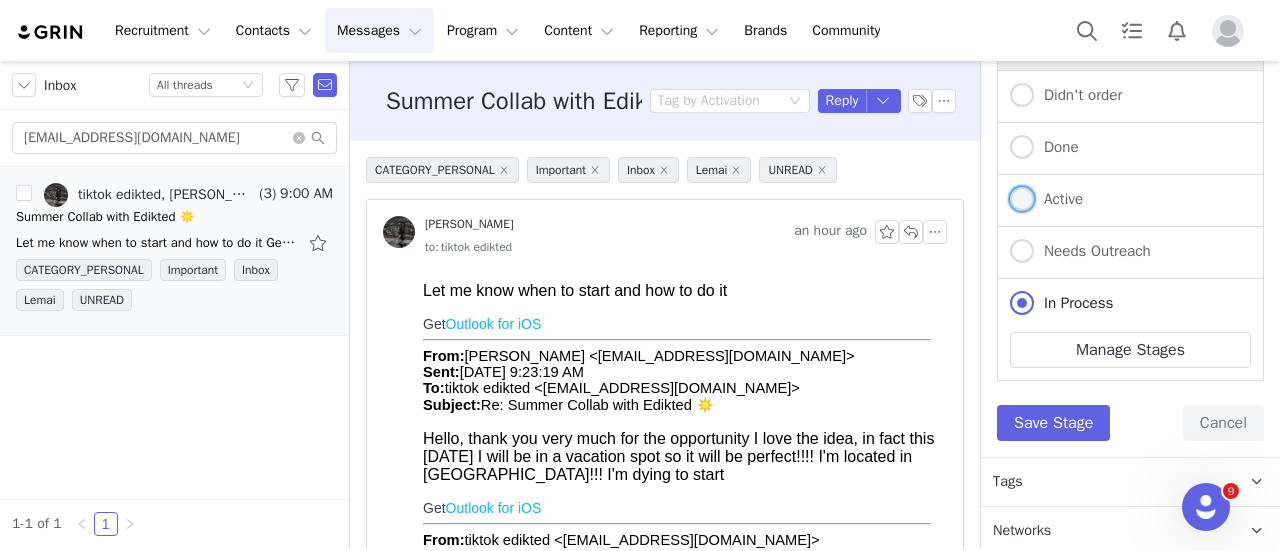 click on "Active" at bounding box center [1058, 199] 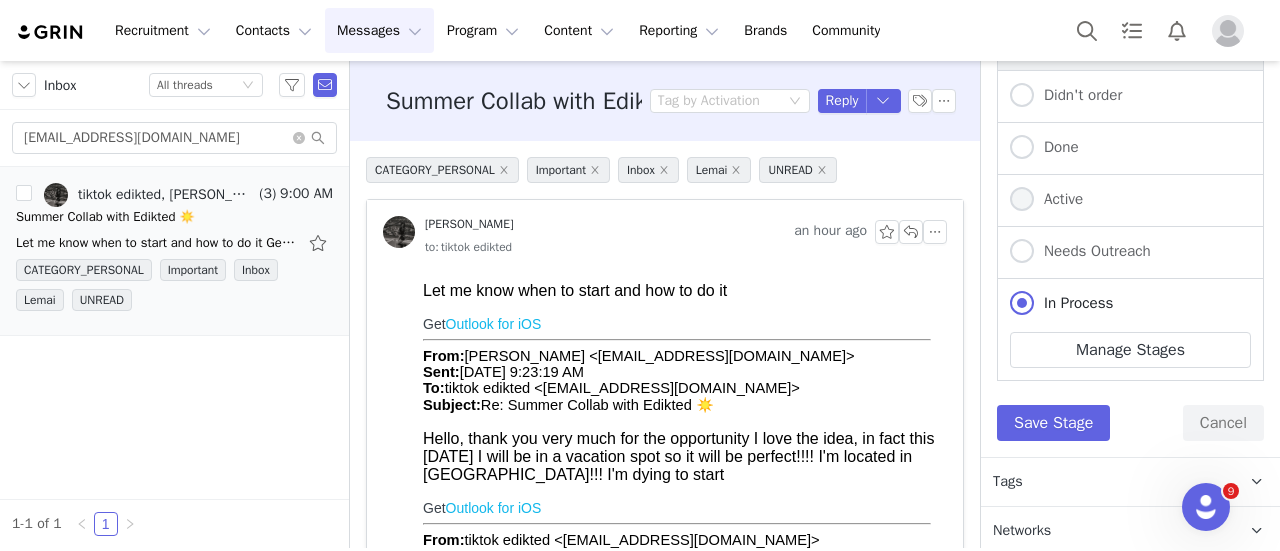 click on "Active" at bounding box center (1022, 200) 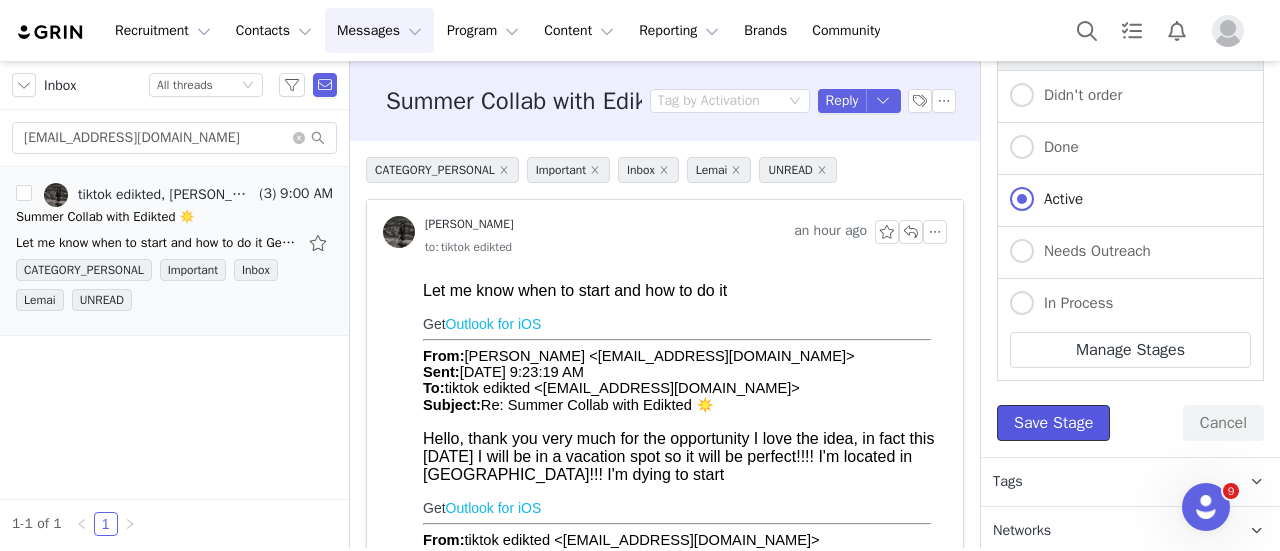 click on "Save Stage" at bounding box center [1053, 423] 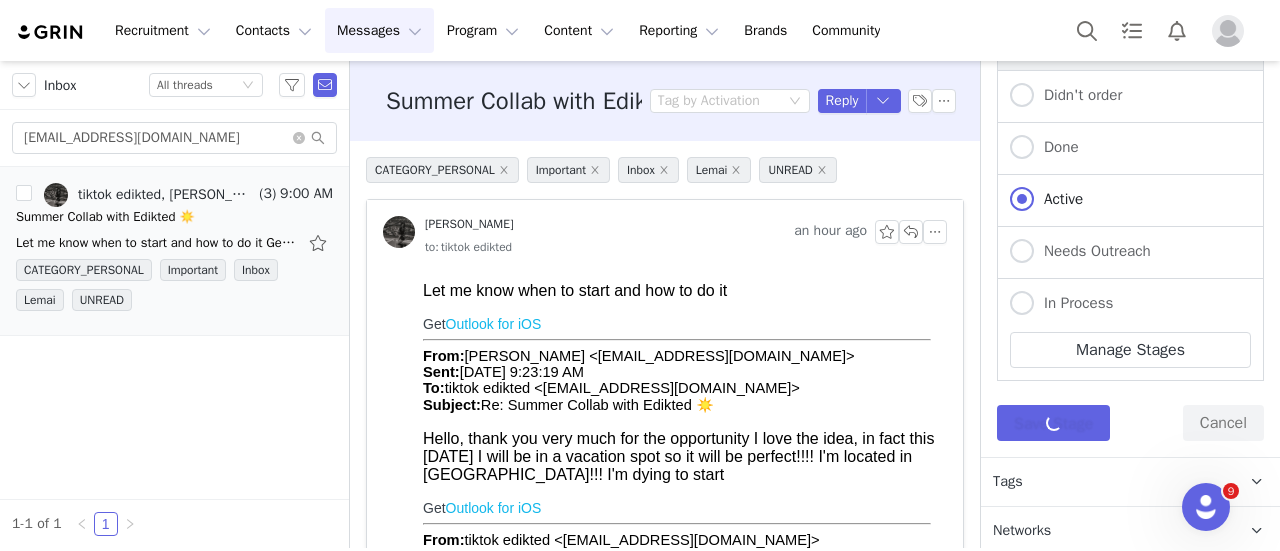 click on "Tags  Keep track of your contacts by assigning them tags. You can then filter your contacts by tag." at bounding box center [1106, 482] 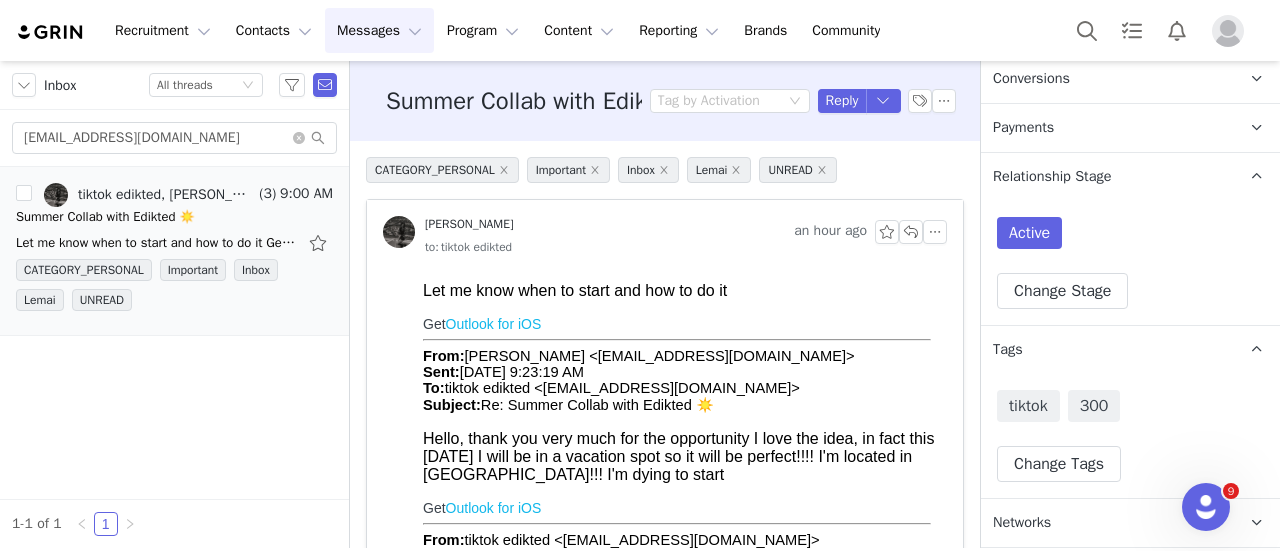 scroll, scrollTop: 955, scrollLeft: 0, axis: vertical 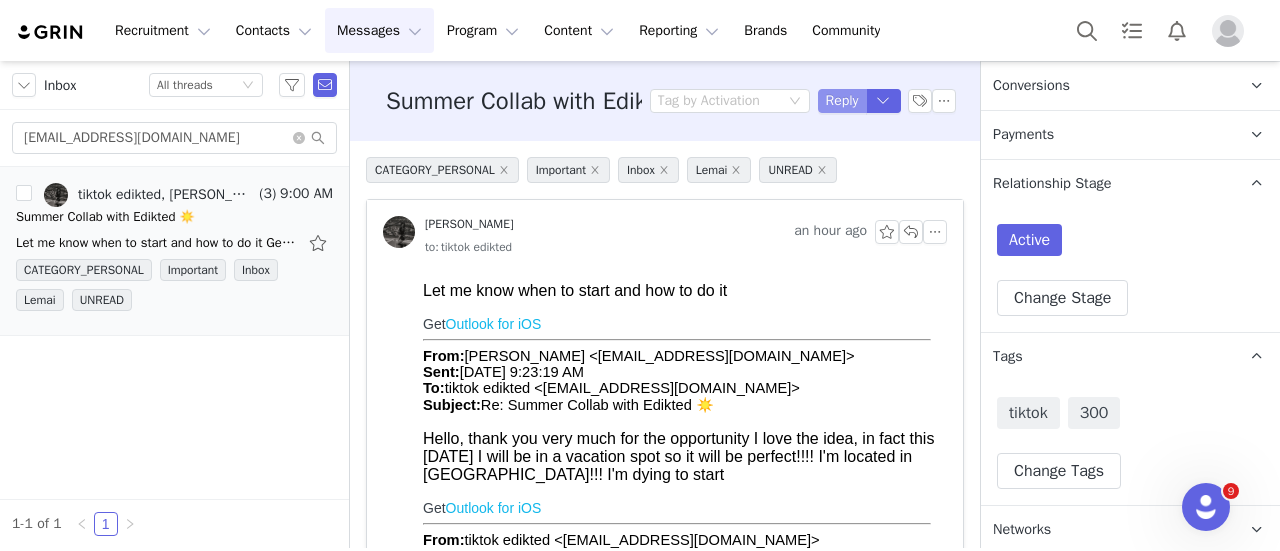 click on "Reply" at bounding box center (842, 101) 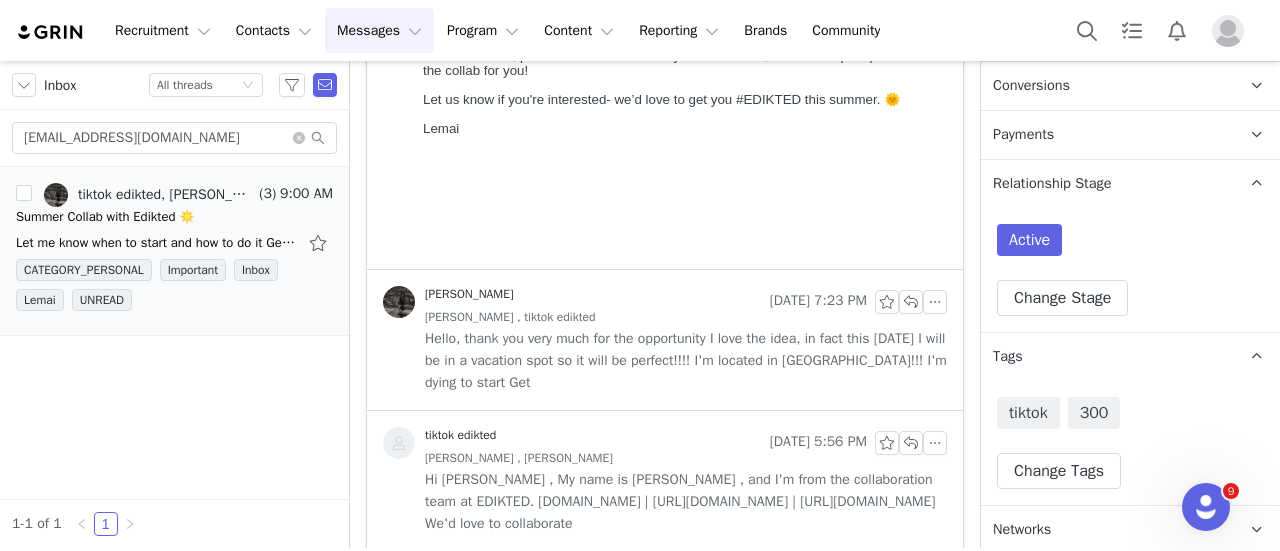 scroll, scrollTop: 1617, scrollLeft: 0, axis: vertical 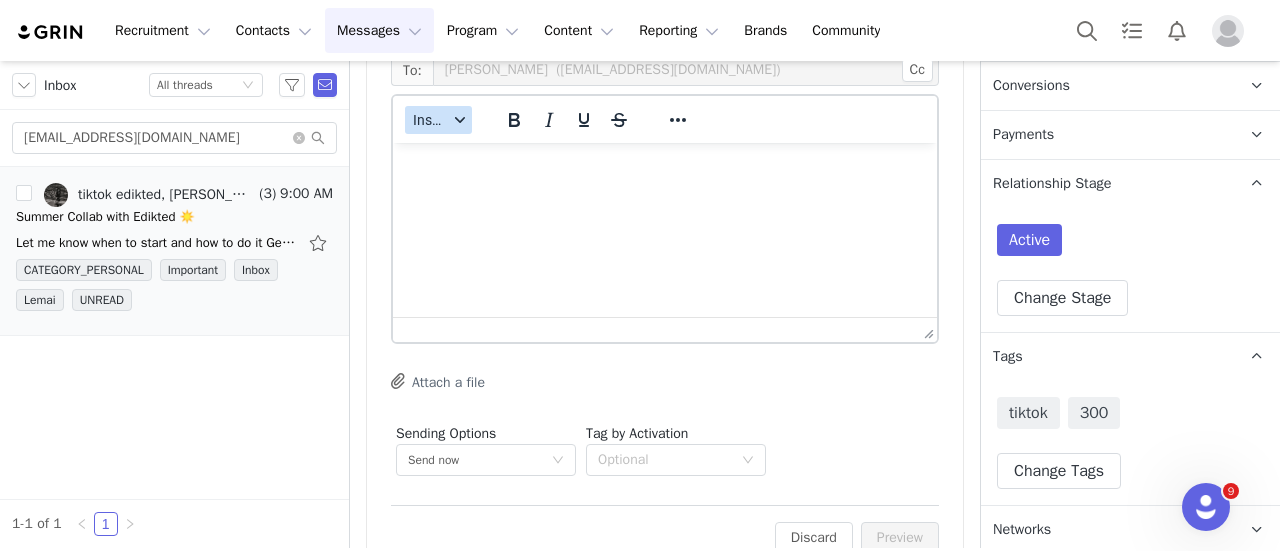 click on "Insert" at bounding box center [430, 120] 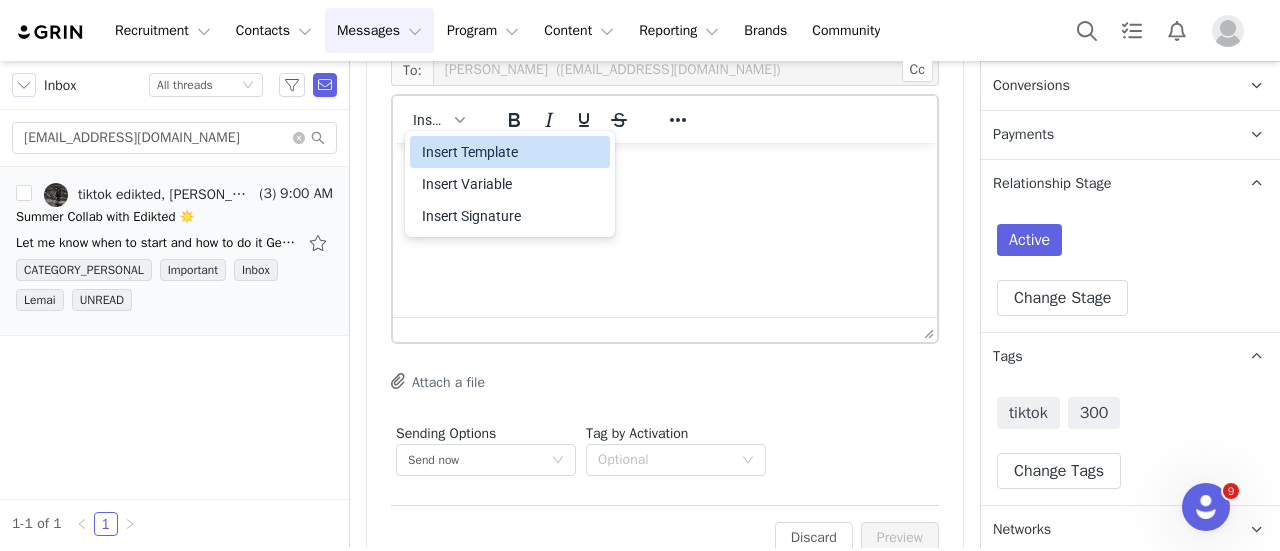 click on "Insert Variable" at bounding box center (510, 184) 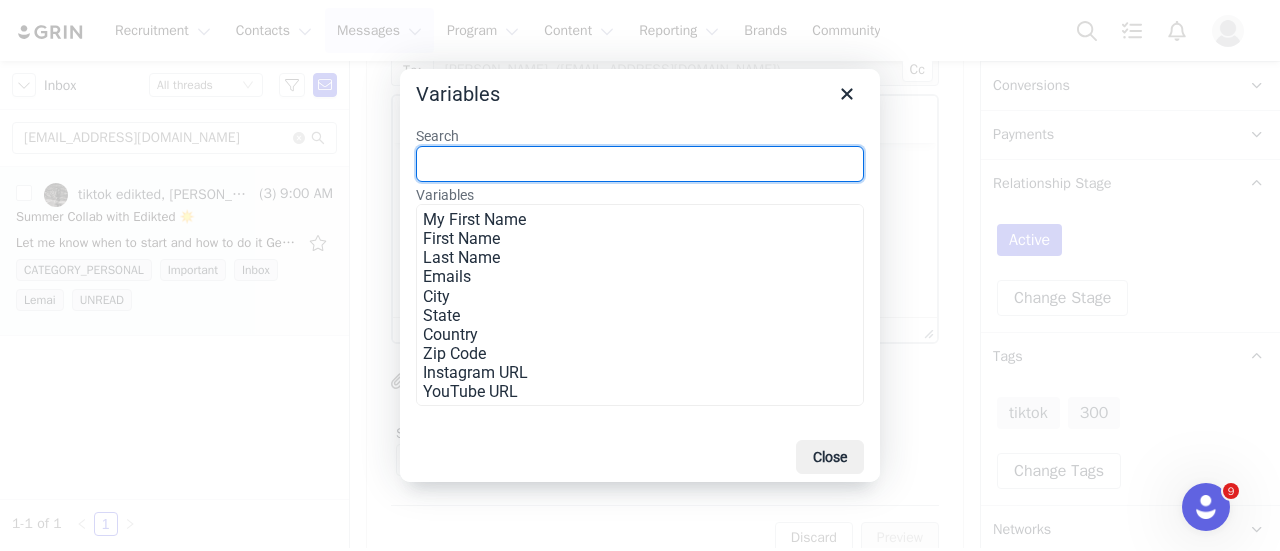 click on "Variables" at bounding box center (640, 90) 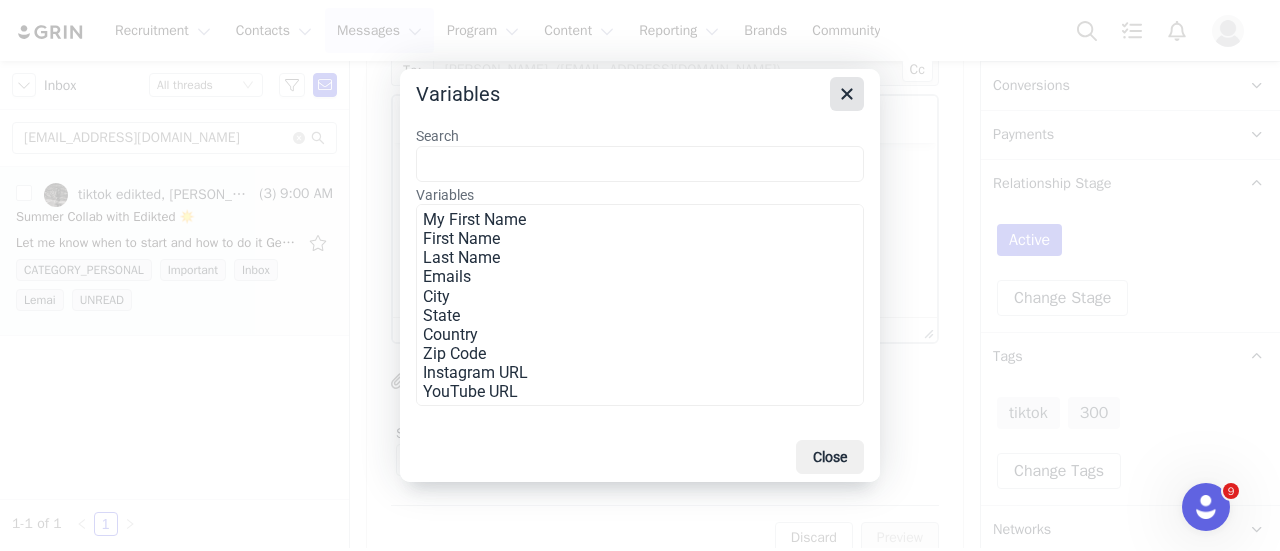 click at bounding box center [847, 94] 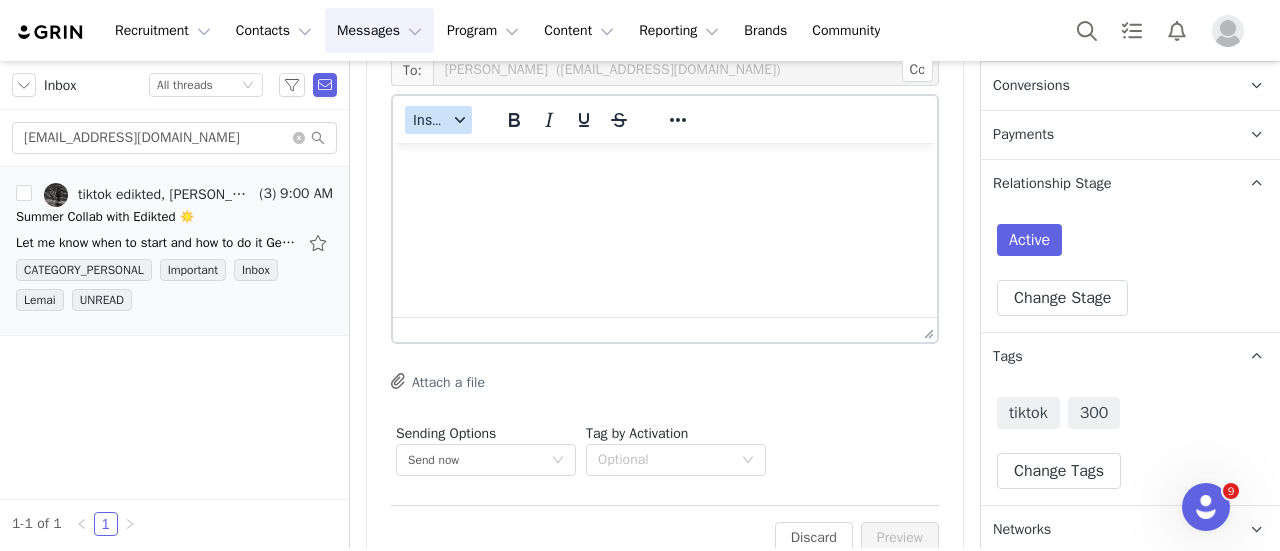 click on "Insert" at bounding box center (430, 120) 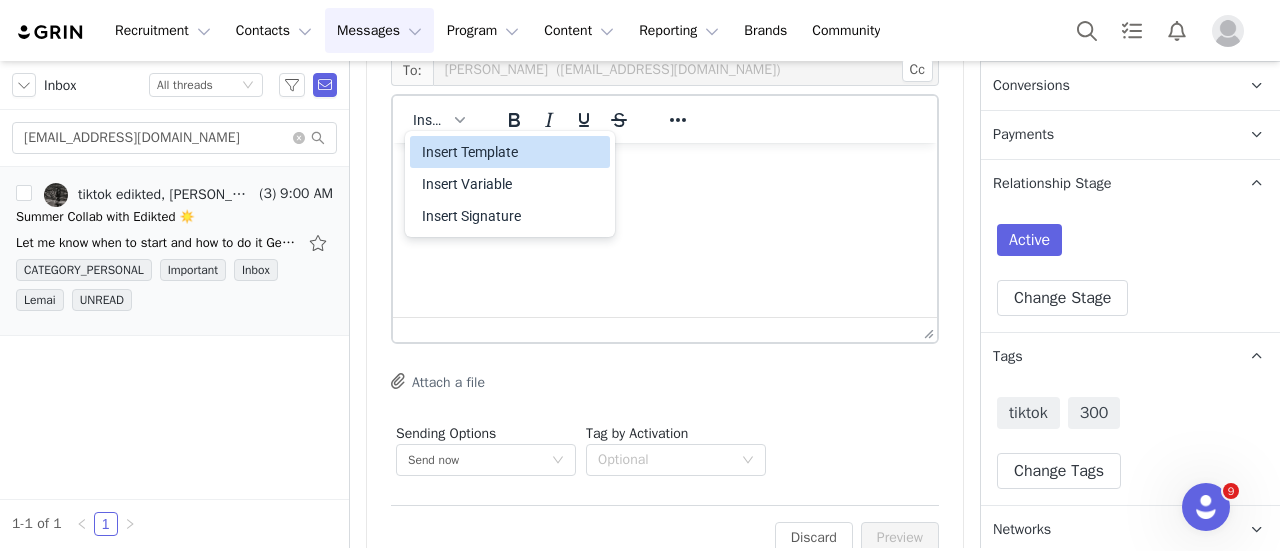 click on "Insert Template" at bounding box center (512, 152) 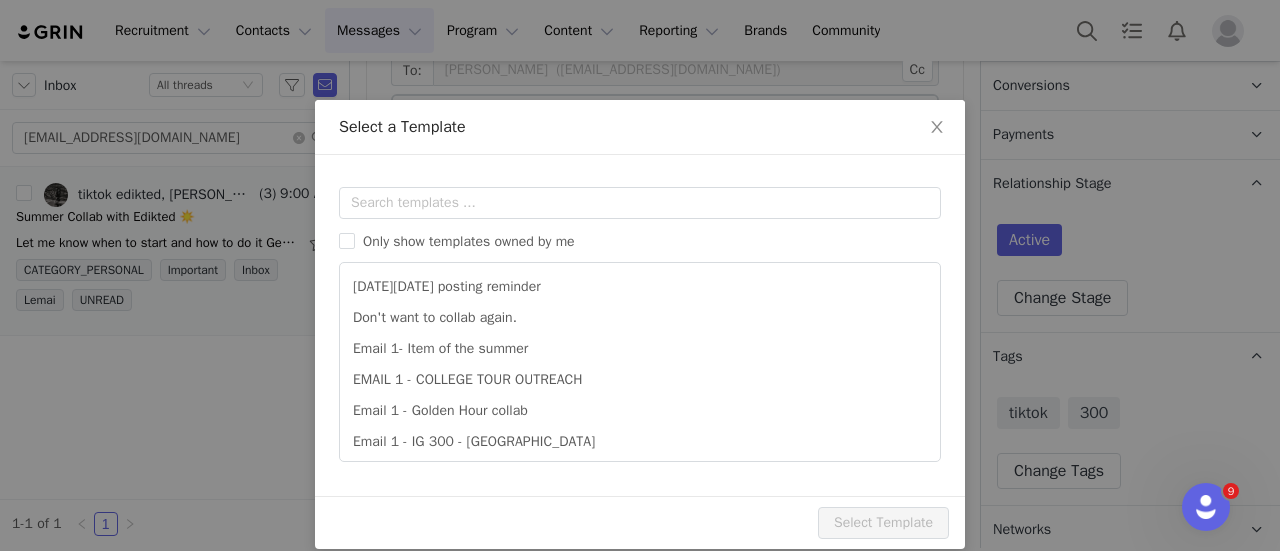 scroll, scrollTop: 0, scrollLeft: 0, axis: both 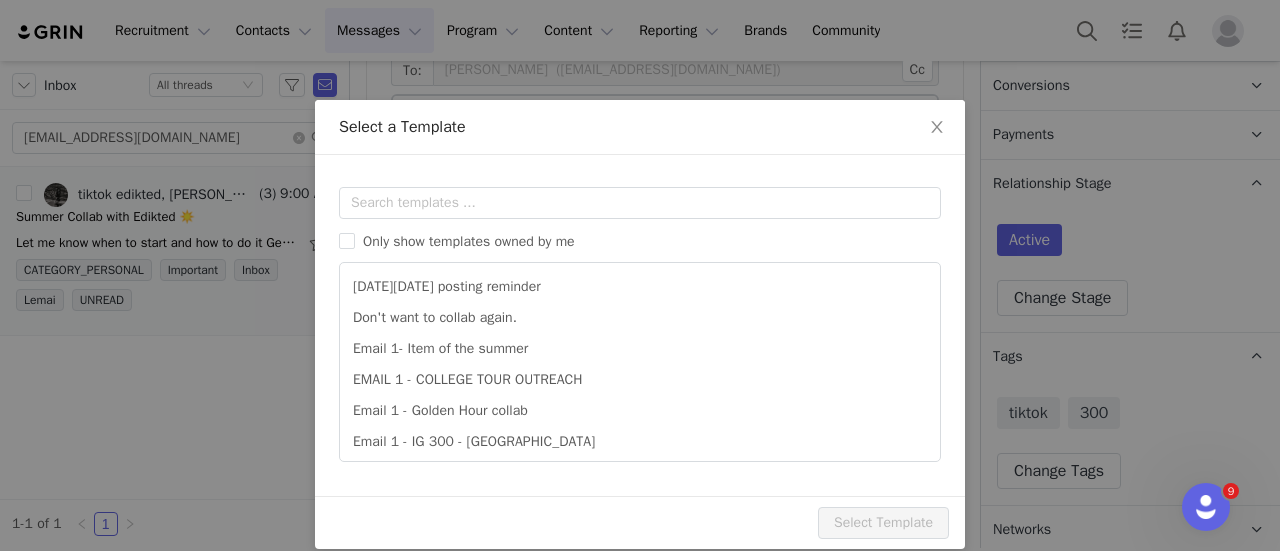click on "Only show templates owned by me      Black Friday posting reminder   Don't want to collab again.   Email  1- Item of the summer   EMAIL 1 - COLLEGE TOUR OUTREACH   Email 1 - Golden Hour collab   Email 1 - IG 300 - UK   Email 1 - IG STORIES - UK   Email 1 - Instore 4th of July   Email 1 - Miami movie night   Email 1 - Tiktok 300 - UK" at bounding box center (640, 324) 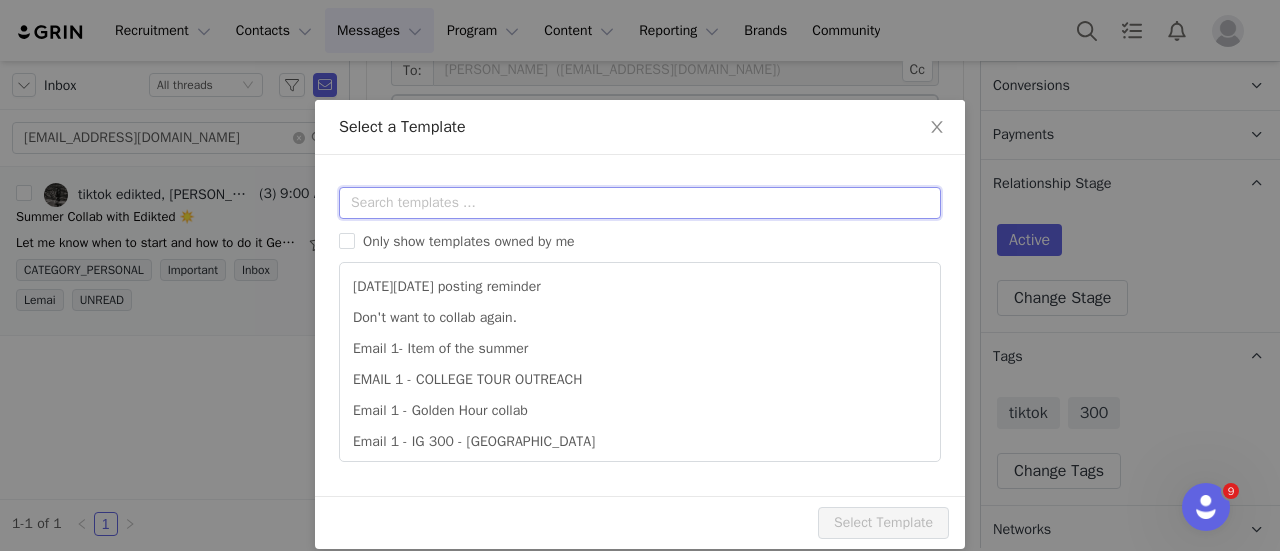 click at bounding box center [640, 203] 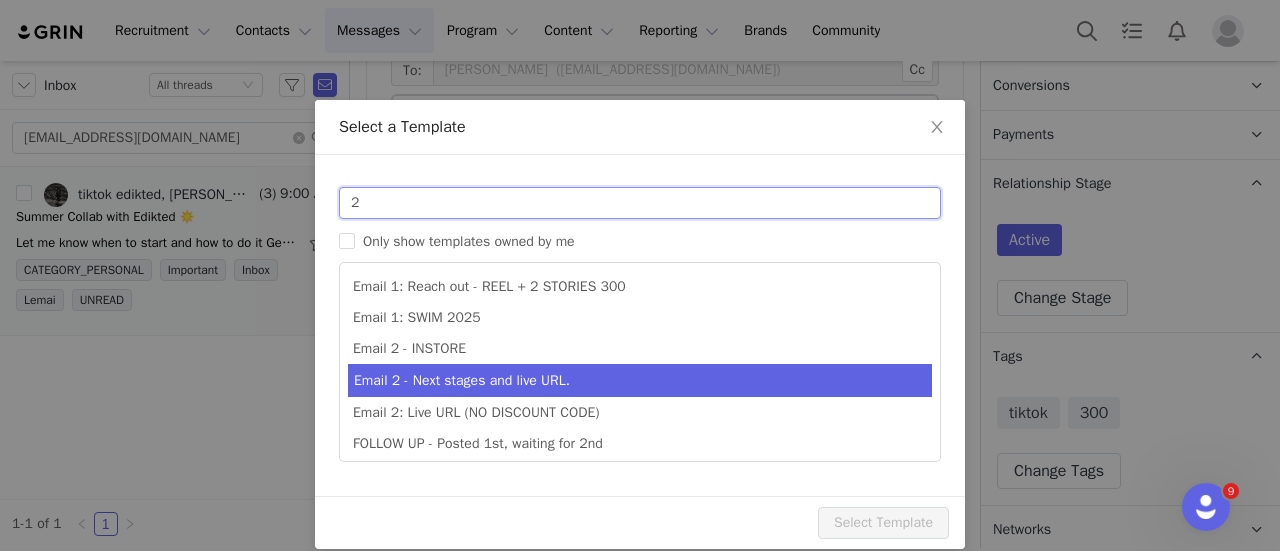 type on "2" 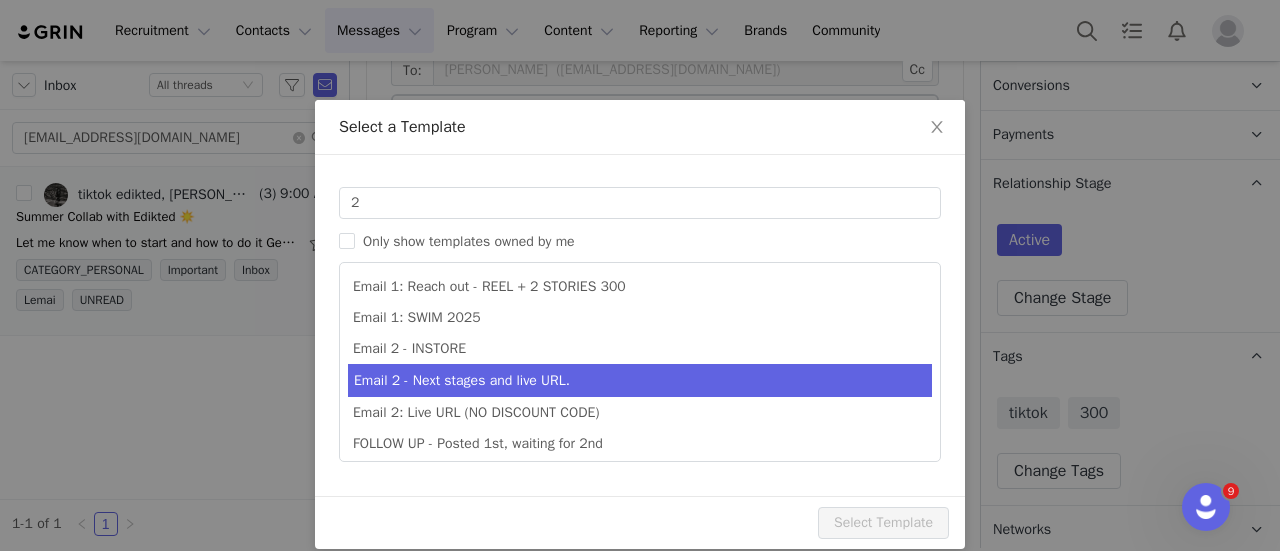 type on "Collab with Edikted" 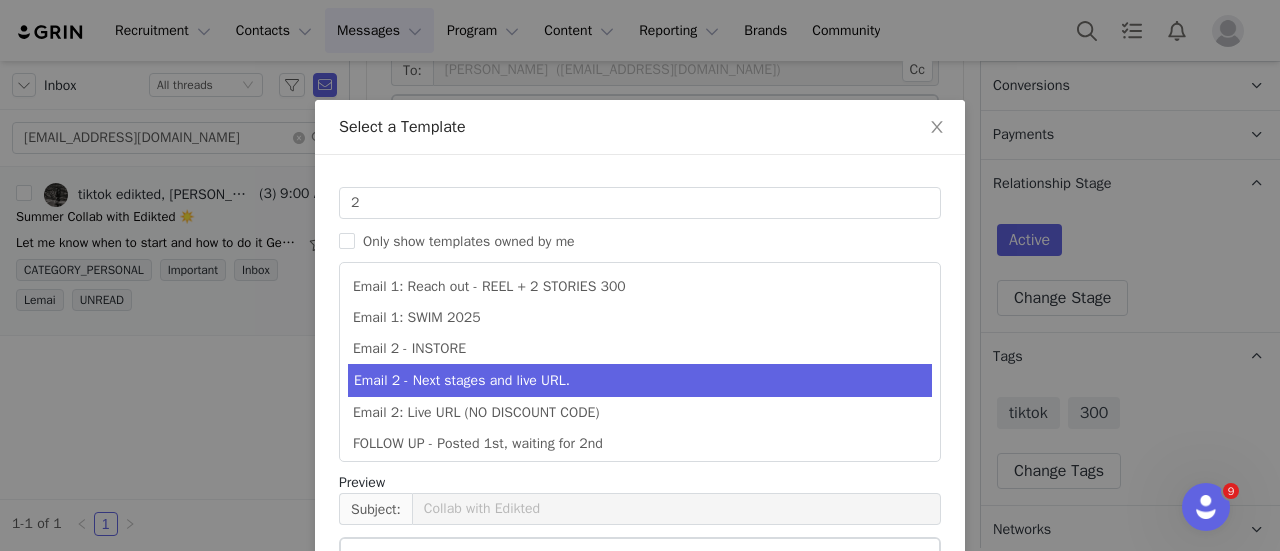 scroll, scrollTop: 35, scrollLeft: 0, axis: vertical 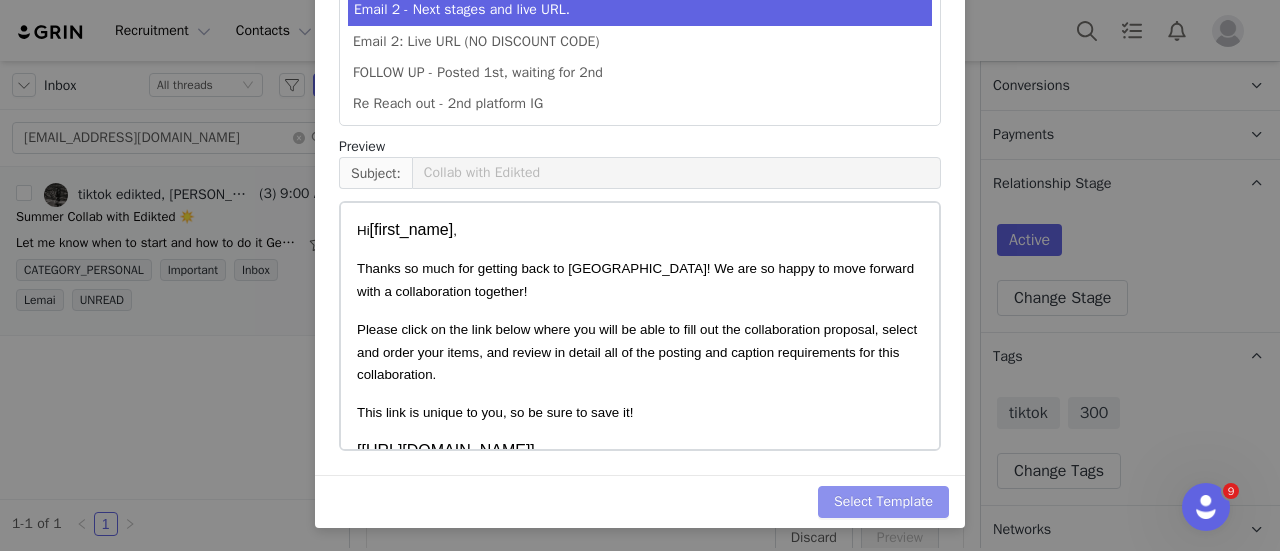 click on "Select Template" at bounding box center (883, 502) 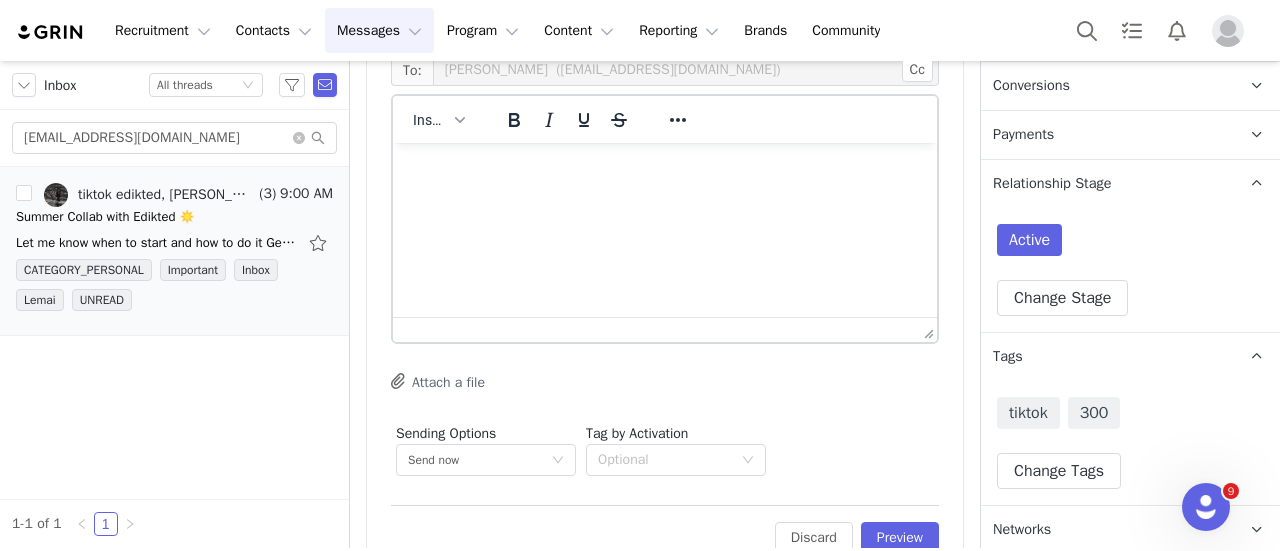 scroll, scrollTop: 0, scrollLeft: 0, axis: both 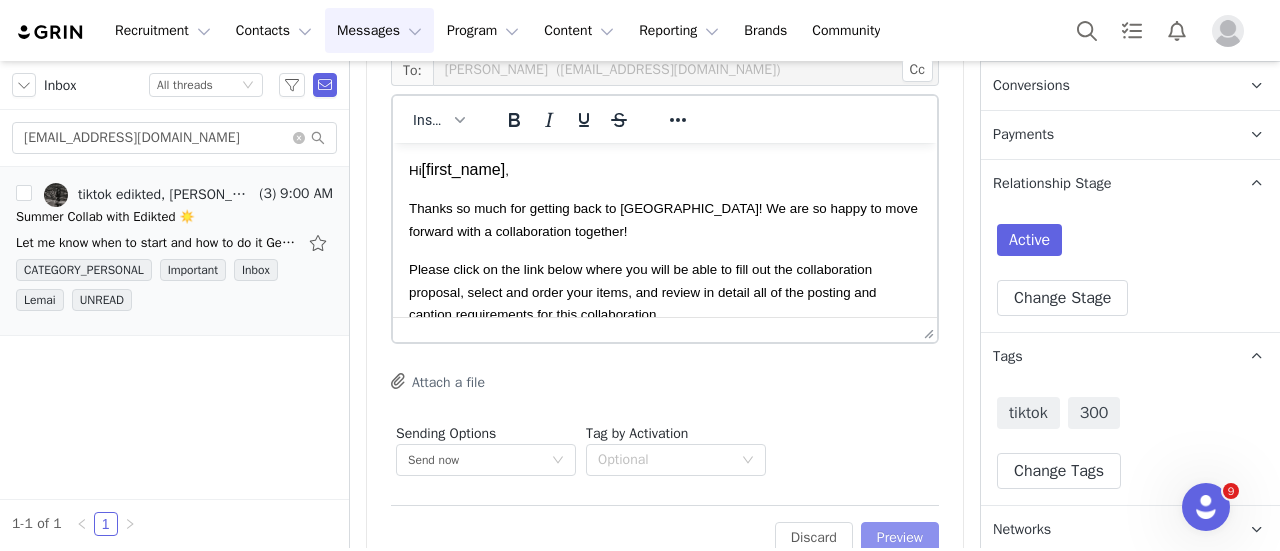 click on "Preview" at bounding box center (900, 538) 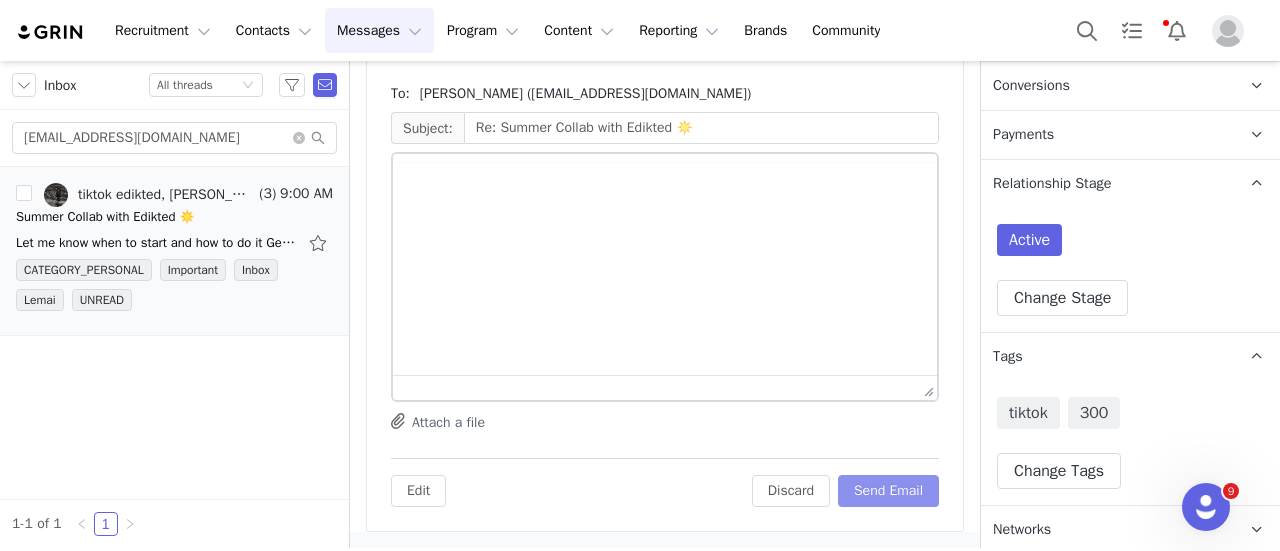 scroll, scrollTop: 1541, scrollLeft: 0, axis: vertical 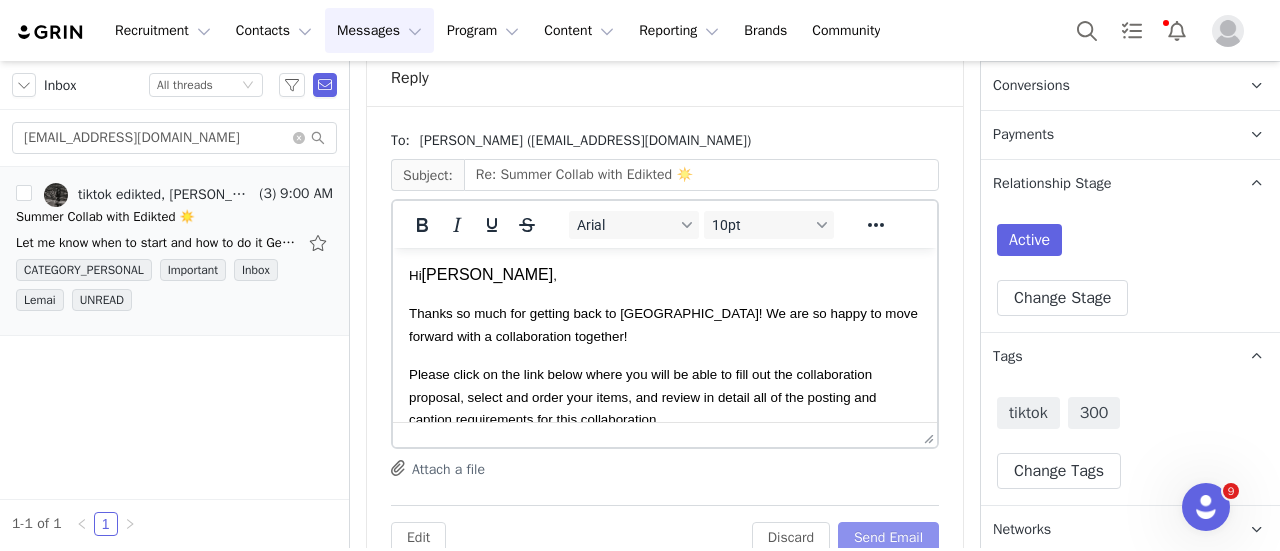 click on "Send Email" at bounding box center (888, 538) 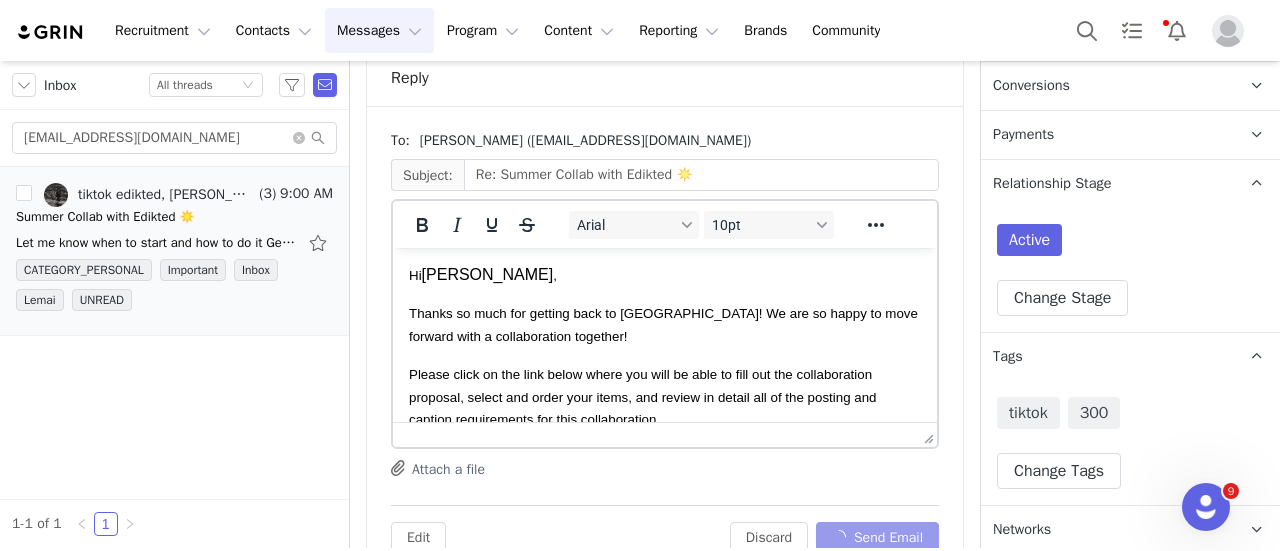 scroll, scrollTop: 1024, scrollLeft: 0, axis: vertical 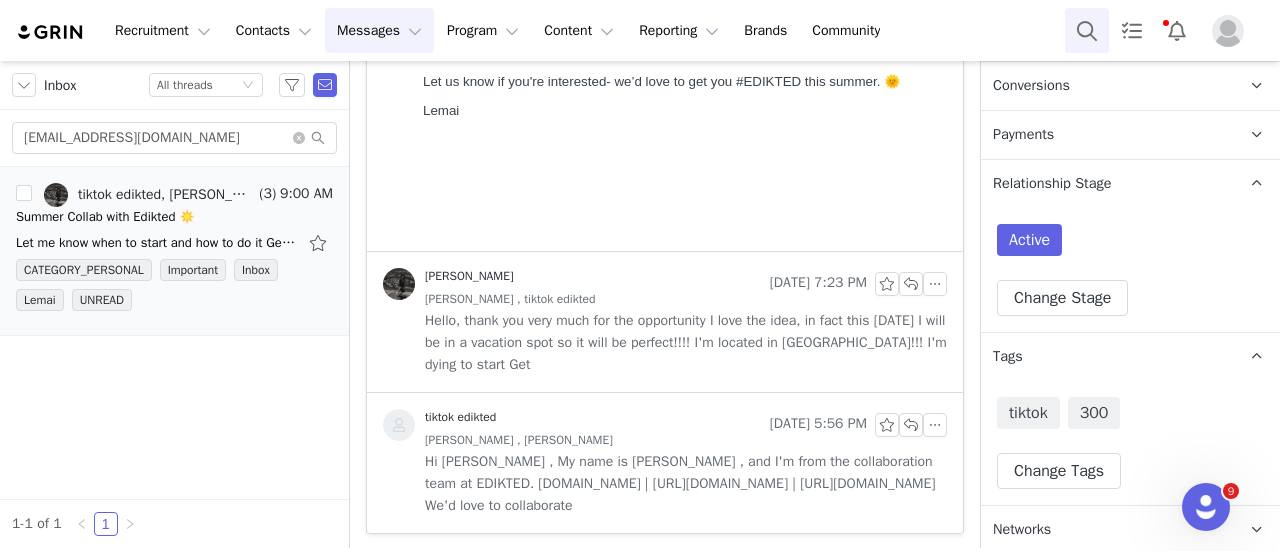 click at bounding box center [1087, 30] 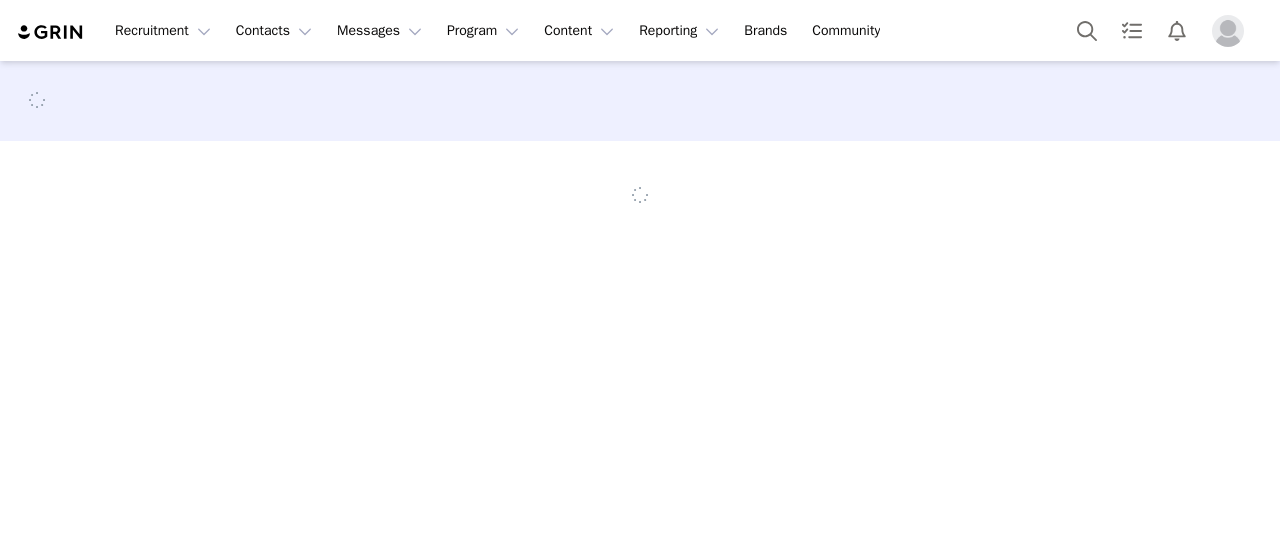 scroll, scrollTop: 0, scrollLeft: 0, axis: both 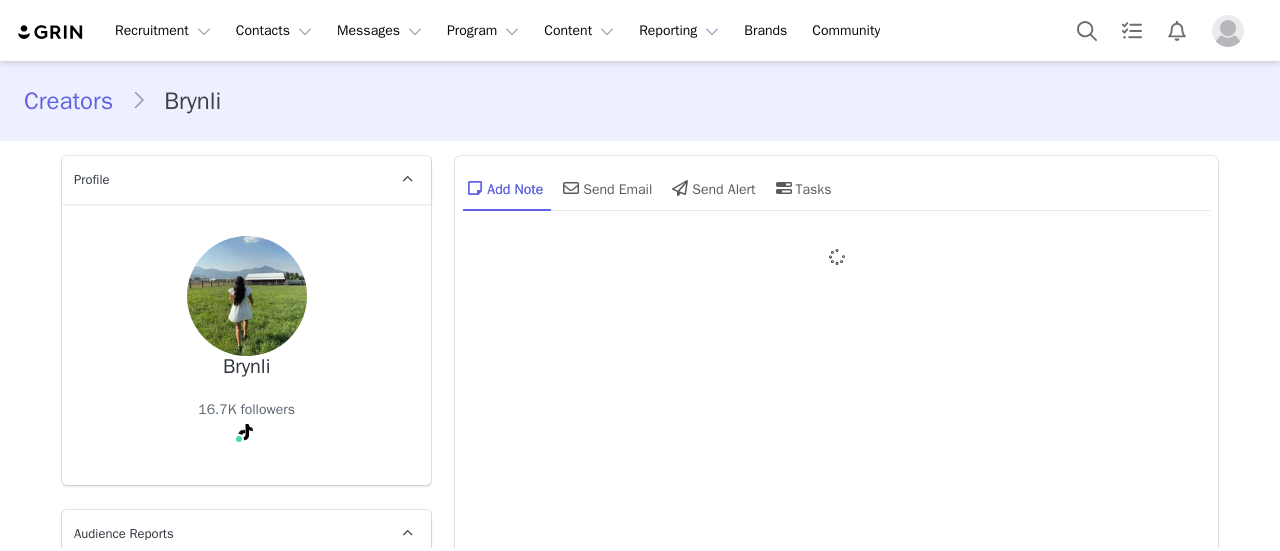 type on "+1 ([GEOGRAPHIC_DATA])" 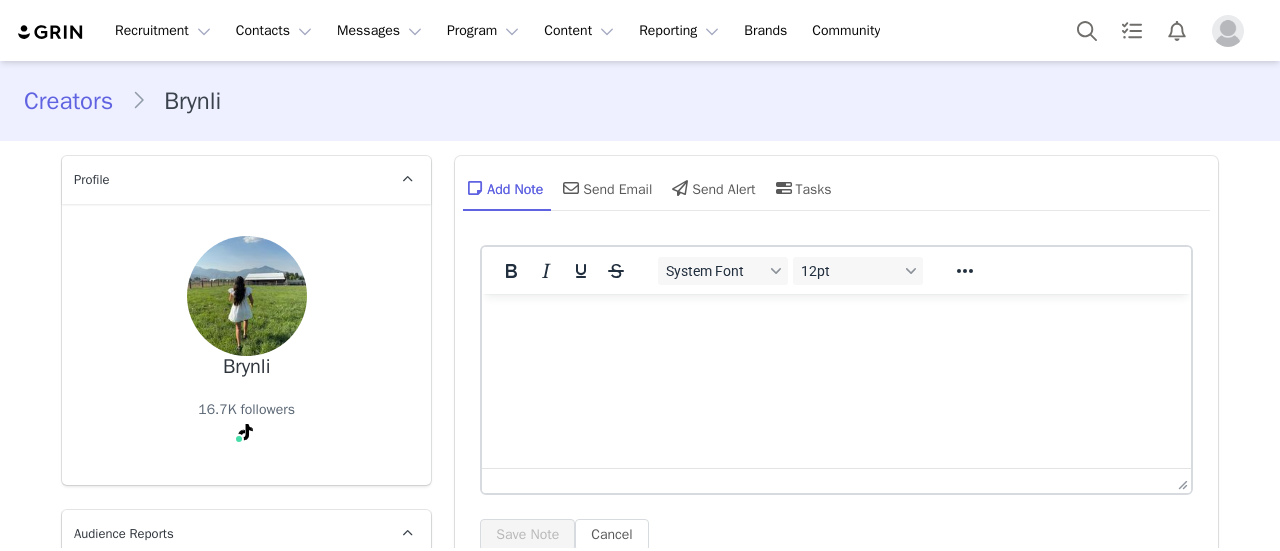 scroll, scrollTop: 0, scrollLeft: 0, axis: both 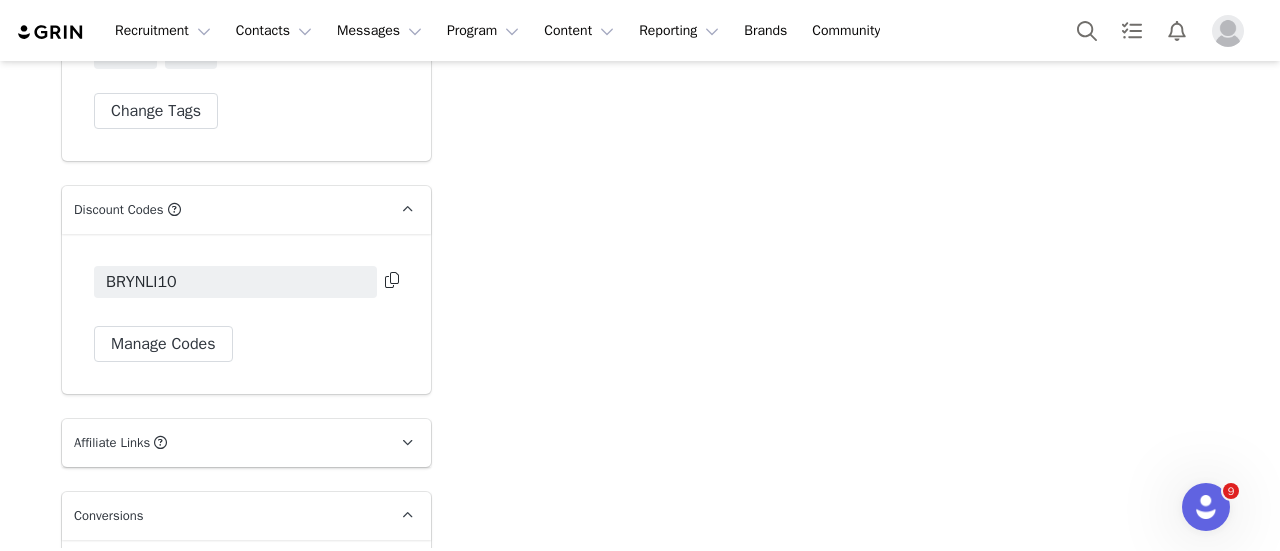 click at bounding box center (392, 280) 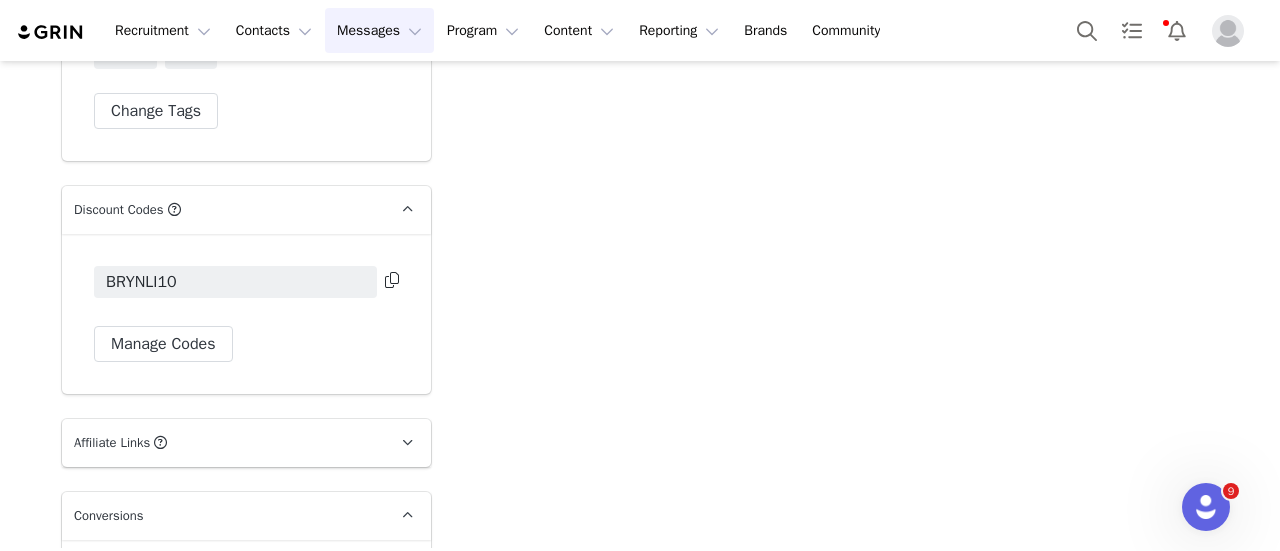 click on "Messages Messages" at bounding box center [379, 30] 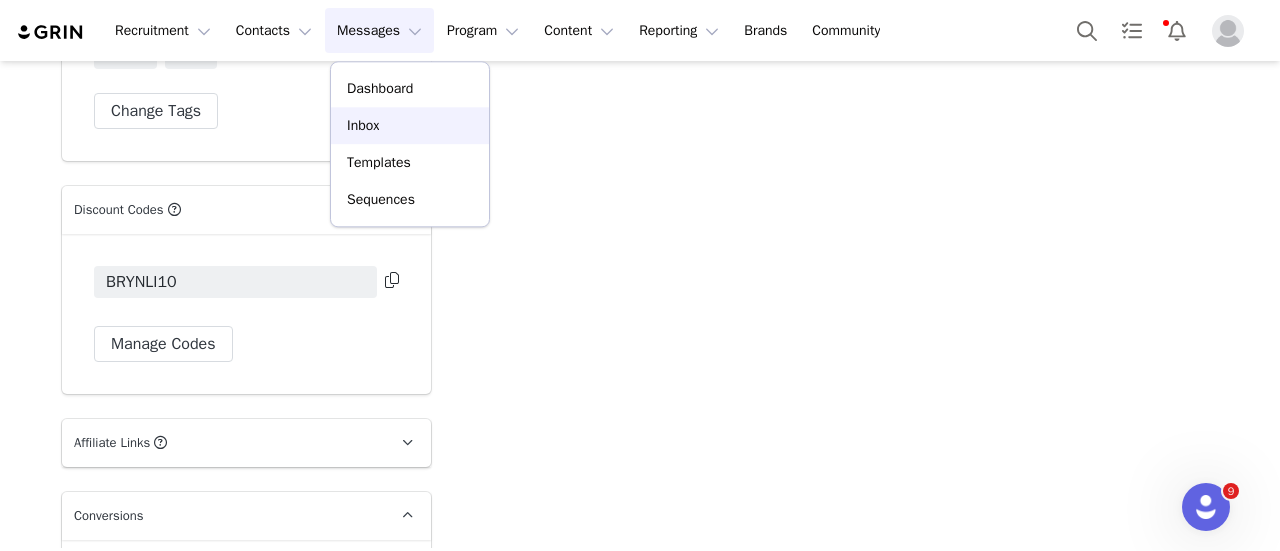 click on "Inbox" at bounding box center [410, 125] 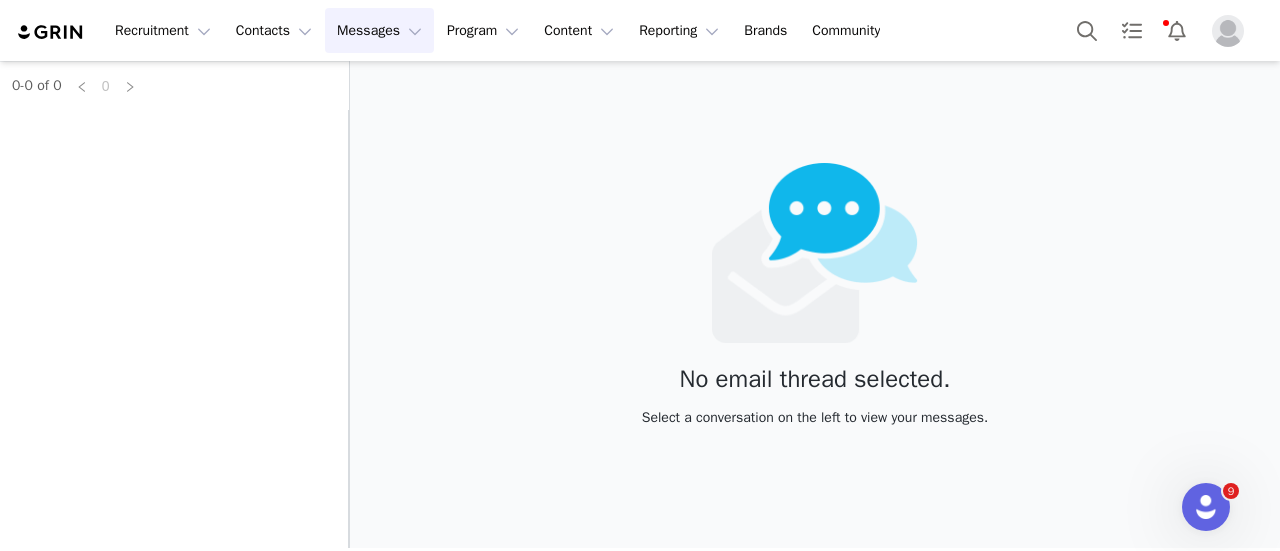 scroll, scrollTop: 0, scrollLeft: 0, axis: both 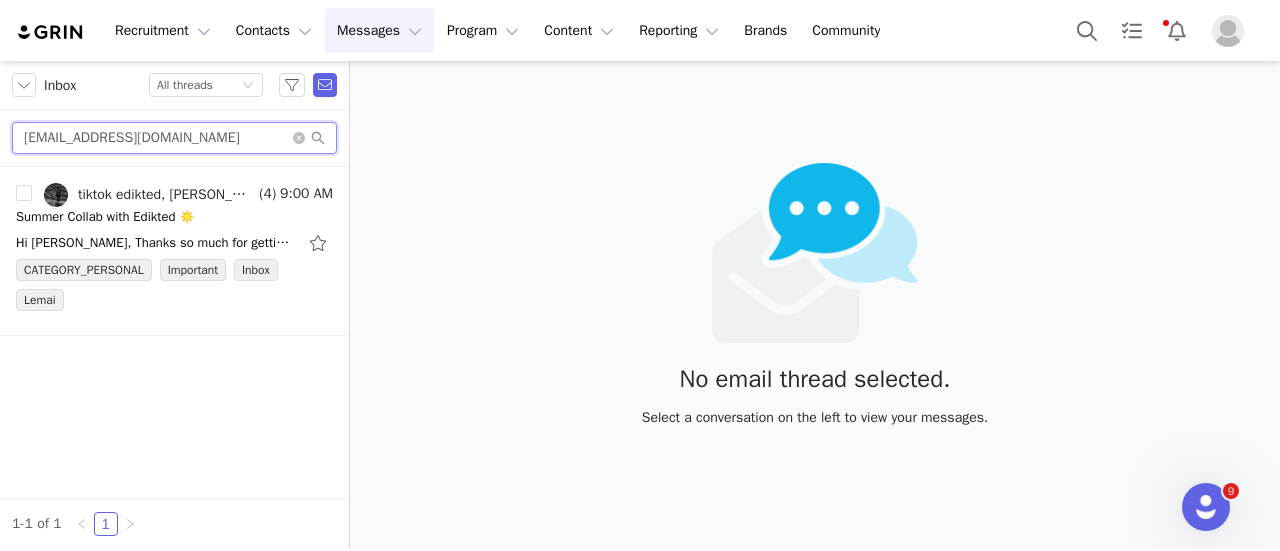 drag, startPoint x: 230, startPoint y: 138, endPoint x: 0, endPoint y: 131, distance: 230.10649 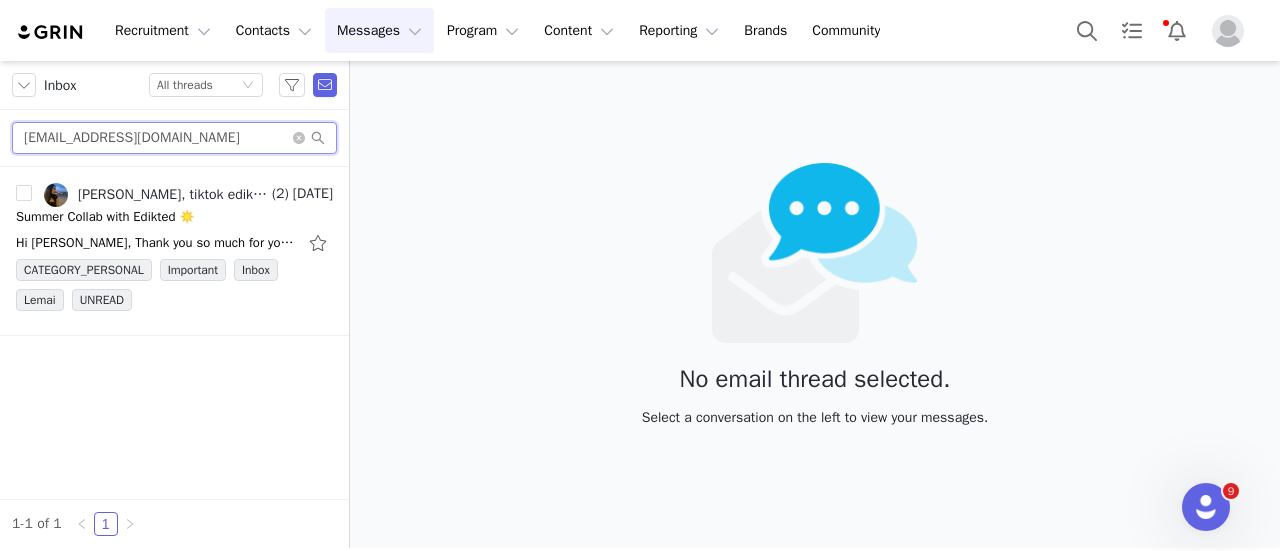 type on "[EMAIL_ADDRESS][DOMAIN_NAME]" 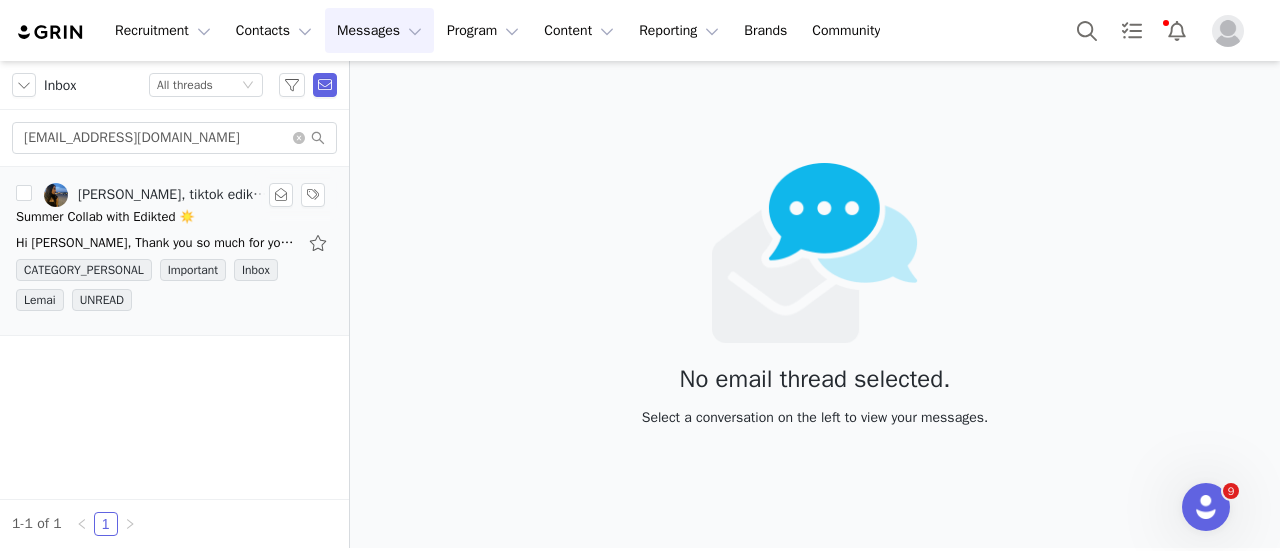 drag, startPoint x: 87, startPoint y: 198, endPoint x: 124, endPoint y: 201, distance: 37.12142 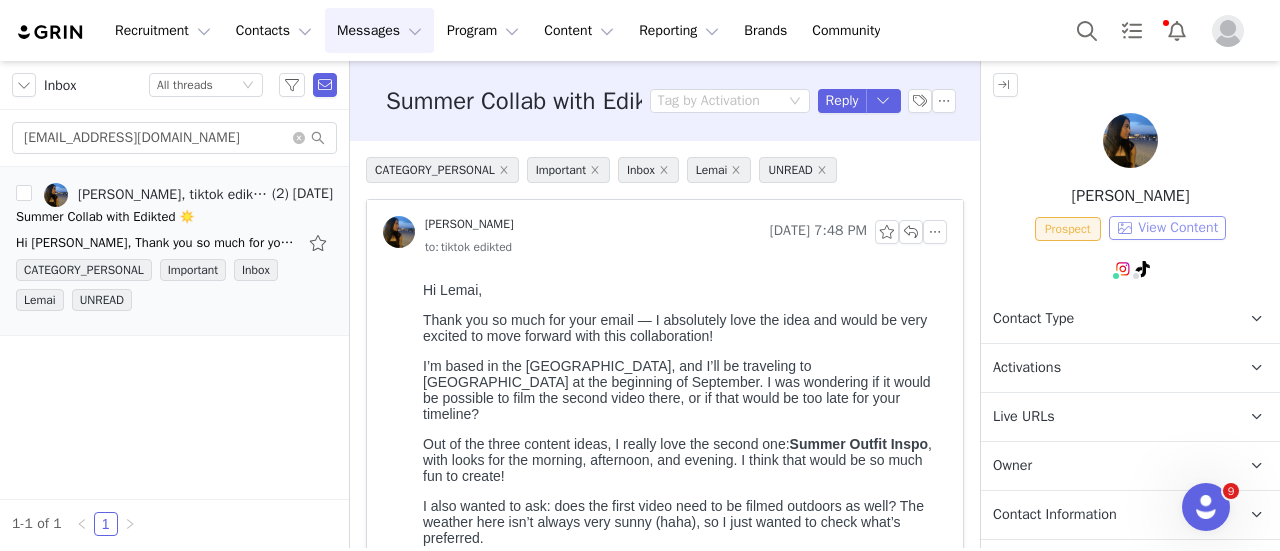 scroll, scrollTop: 0, scrollLeft: 0, axis: both 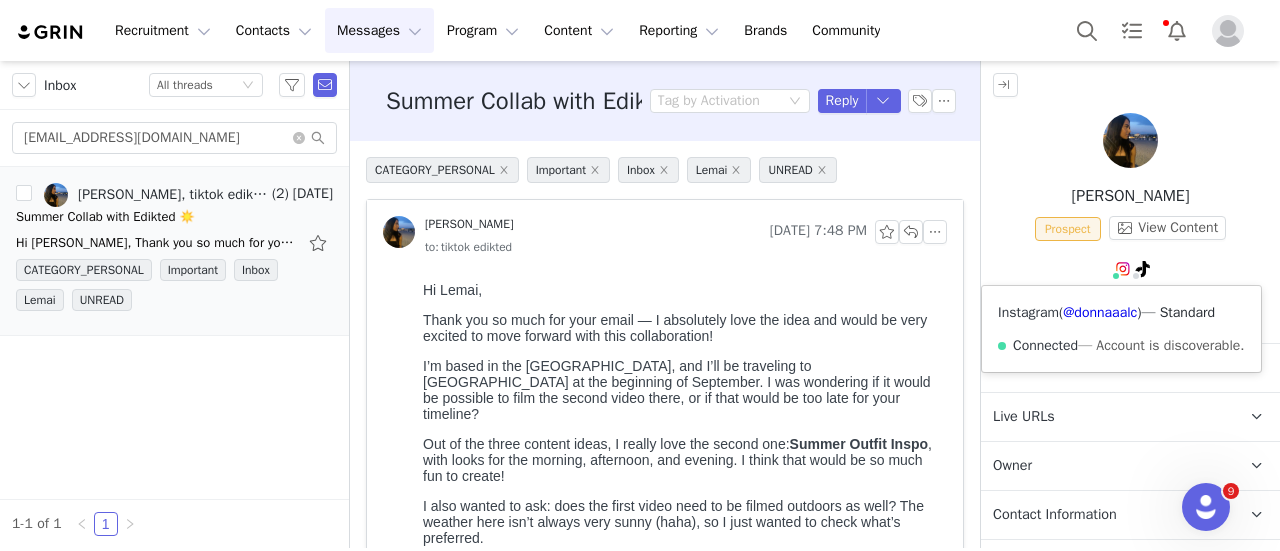 click on "Instagram  (   @donnaaalc   )   — Standard  Connected  — Account is discoverable." at bounding box center [1121, 329] 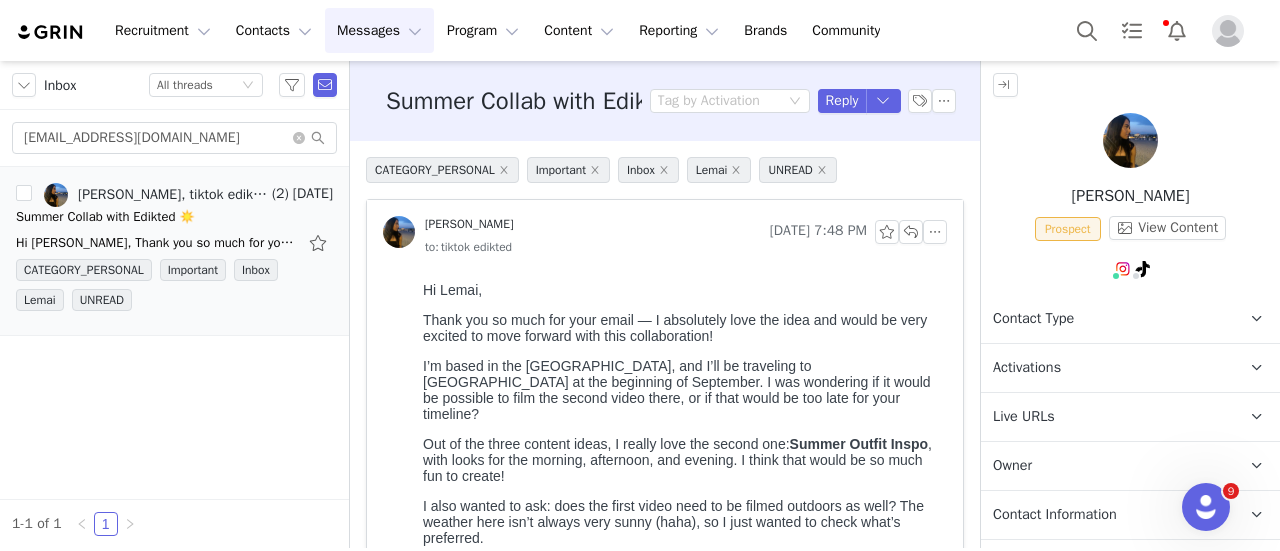 click on "Contact Type  Contact type can be Creator, Prospect, Application, or Manager." at bounding box center (1106, 319) 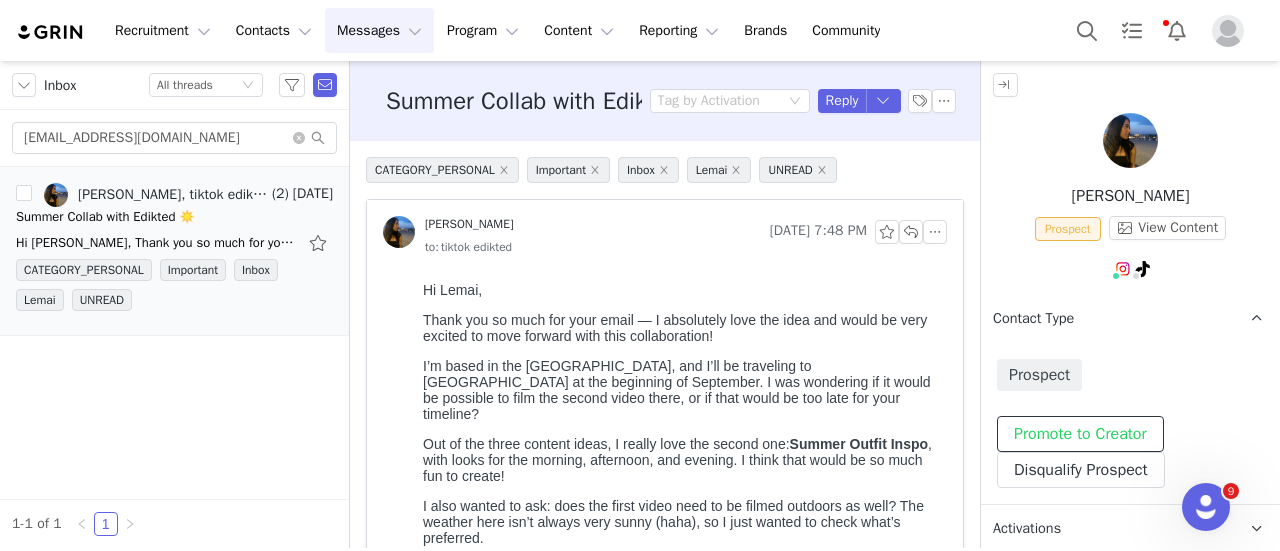 click on "Promote to Creator" at bounding box center (1080, 434) 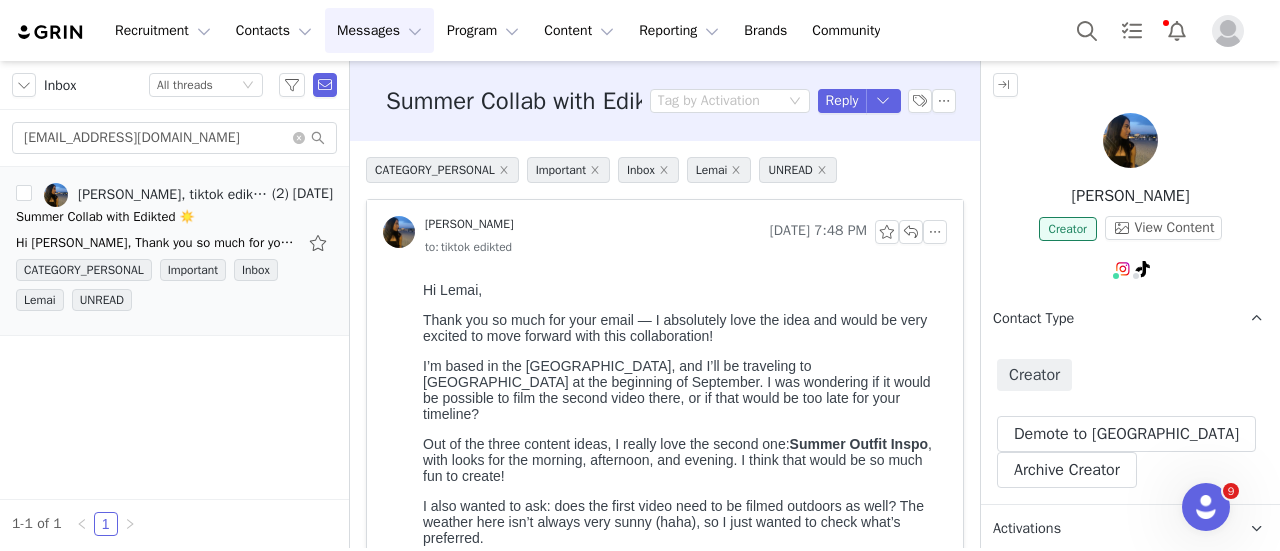 scroll, scrollTop: 300, scrollLeft: 0, axis: vertical 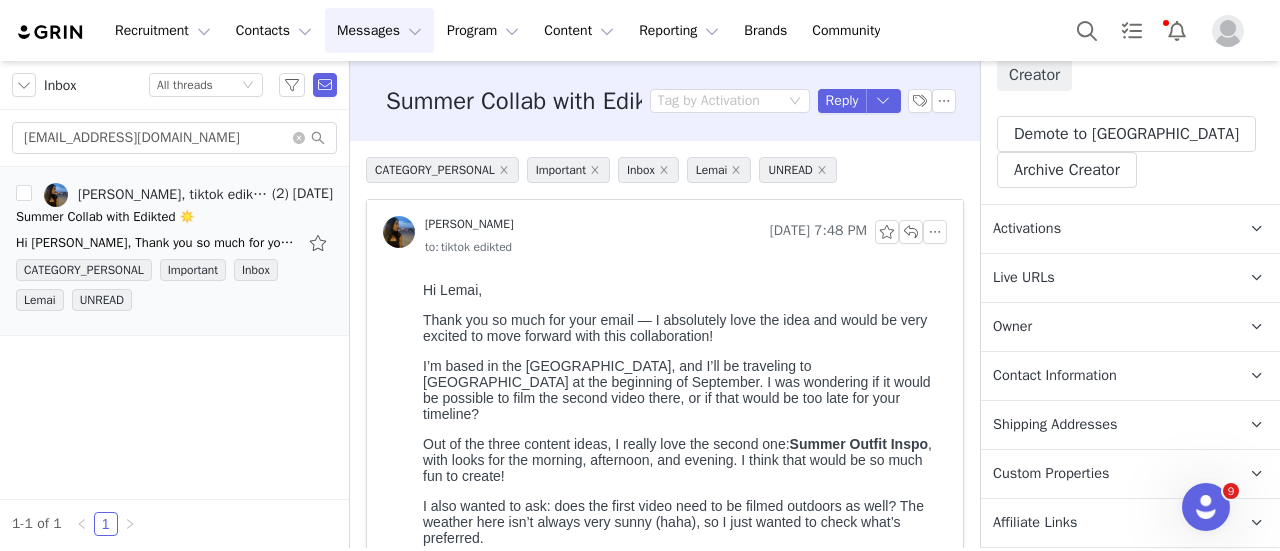 click on "Activations" at bounding box center [1106, 229] 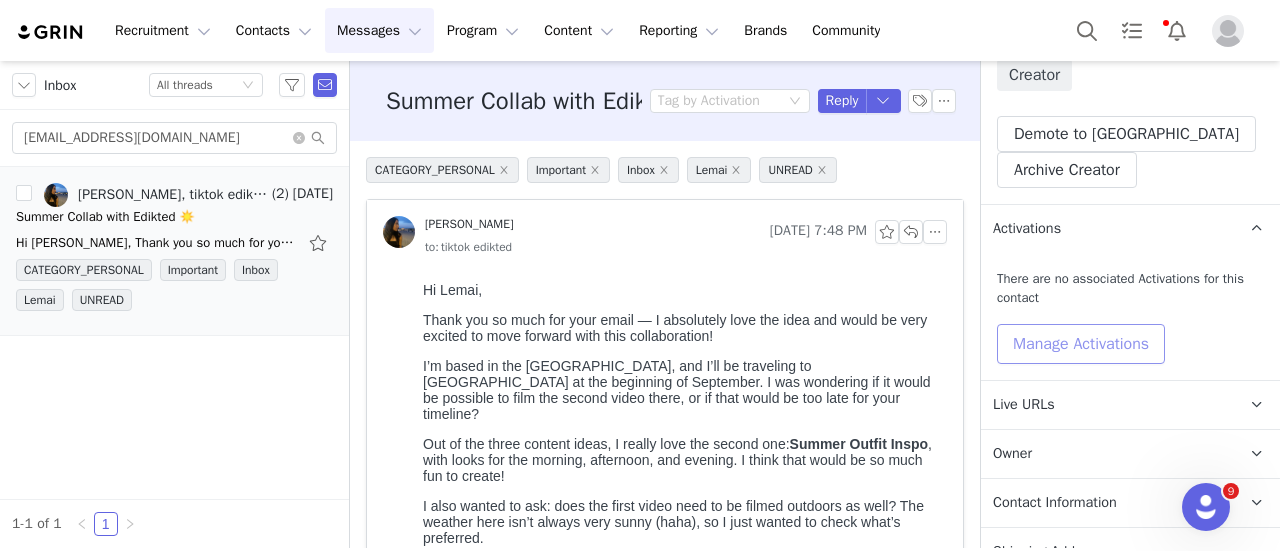 drag, startPoint x: 1098, startPoint y: 344, endPoint x: 1108, endPoint y: 364, distance: 22.36068 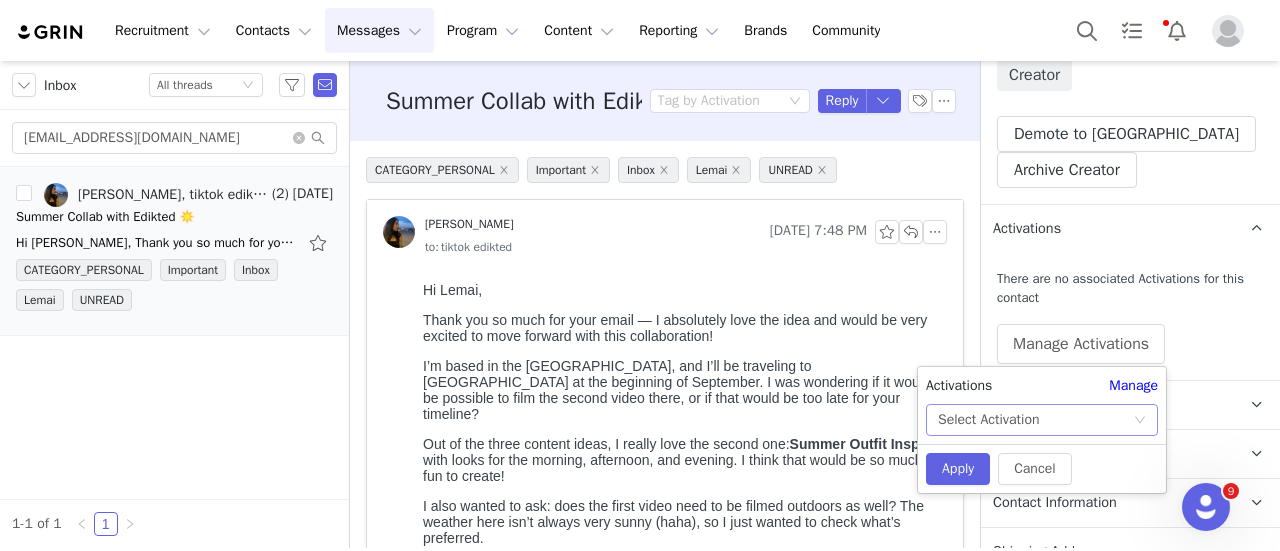 click on "Select Activation" at bounding box center (1035, 420) 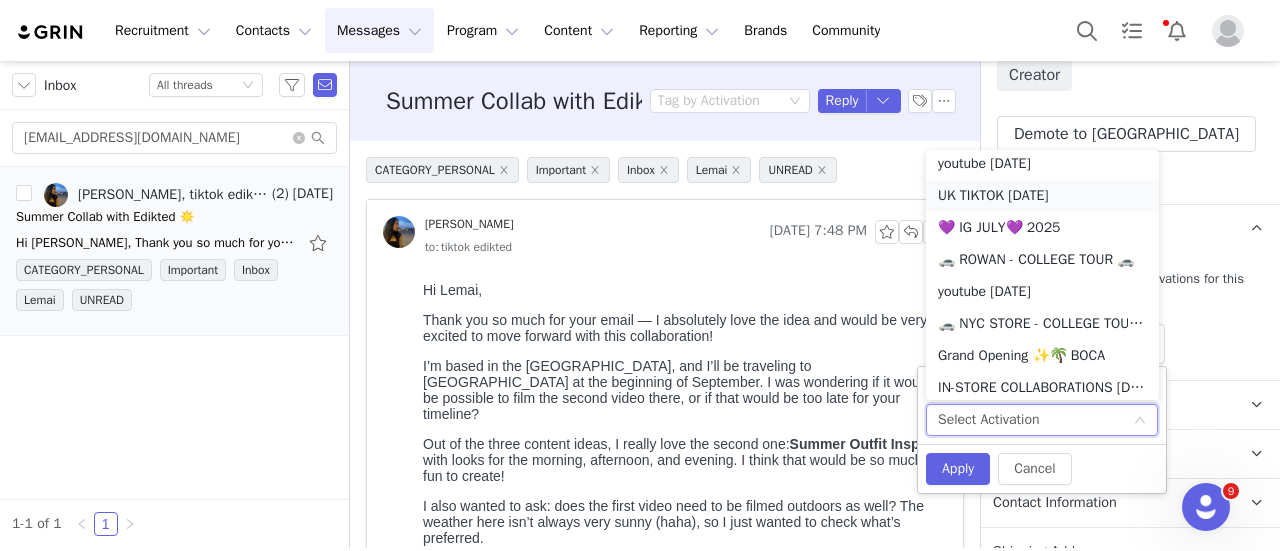scroll, scrollTop: 1010, scrollLeft: 0, axis: vertical 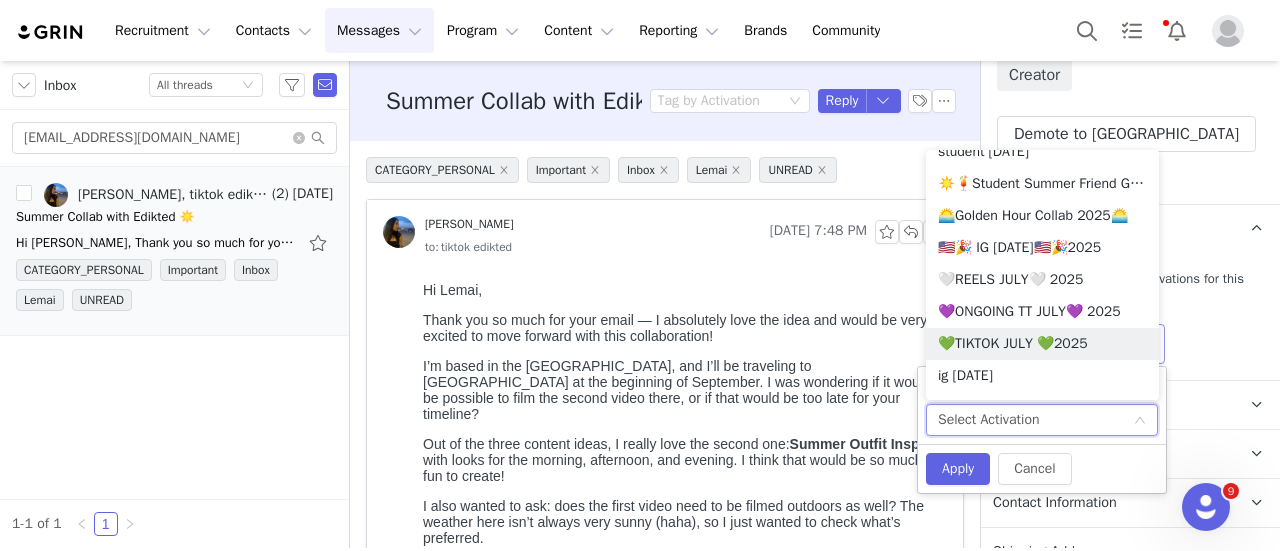 click on "💚TIKTOK JULY 💚2025" at bounding box center (1042, 344) 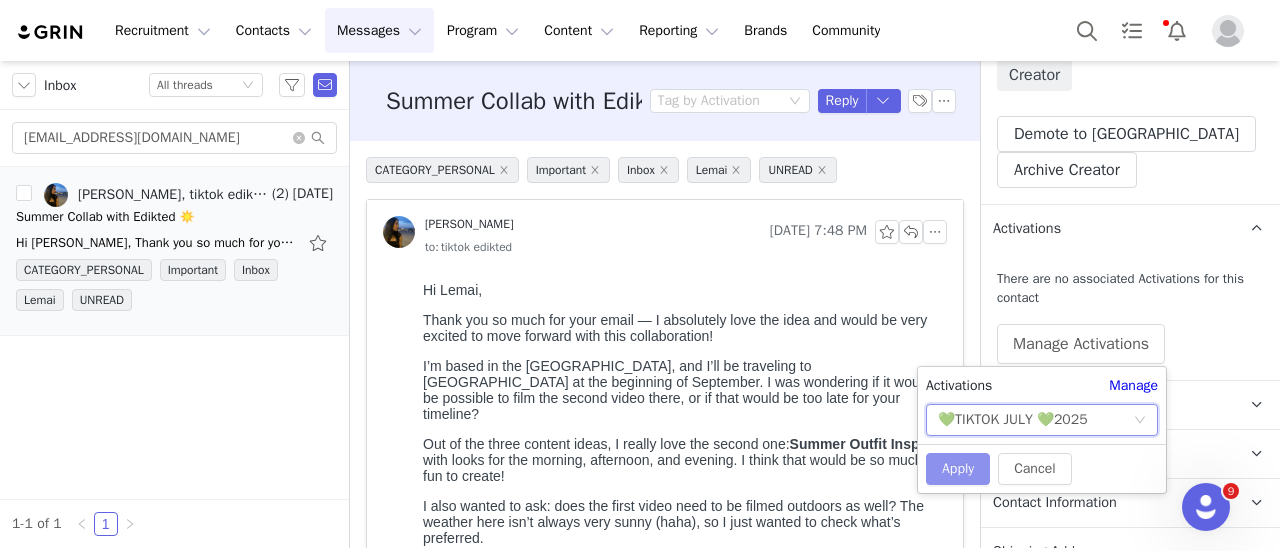 click on "Apply" at bounding box center [958, 469] 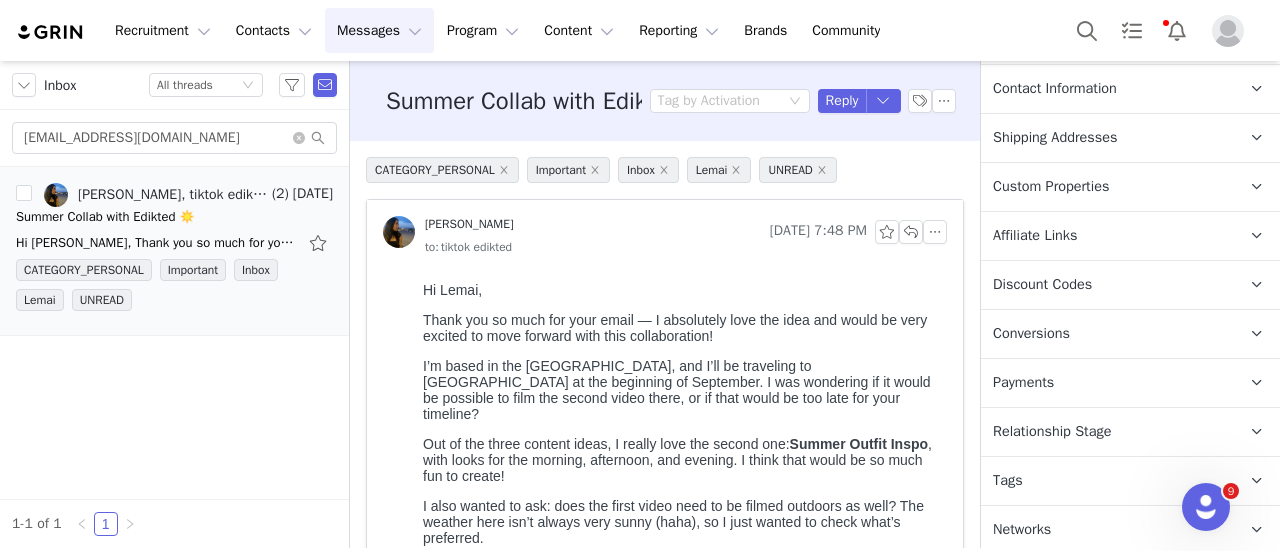 click on "Relationship Stage" at bounding box center [1052, 432] 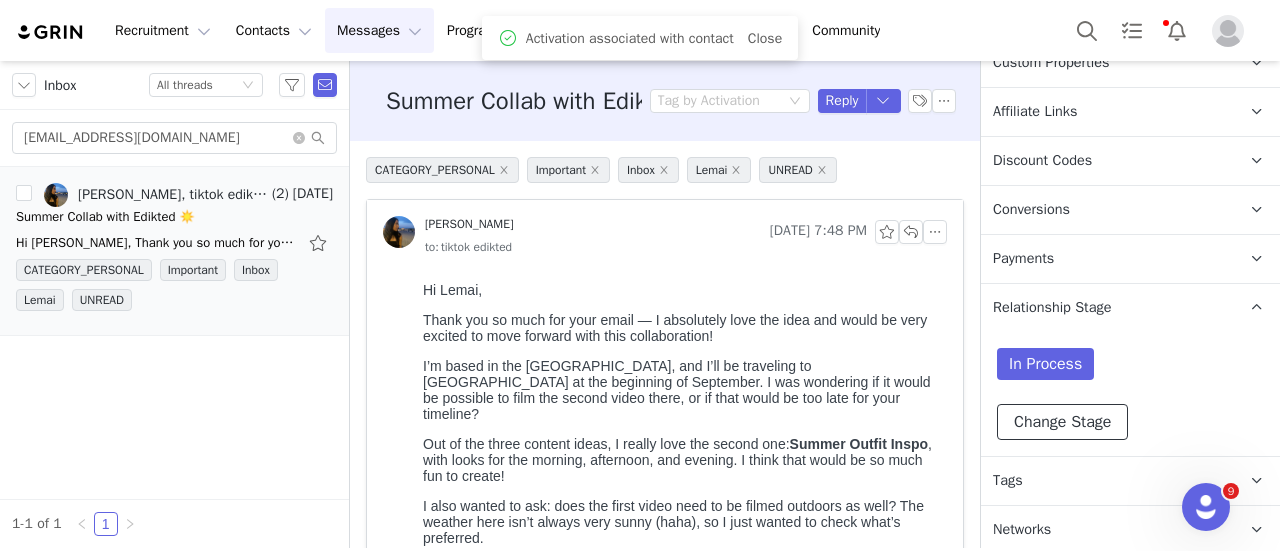 click on "Change Stage" at bounding box center (1062, 422) 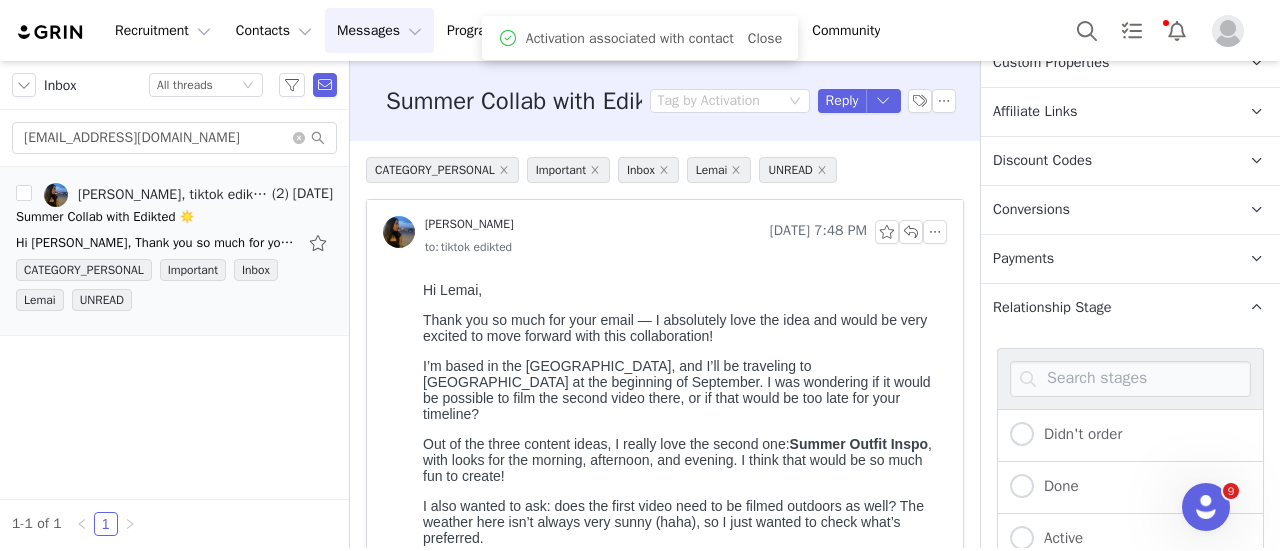 scroll, scrollTop: 1170, scrollLeft: 0, axis: vertical 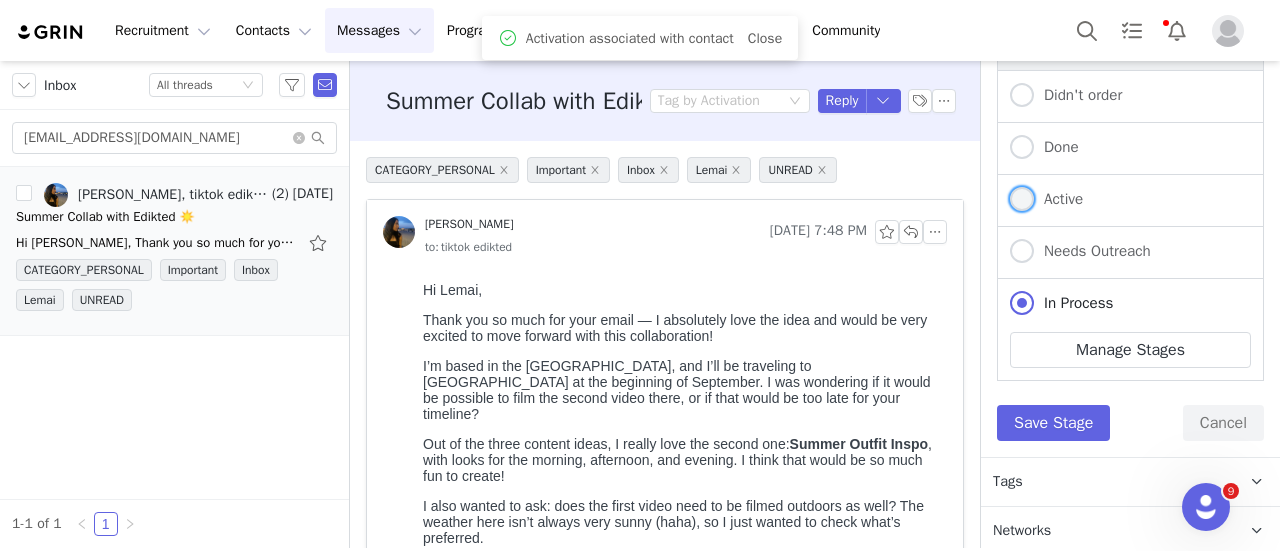 click on "Active" at bounding box center [1058, 199] 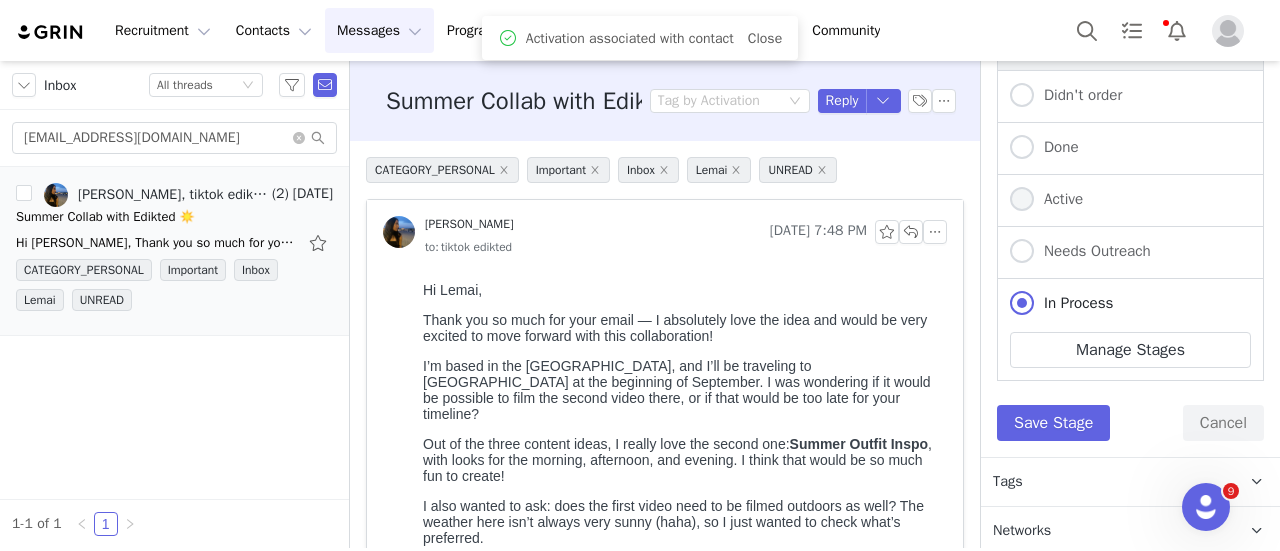 click on "Active" at bounding box center [1022, 200] 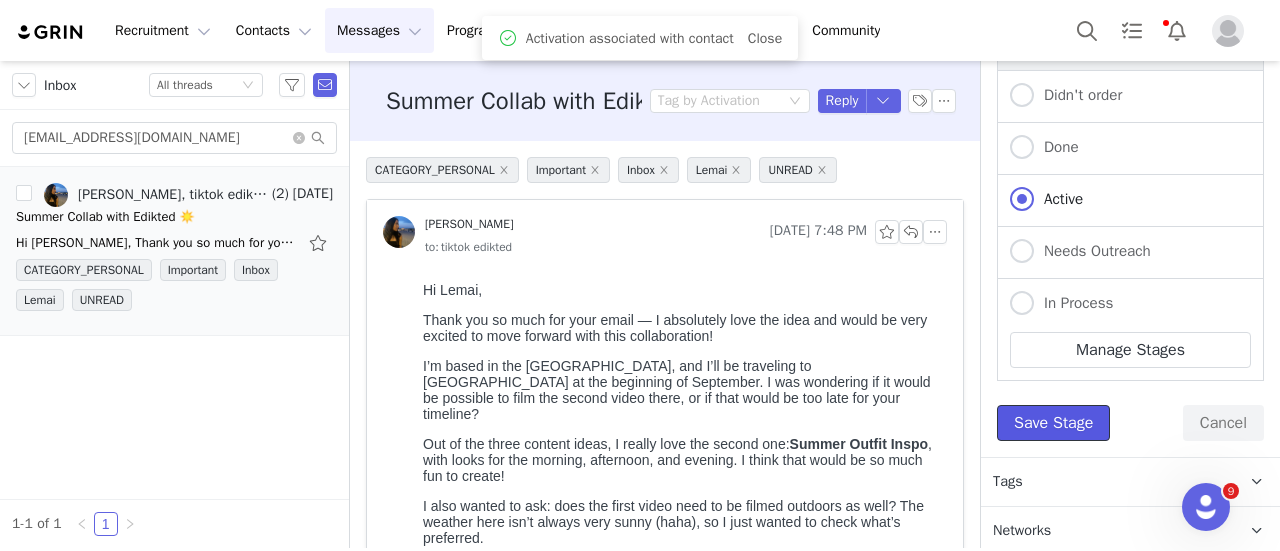 click on "Save Stage" at bounding box center [1053, 423] 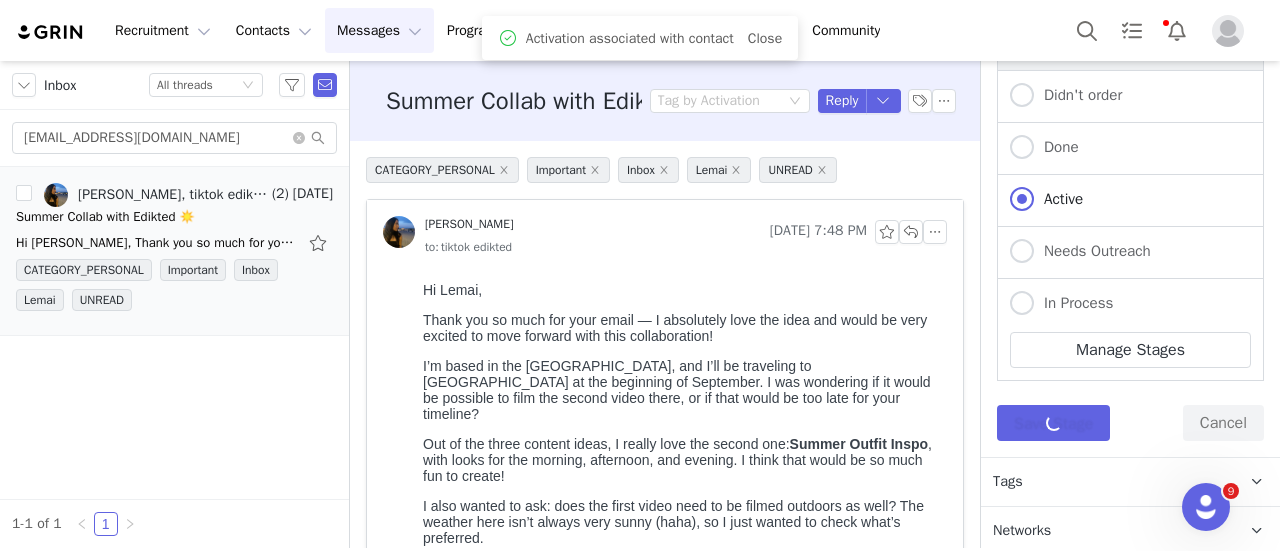 click on "Tags  Keep track of your contacts by assigning them tags. You can then filter your contacts by tag." at bounding box center (1106, 482) 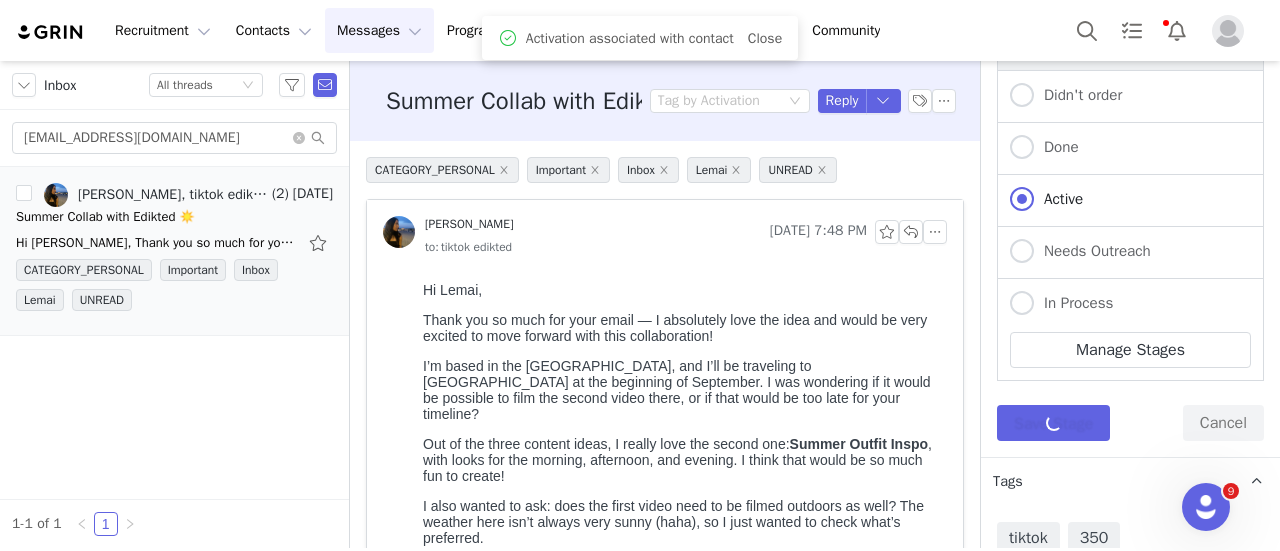 scroll, scrollTop: 955, scrollLeft: 0, axis: vertical 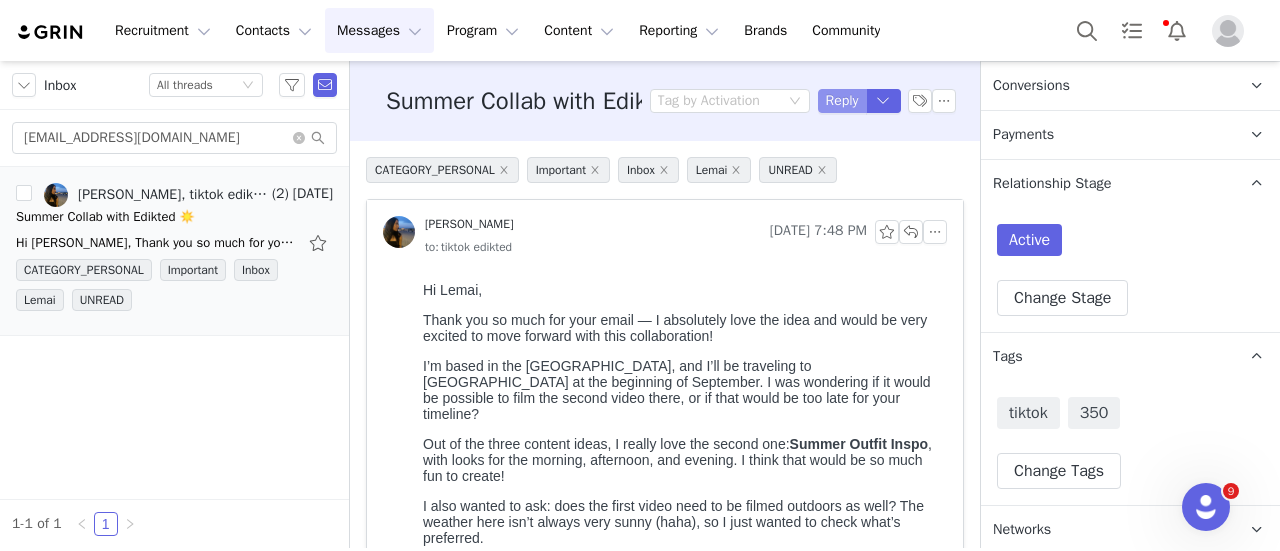drag, startPoint x: 805, startPoint y: 91, endPoint x: 812, endPoint y: 99, distance: 10.630146 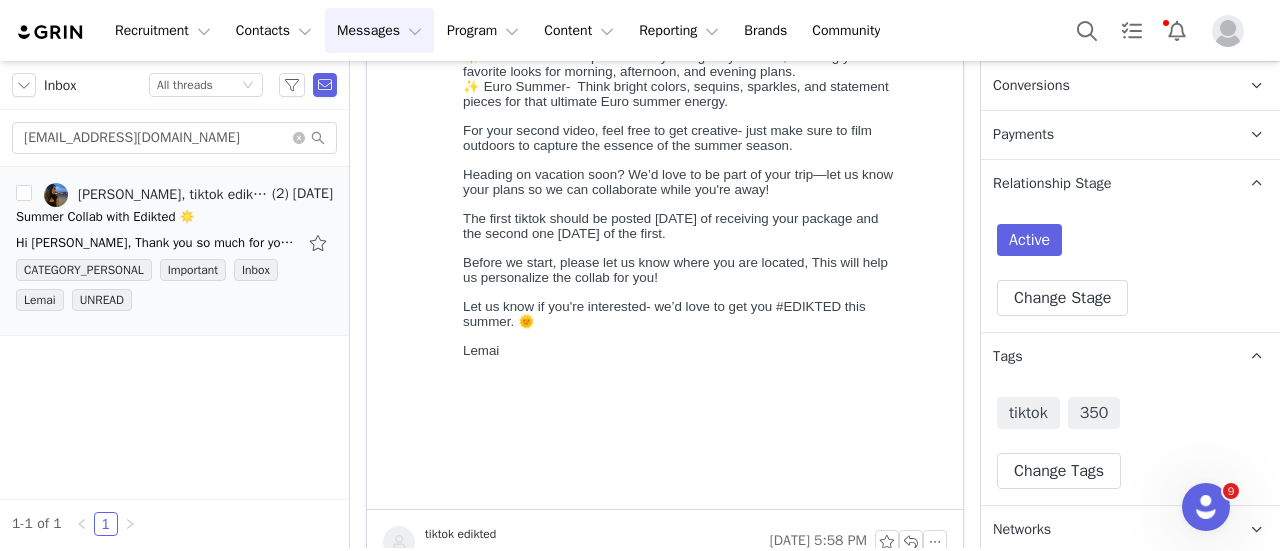 scroll, scrollTop: 1825, scrollLeft: 0, axis: vertical 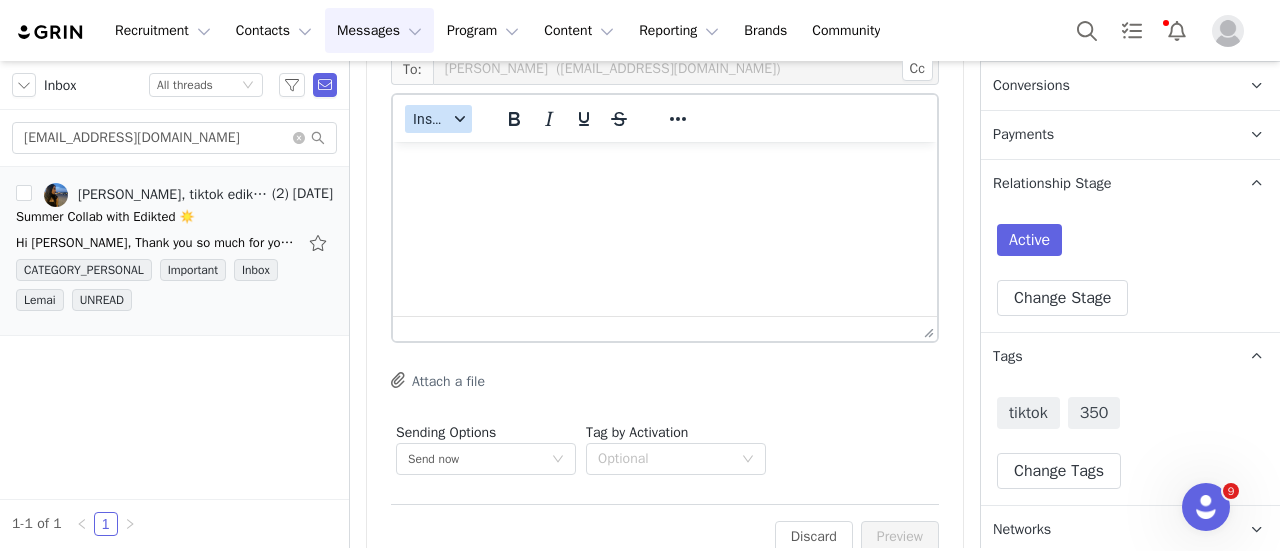 click on "Insert" at bounding box center (438, 119) 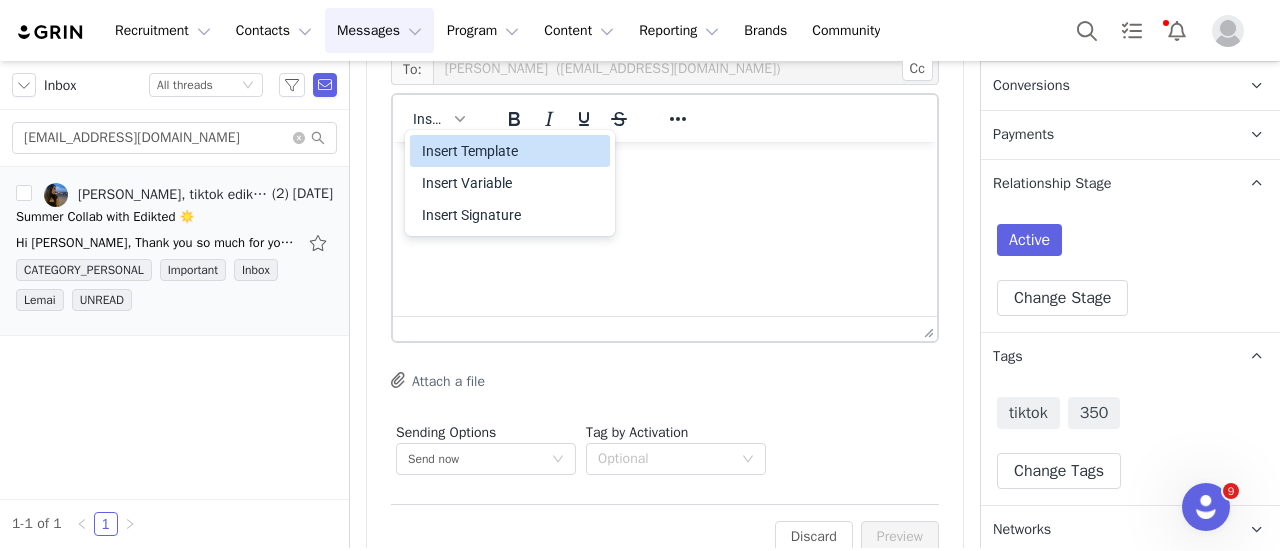 click on "Insert Template" at bounding box center (512, 151) 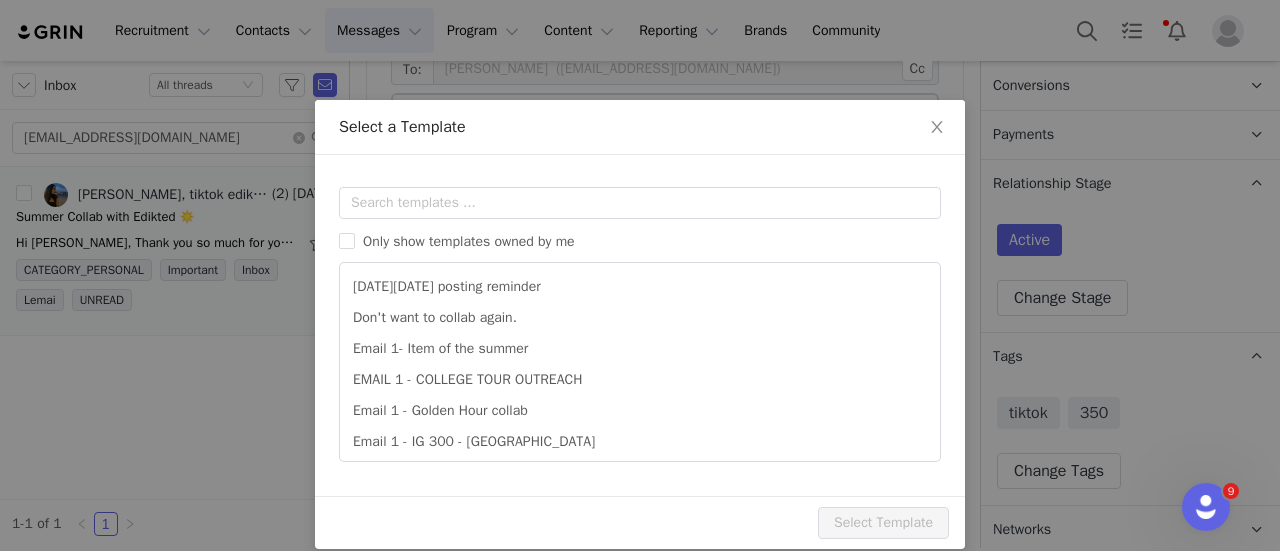 scroll, scrollTop: 0, scrollLeft: 0, axis: both 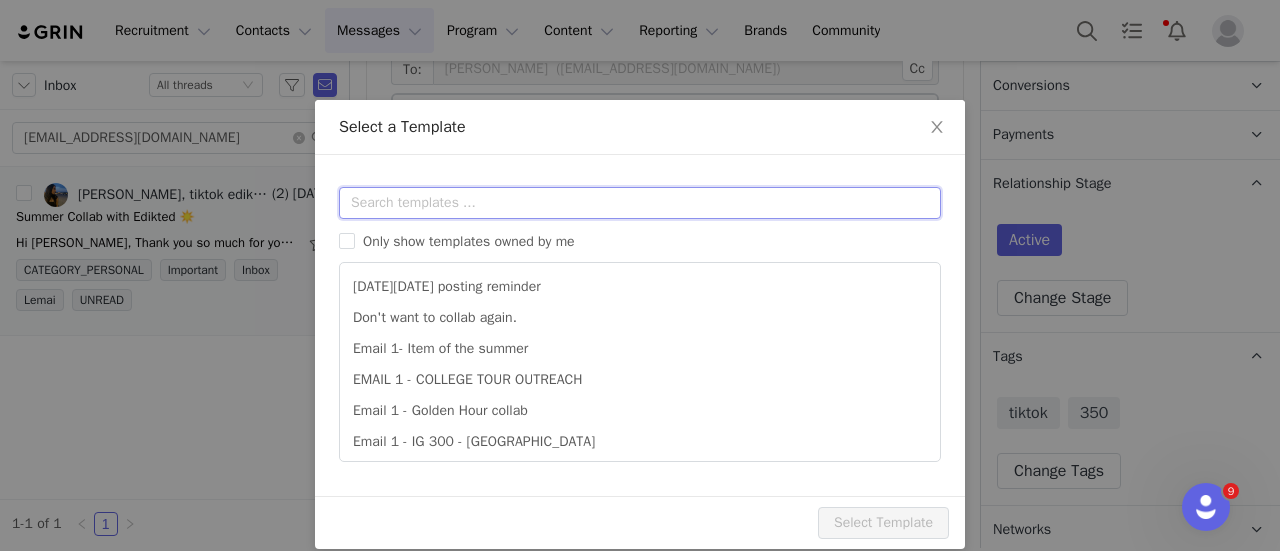 click at bounding box center (640, 203) 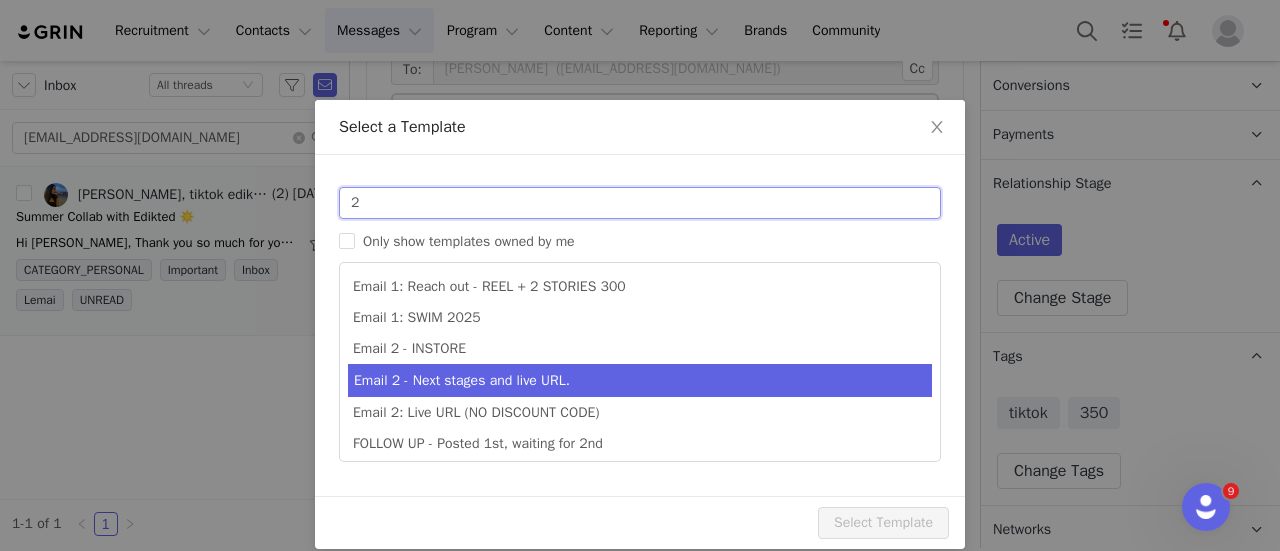 type on "2" 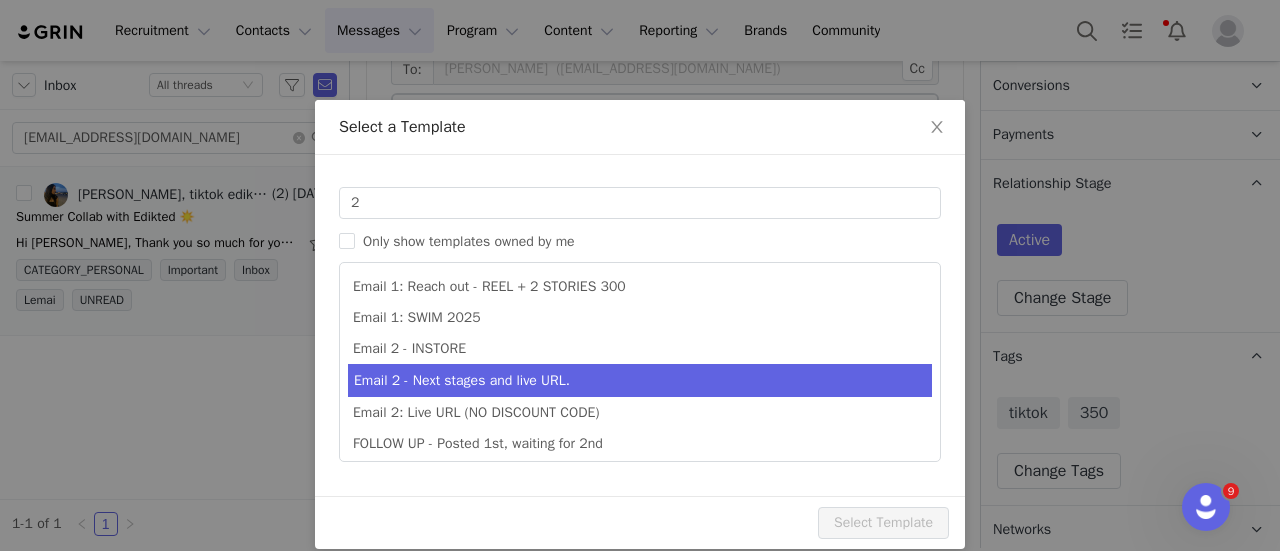 type on "Collab with Edikted" 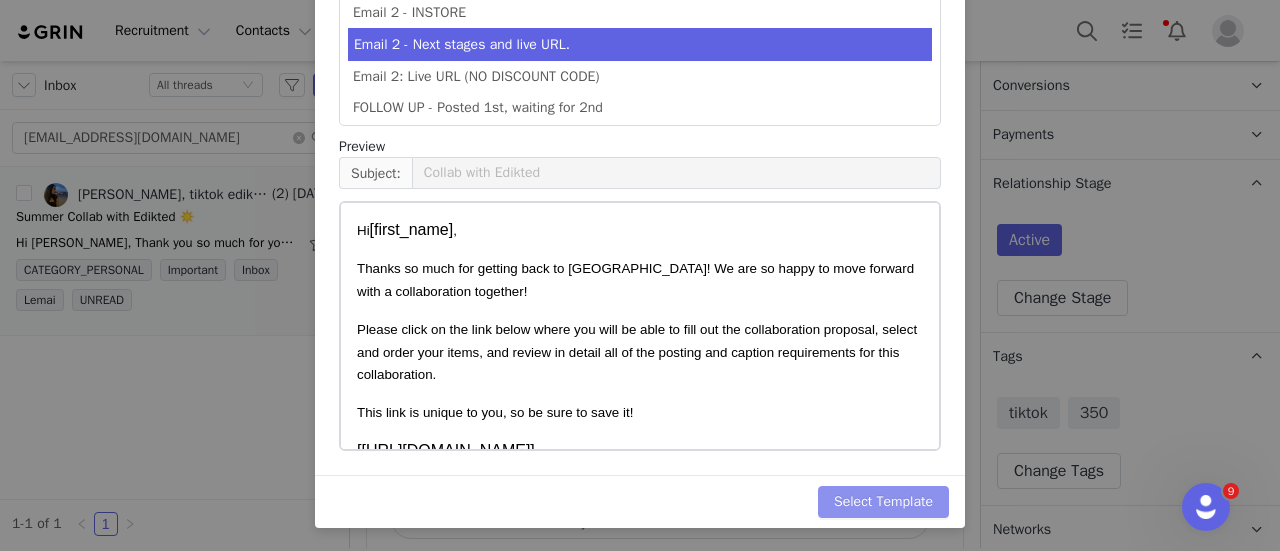 click on "Select Template" at bounding box center [883, 502] 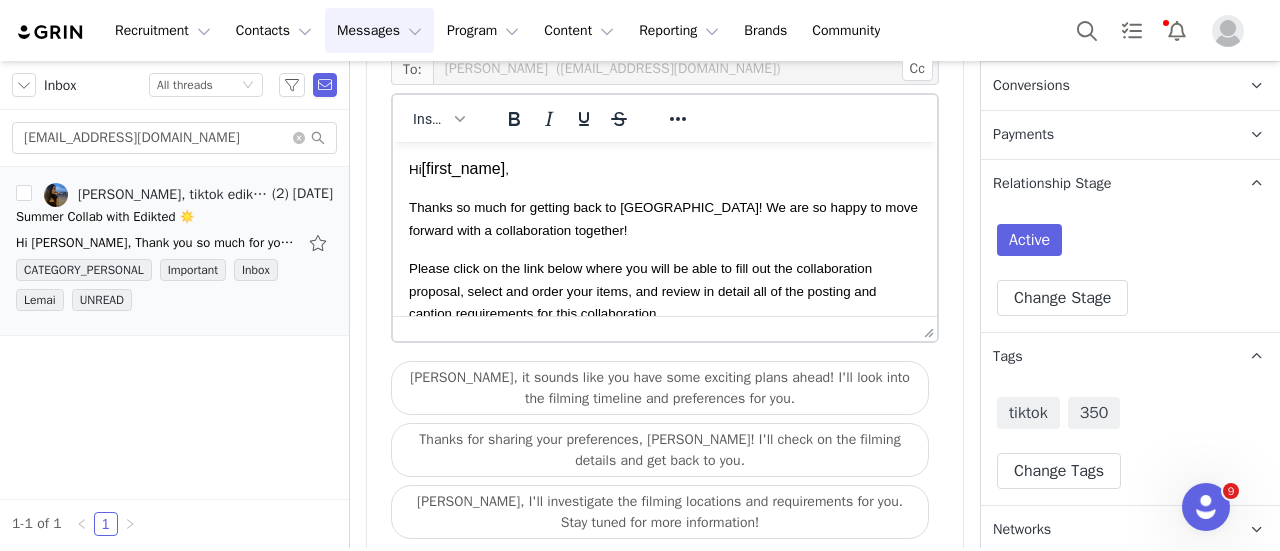 scroll, scrollTop: 84, scrollLeft: 0, axis: vertical 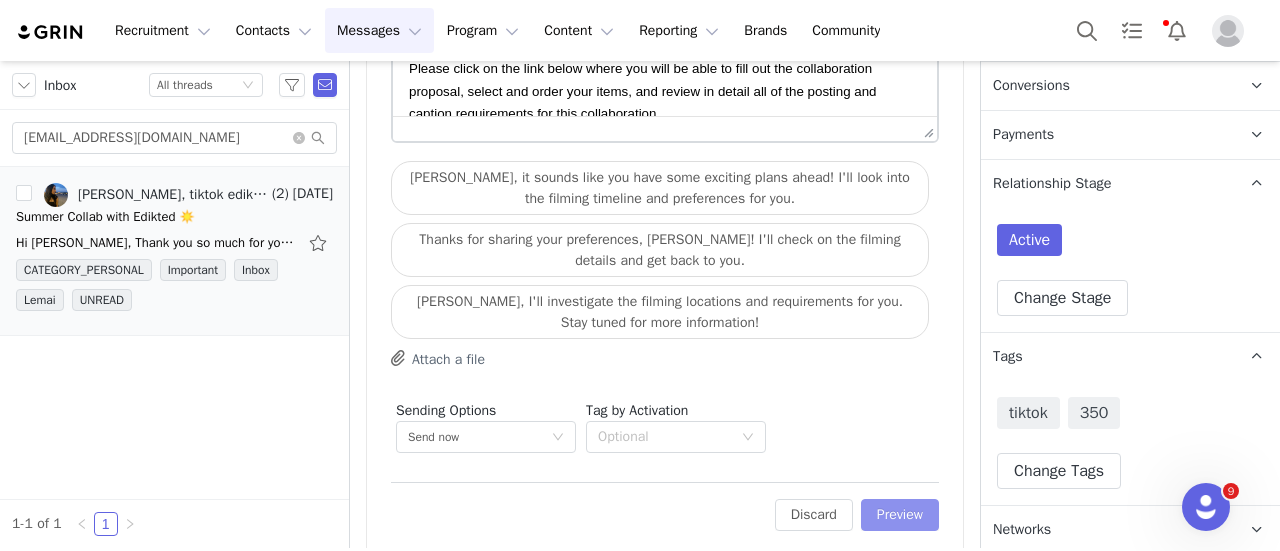 click on "Preview" at bounding box center (900, 515) 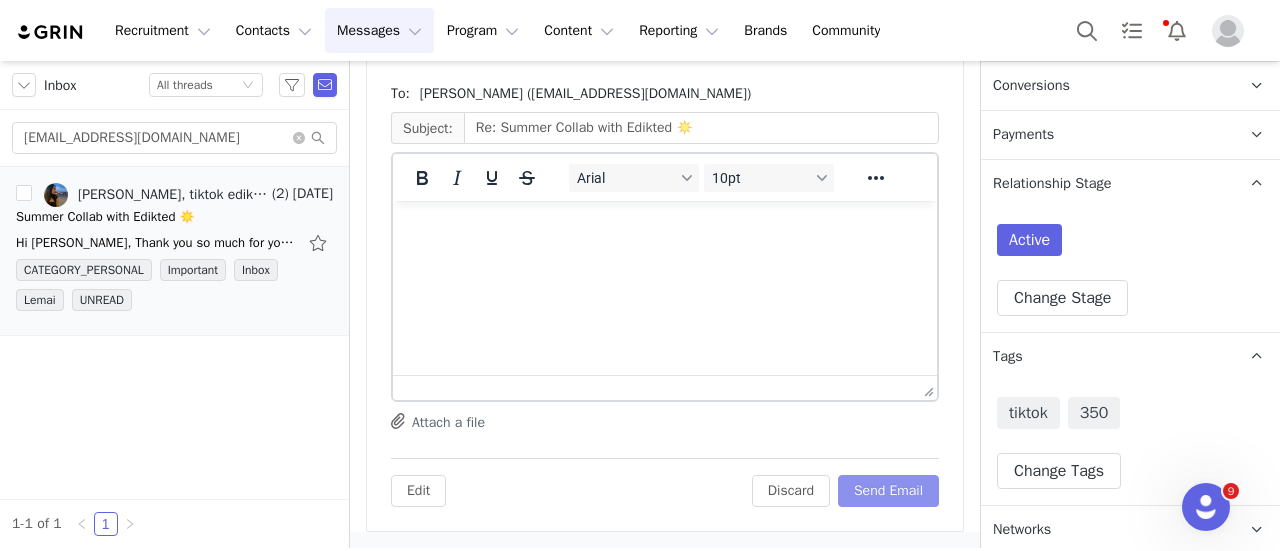 scroll, scrollTop: 1726, scrollLeft: 0, axis: vertical 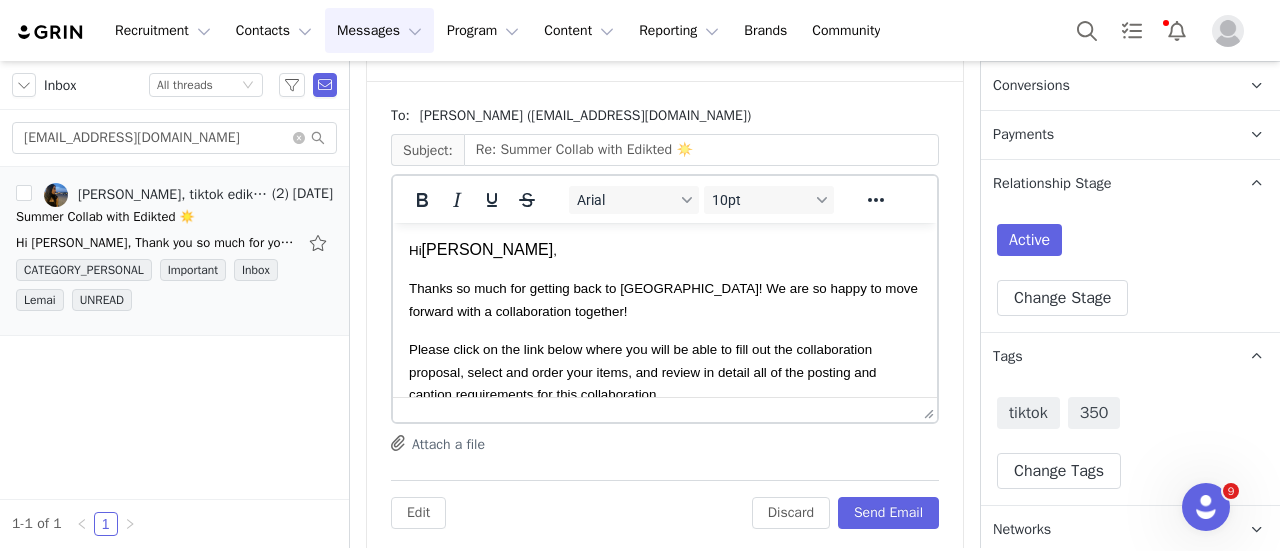 click on "Thanks so much for getting back to us! We are so happy to move forward with a collaboration together!" at bounding box center (665, 299) 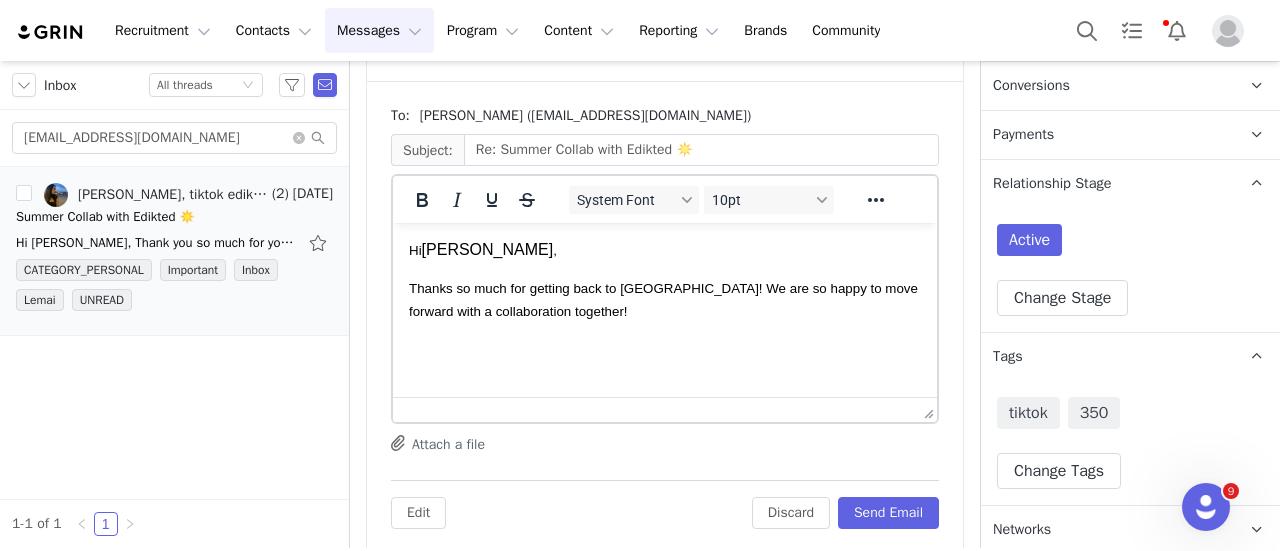 scroll, scrollTop: 0, scrollLeft: 0, axis: both 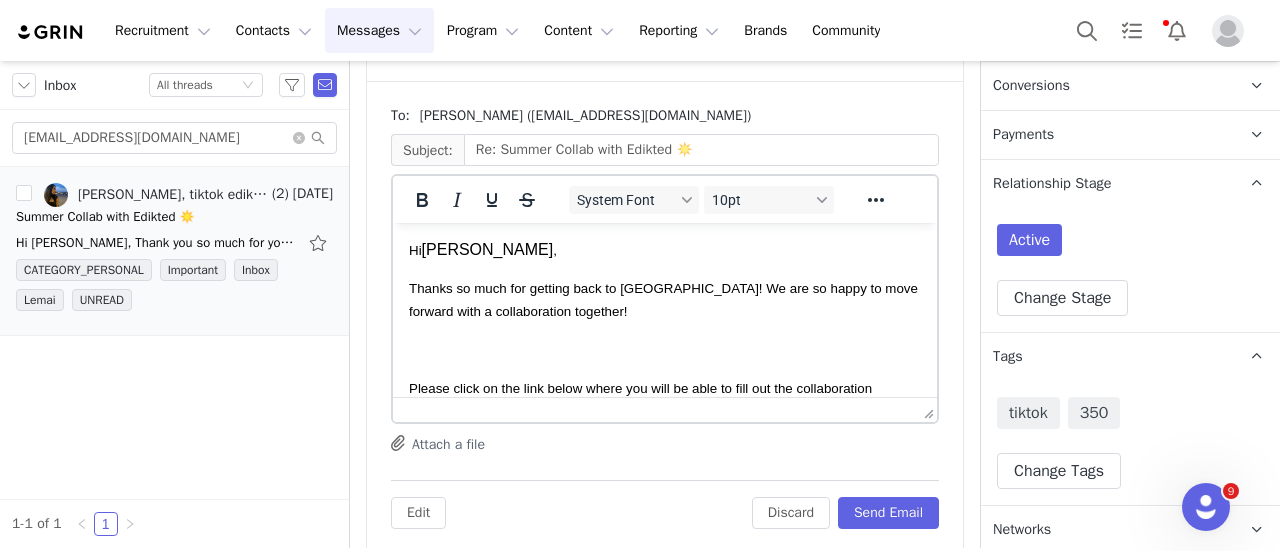 type 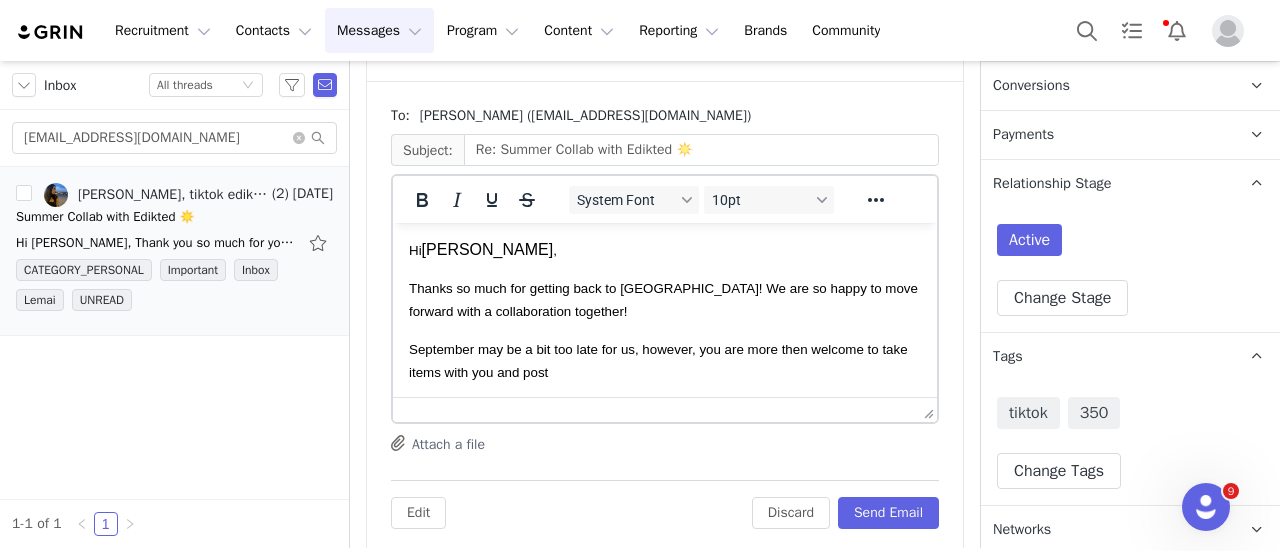 click on "September may be a bit too late for us, however, you are more then welcome to take items with you and post" at bounding box center [658, 360] 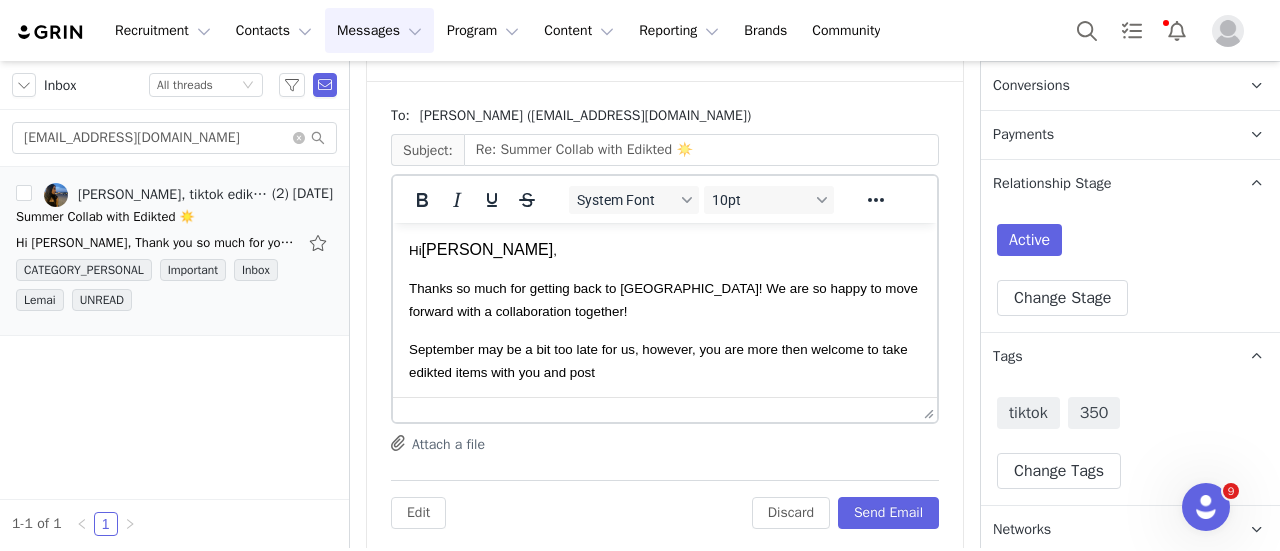 click on "September may be a bit too late for us, however, you are more then welcome to take edikted items with you and post" at bounding box center [658, 360] 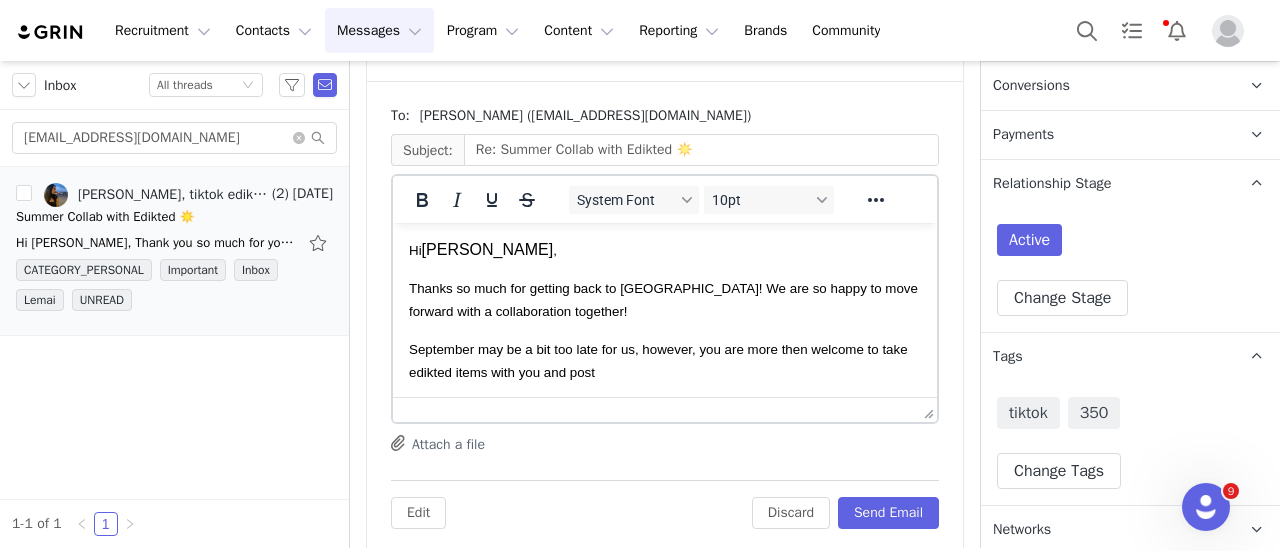 click on "September may be a bit too late for us, however, you are more then welcome to take edikted items with you and post" at bounding box center [658, 360] 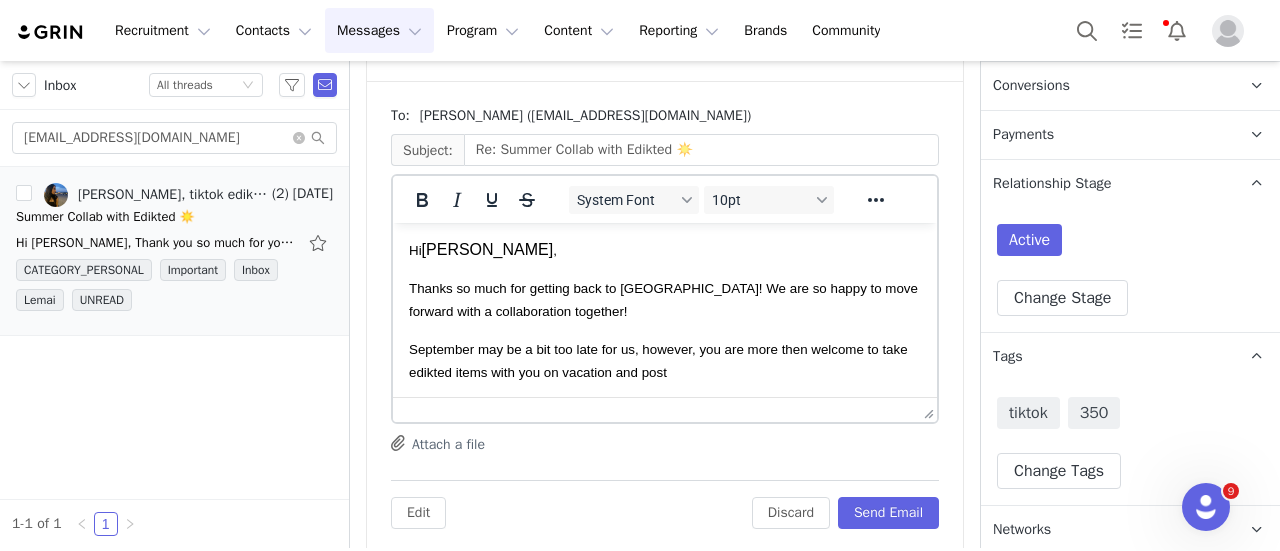 click on "September may be a bit too late for us, however, you are more then welcome to take edikted items with you on vacation and post" at bounding box center (665, 360) 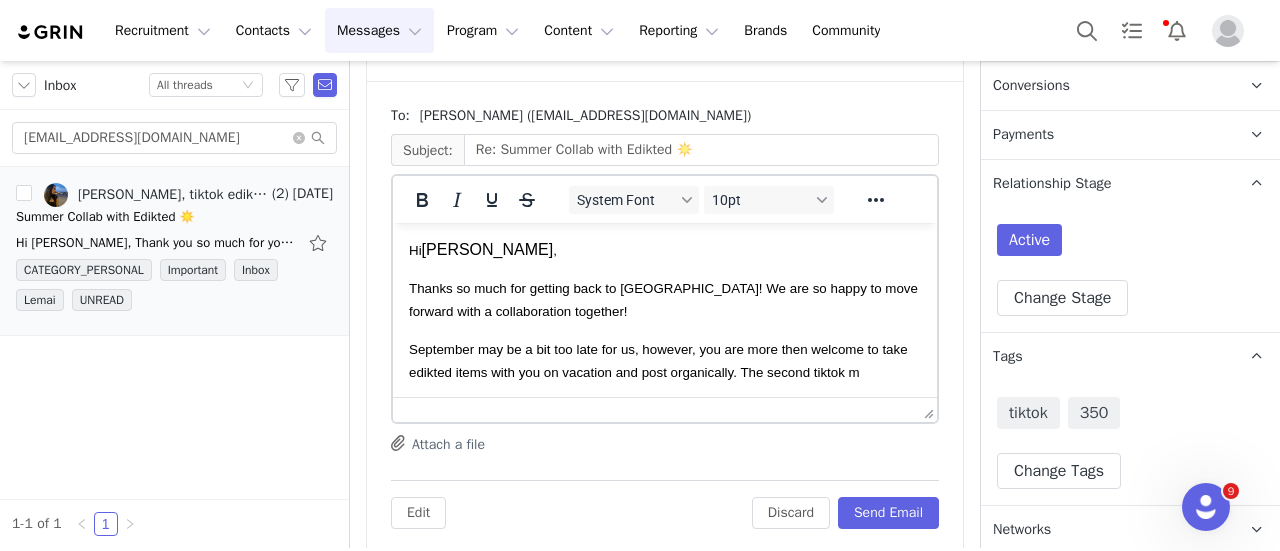 scroll, scrollTop: 6, scrollLeft: 0, axis: vertical 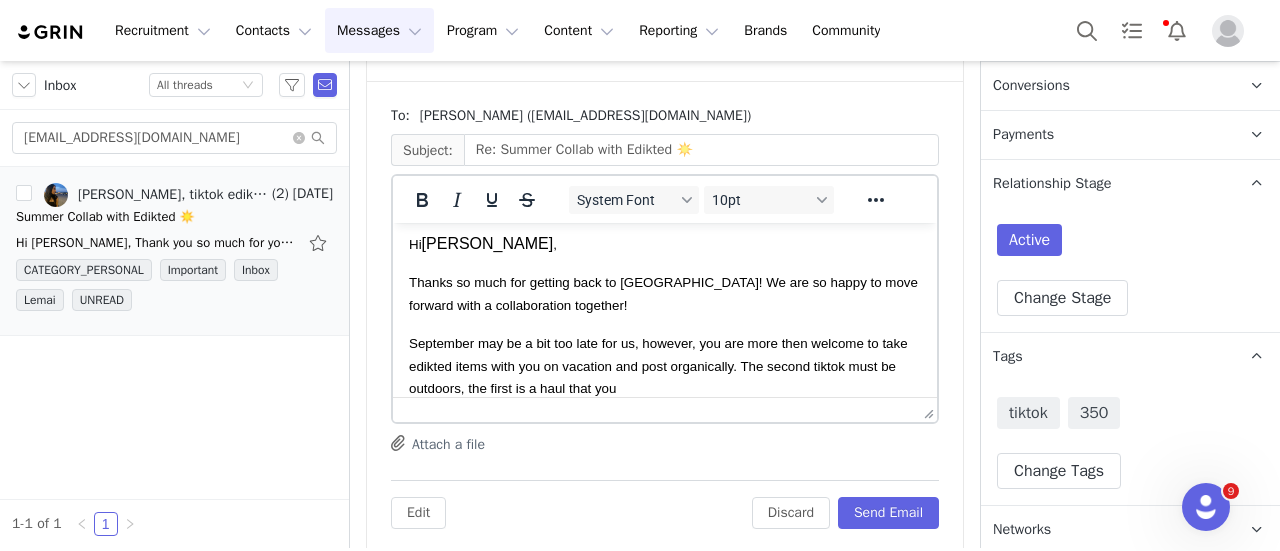 click on "September may be a bit too late for us, however, you are more then welcome to take edikted items with you on vacation and post organically. The second tiktok must be outdoors, the first is a haul that you" at bounding box center (658, 366) 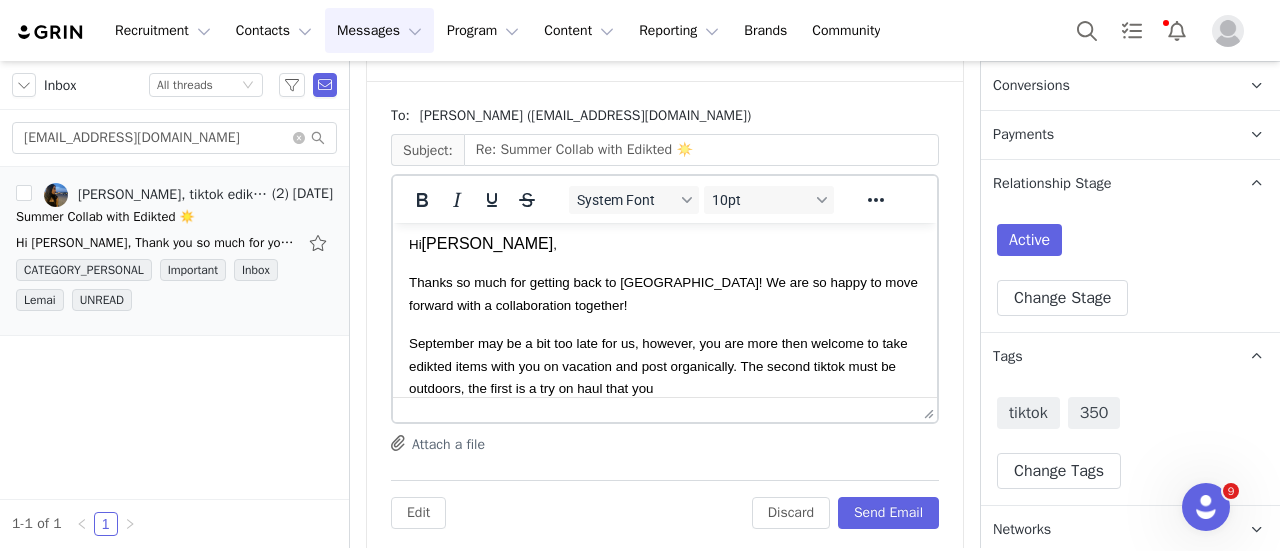 click on "September may be a bit too late for us, however, you are more then welcome to take edikted items with you on vacation and post organically. The second tiktok must be outdoors, the first is a try on haul that you" at bounding box center (665, 365) 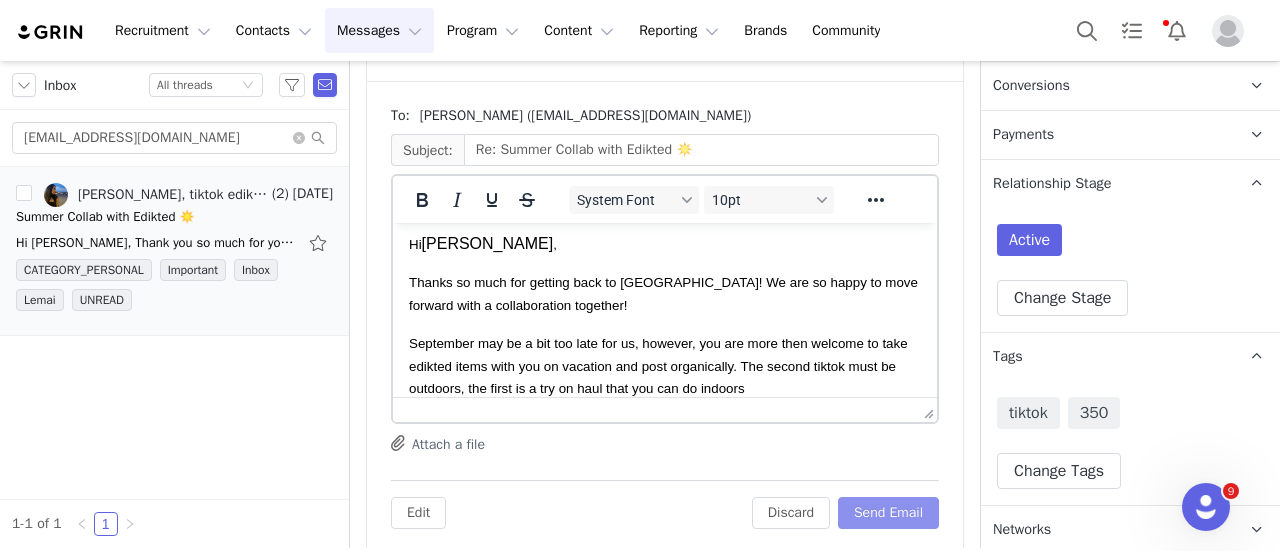 click on "Send Email" at bounding box center [888, 513] 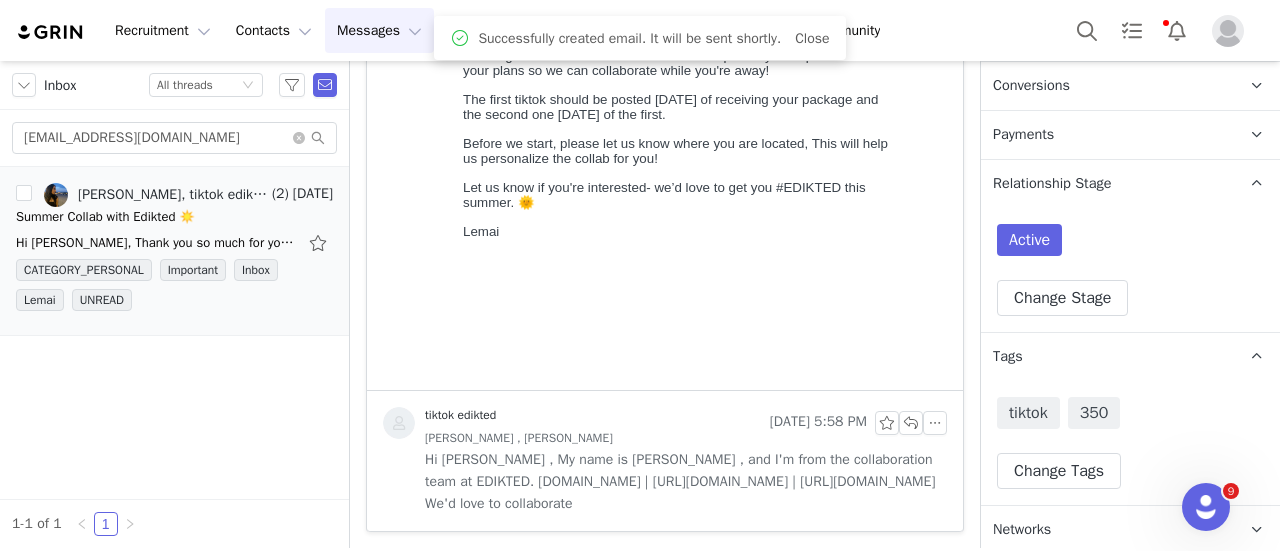 scroll, scrollTop: 1284, scrollLeft: 0, axis: vertical 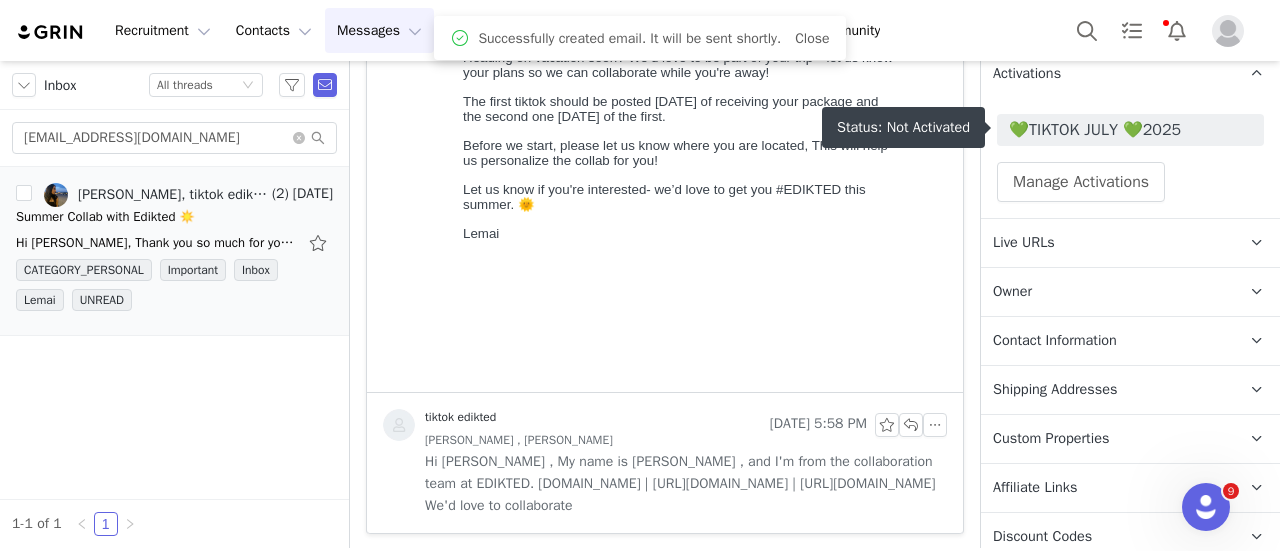 click on "💚TIKTOK JULY 💚2025 Manage Activations" at bounding box center [1130, 158] 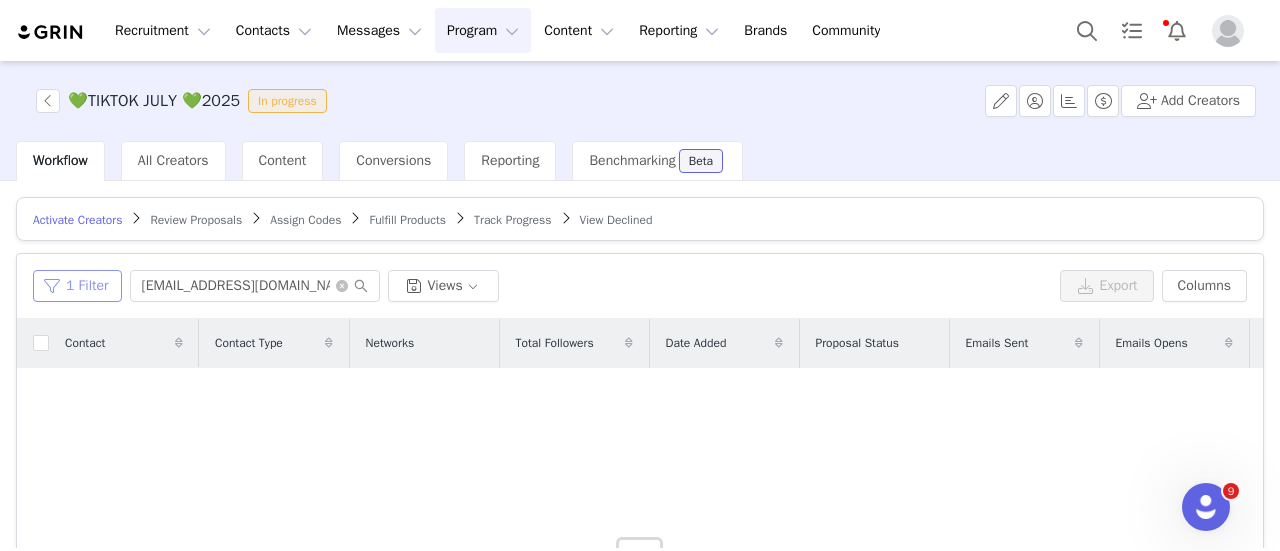 click on "1 Filter" at bounding box center [77, 286] 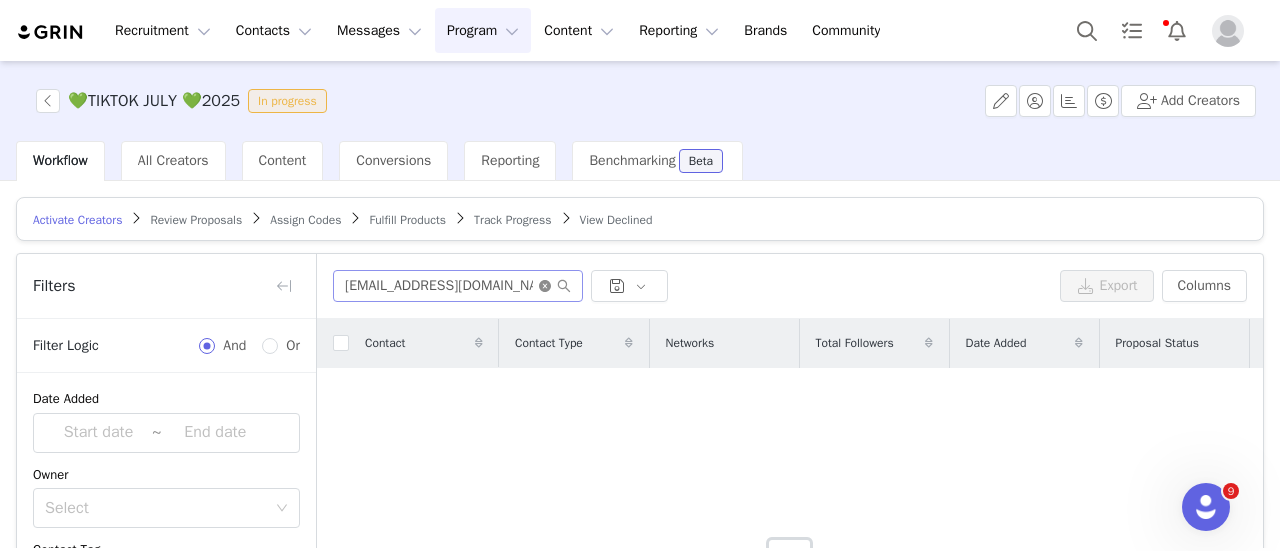 click 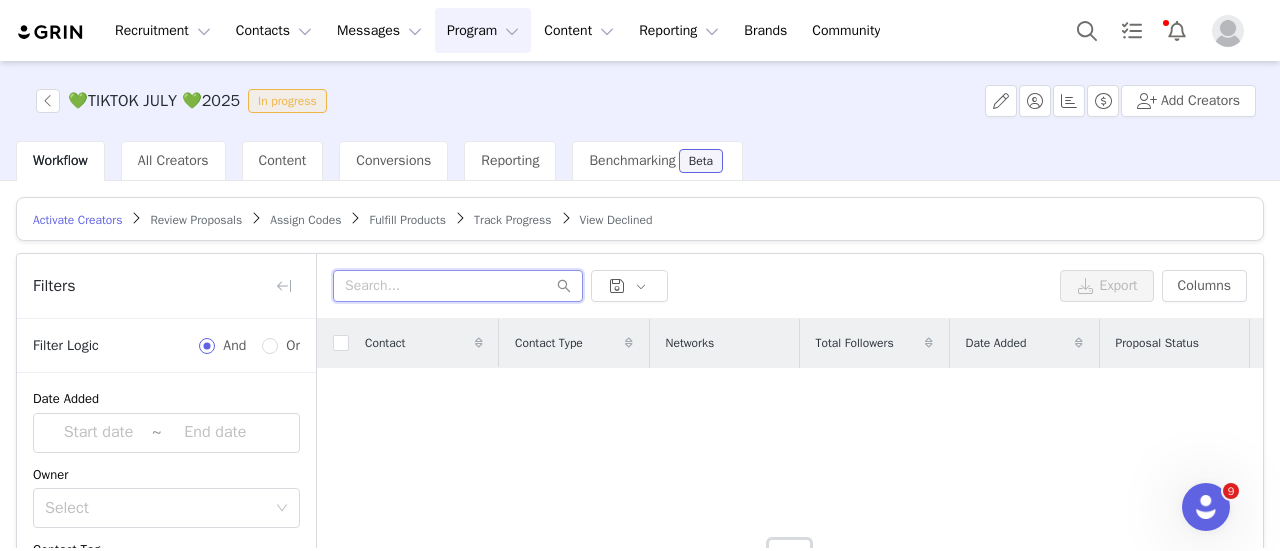 click at bounding box center [458, 286] 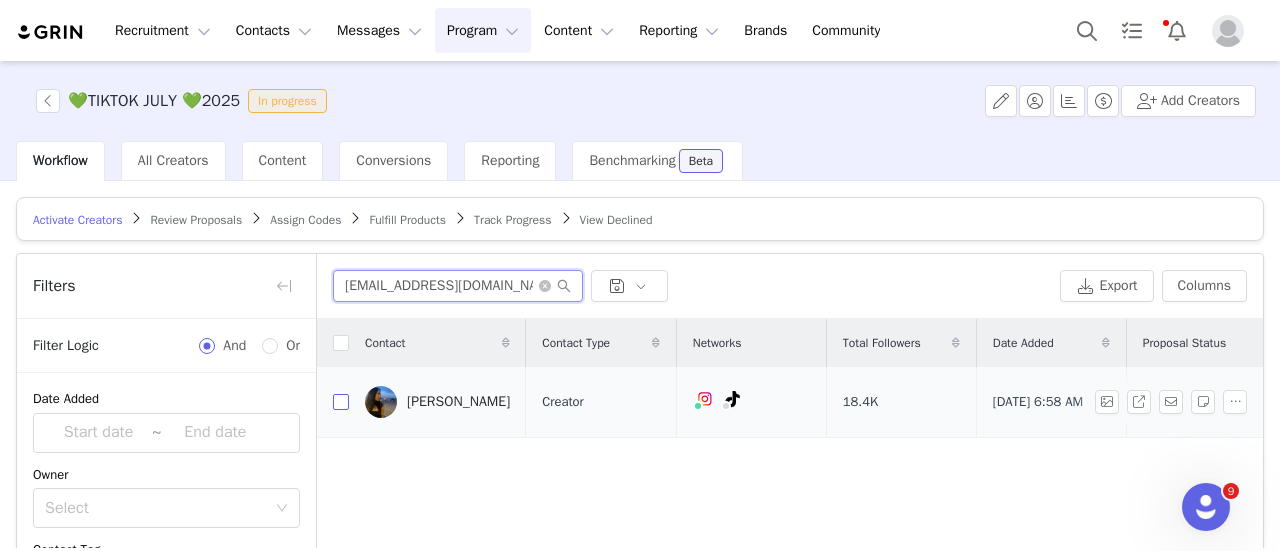 type on "dderidder2005@gmail.com" 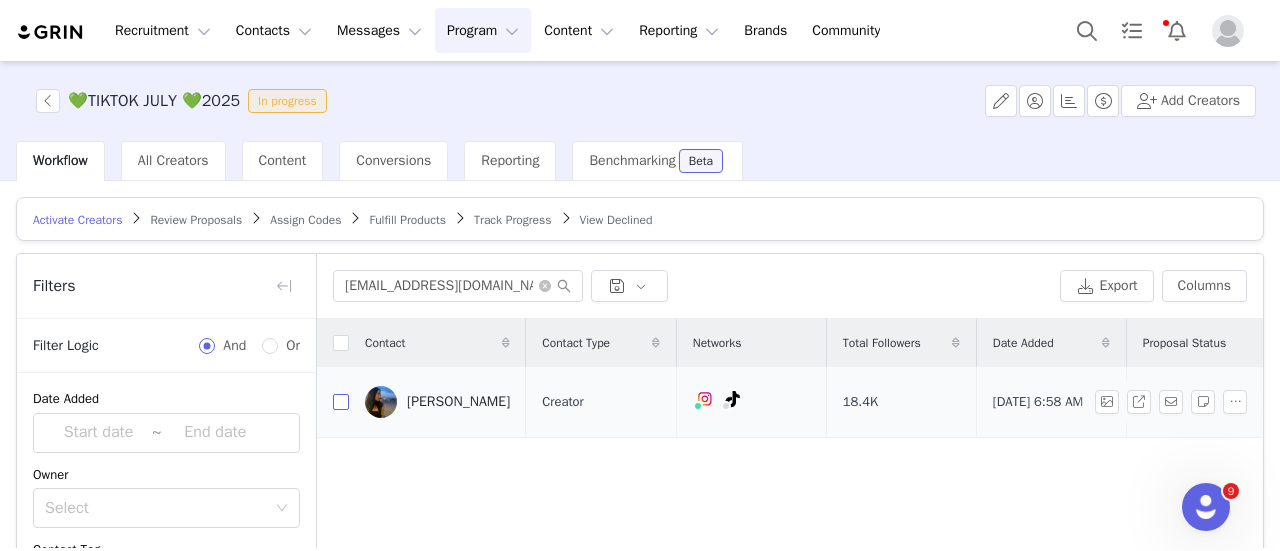 click at bounding box center (341, 402) 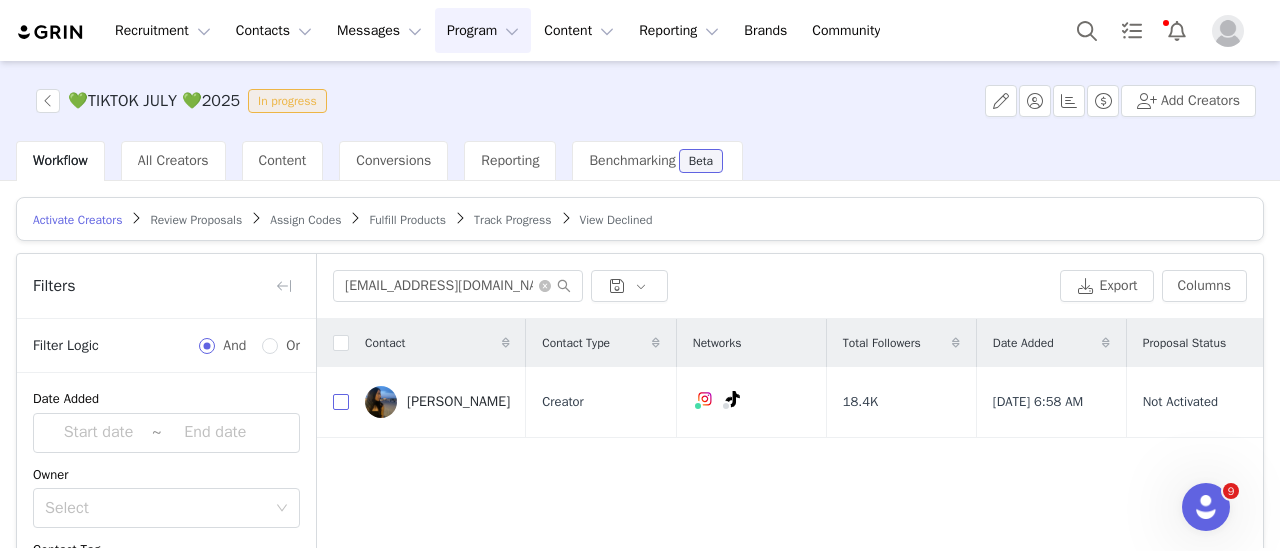 checkbox on "true" 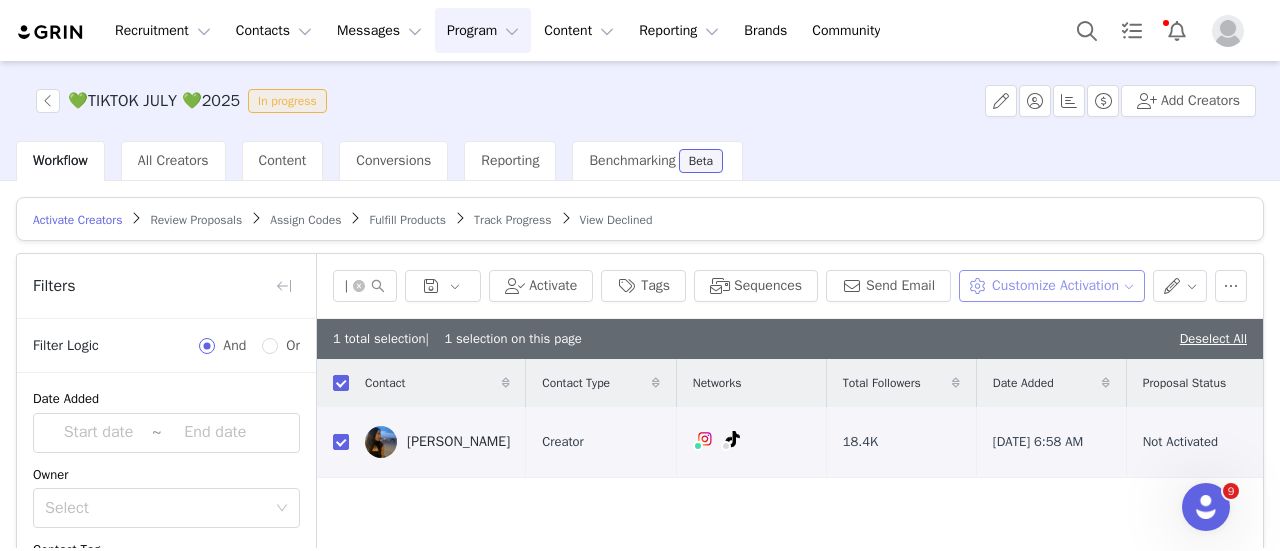 click on "Customize Activation" at bounding box center (1051, 286) 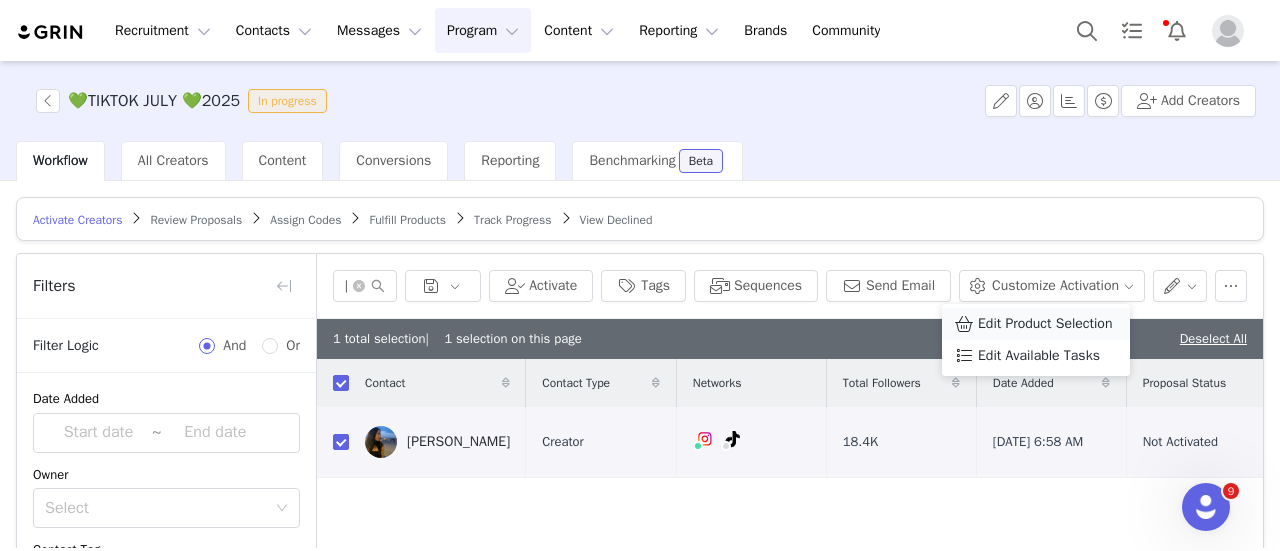 click on "Edit Product Selection" at bounding box center [1045, 324] 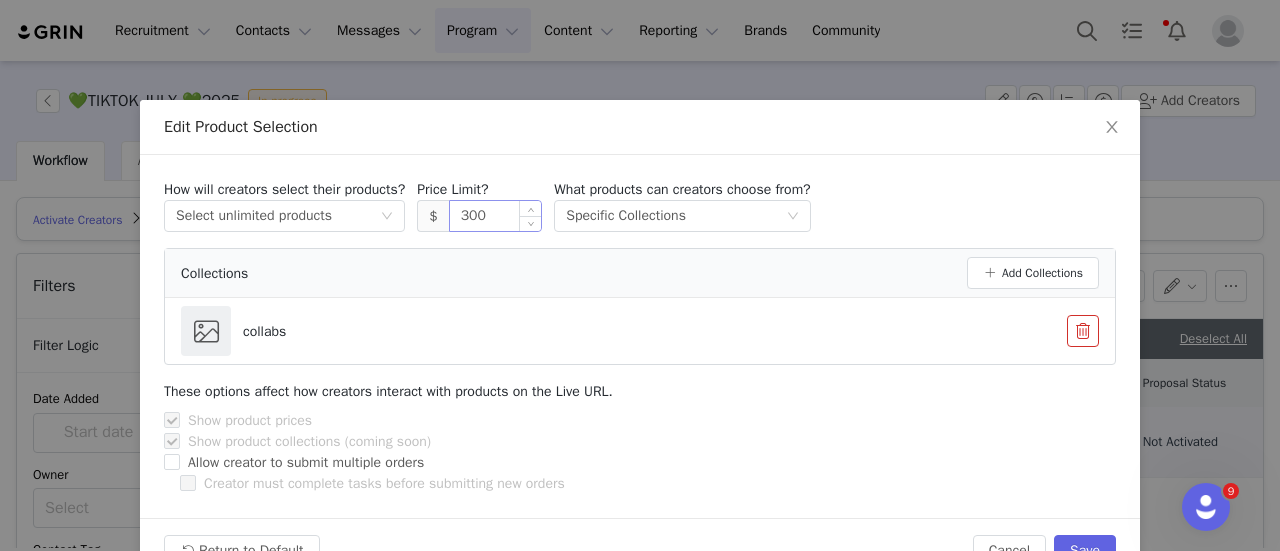 click on "300" at bounding box center (496, 216) 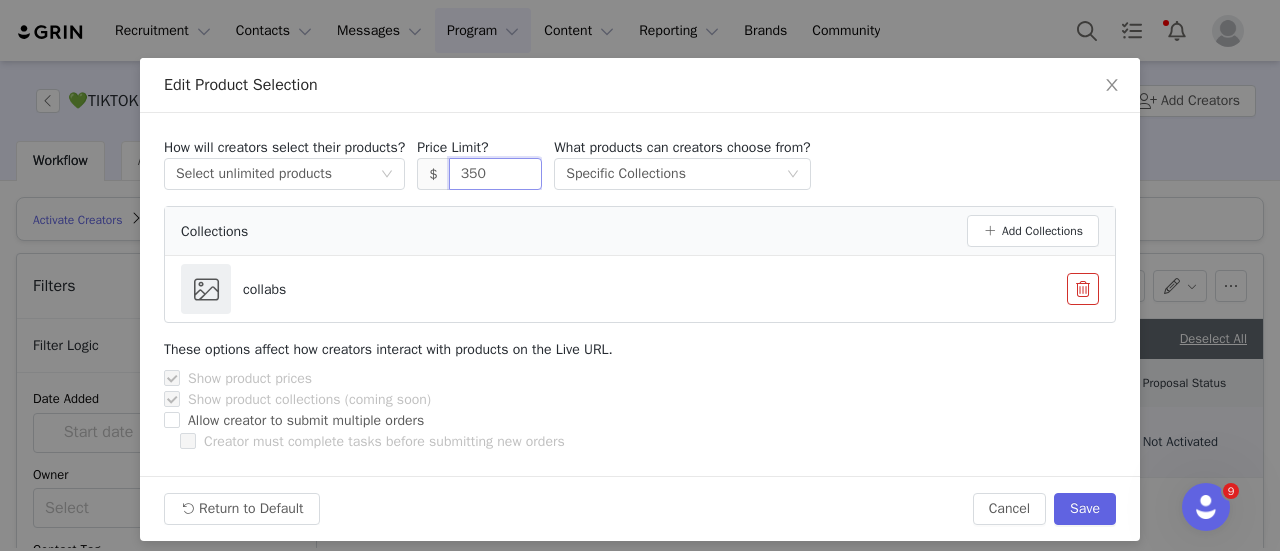 scroll, scrollTop: 54, scrollLeft: 0, axis: vertical 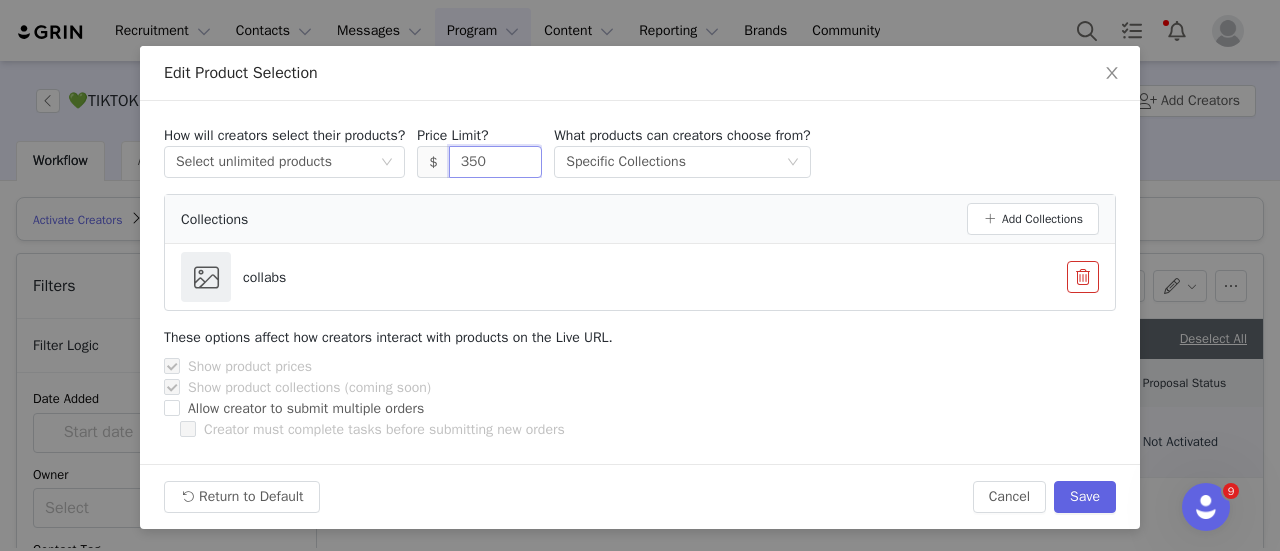 drag, startPoint x: 1090, startPoint y: 473, endPoint x: 1090, endPoint y: 499, distance: 26 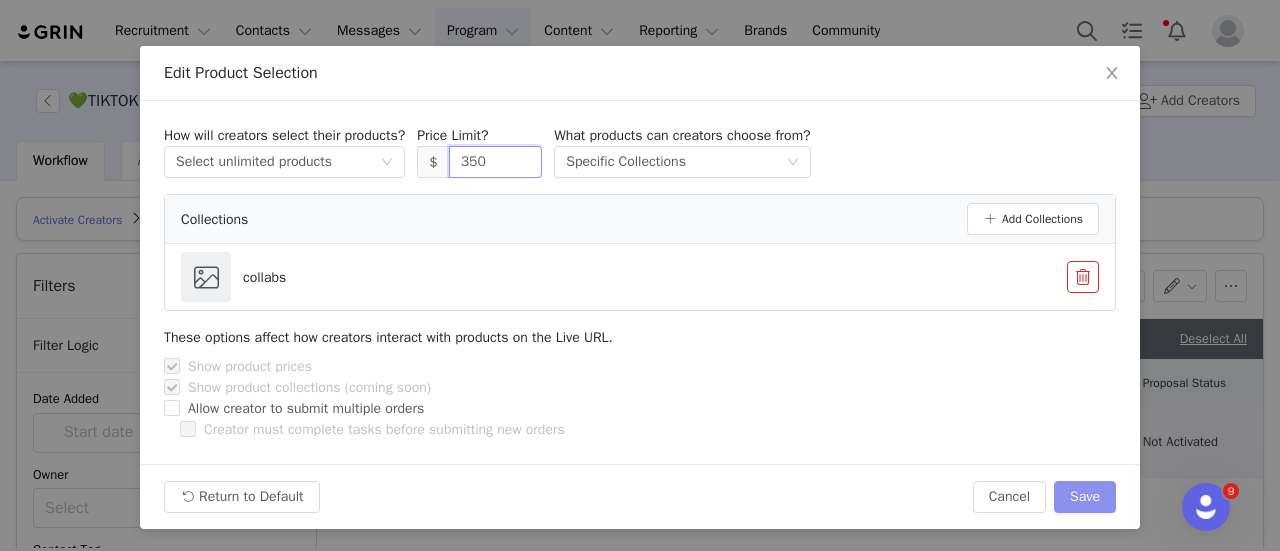 click on "Return to Default     Cancel Save" at bounding box center (640, 496) 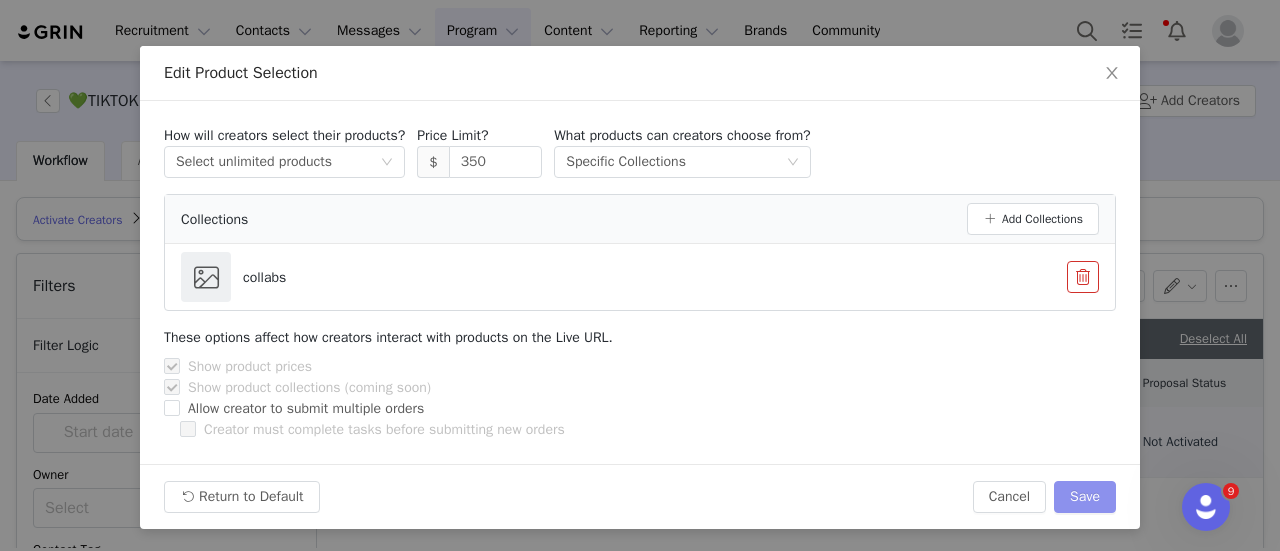 click on "Save" at bounding box center [1085, 497] 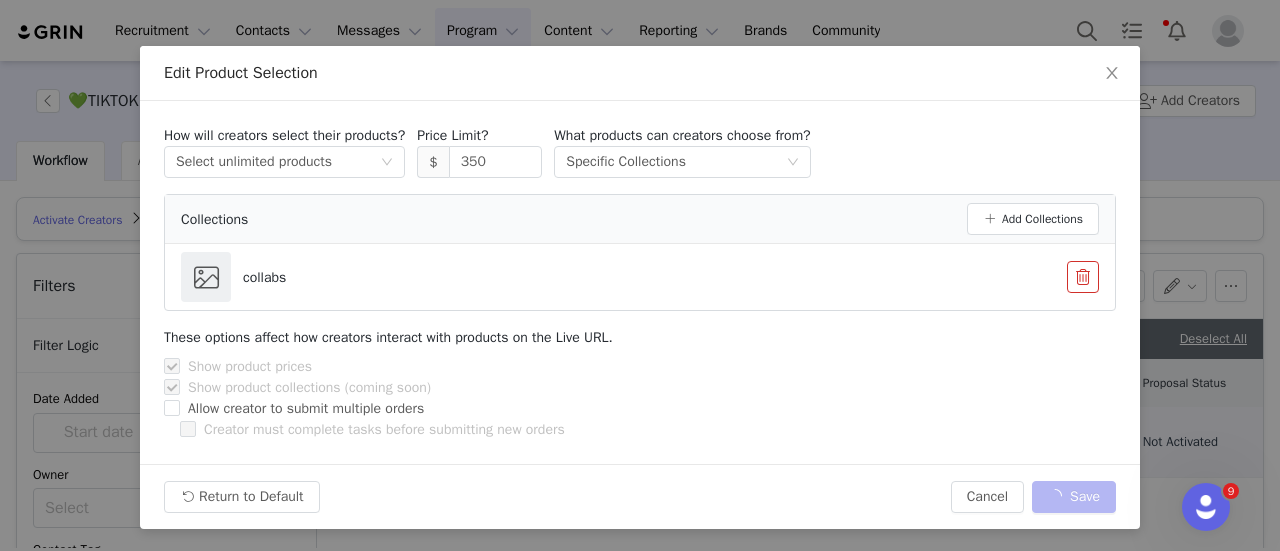 type on "300" 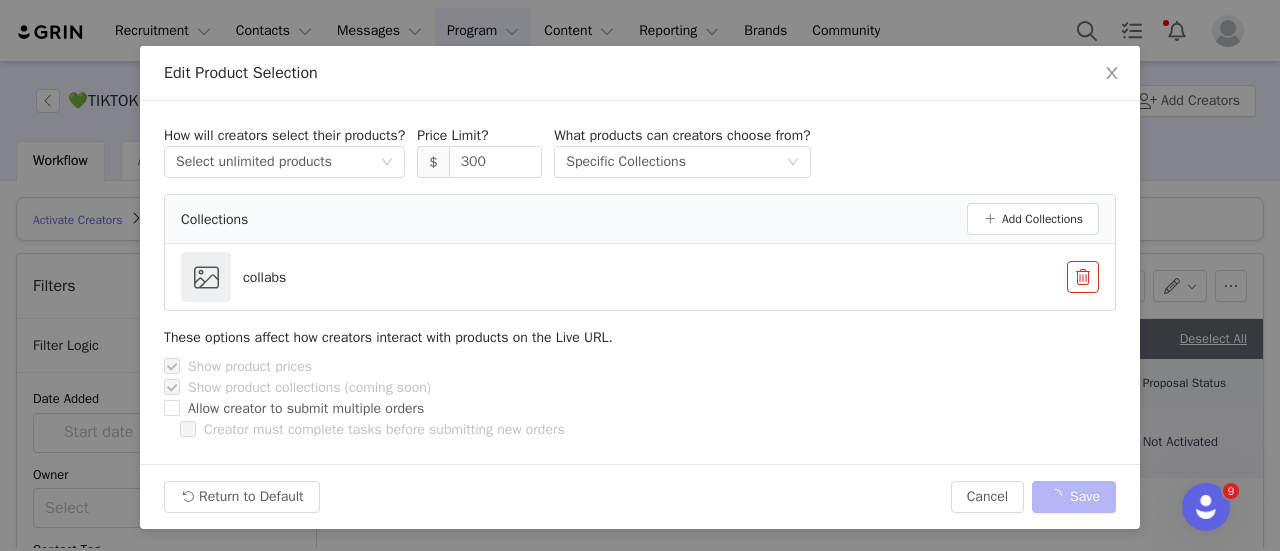 scroll, scrollTop: 0, scrollLeft: 0, axis: both 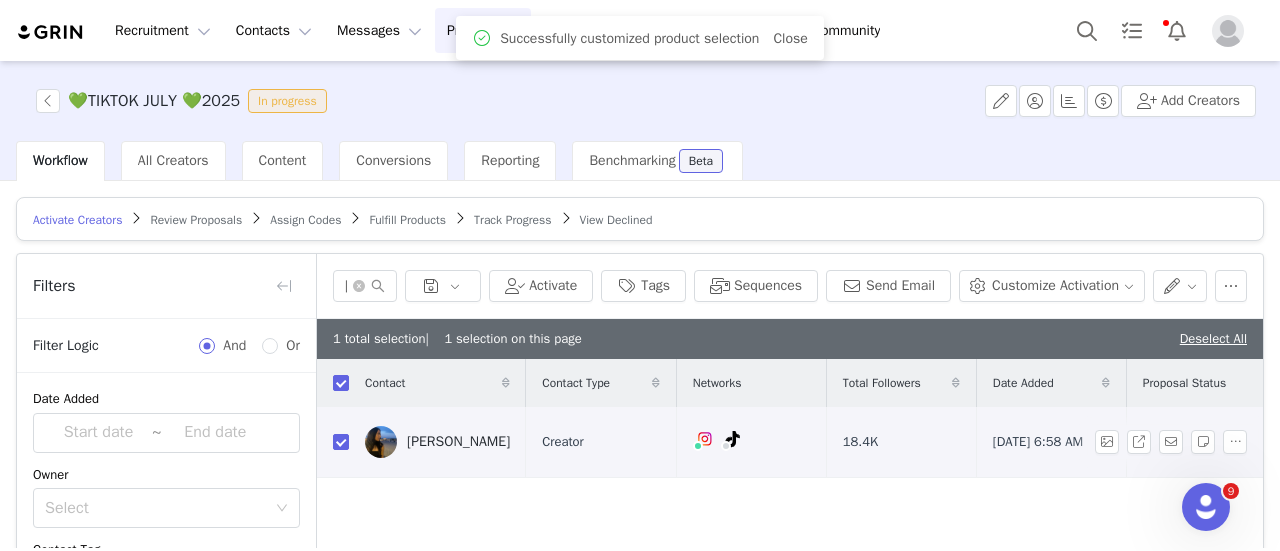 click on "Donna" at bounding box center [458, 442] 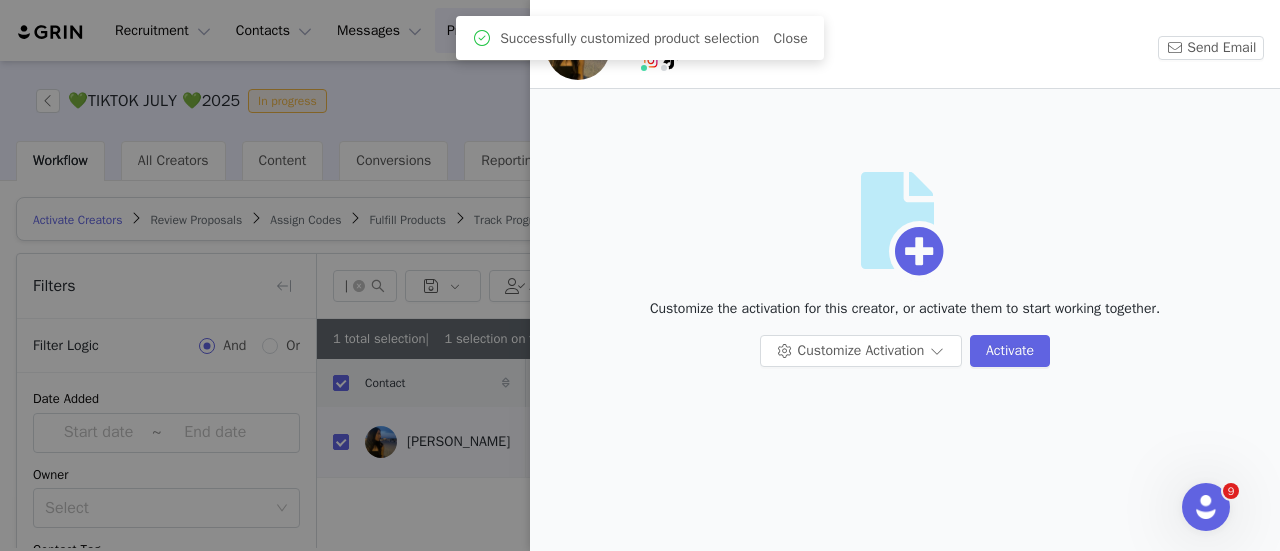 click at bounding box center (578, 48) 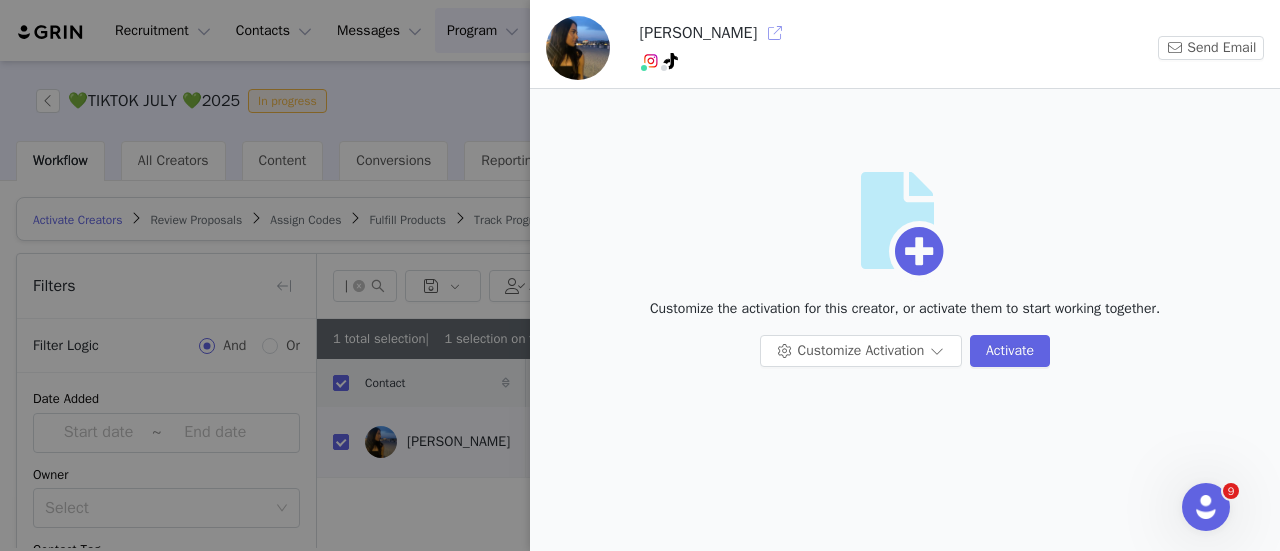 click at bounding box center (775, 33) 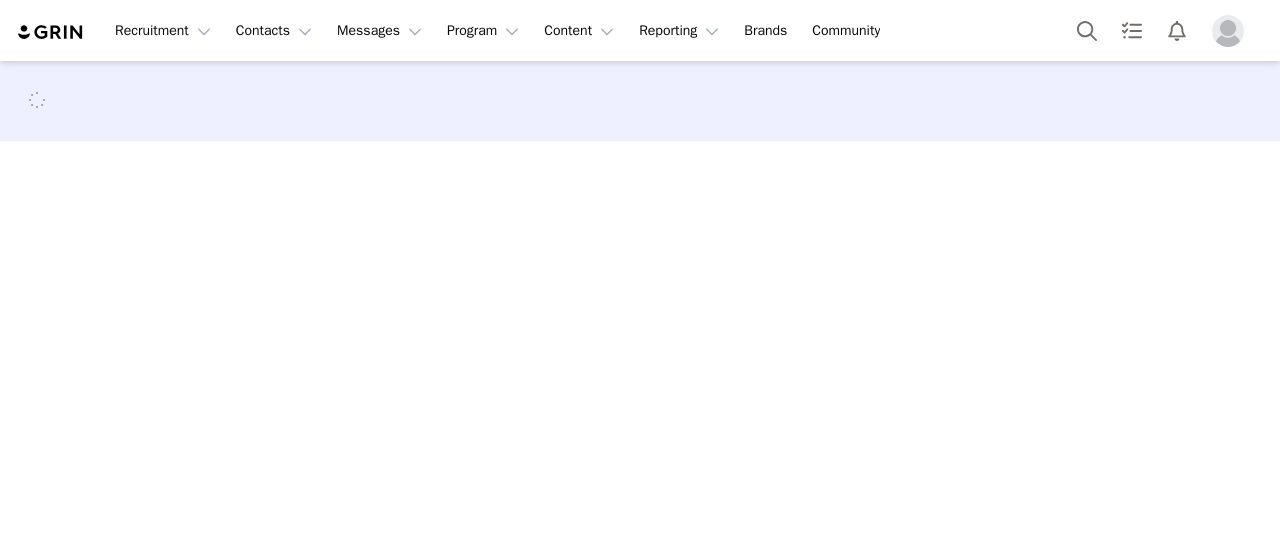 scroll, scrollTop: 0, scrollLeft: 0, axis: both 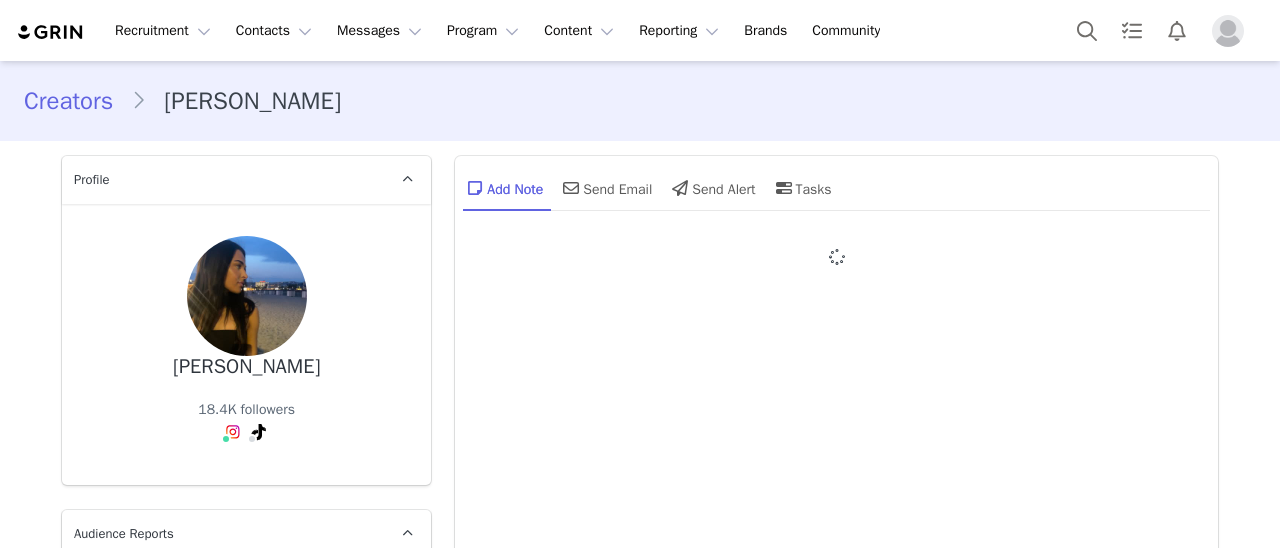 type on "+1 ([GEOGRAPHIC_DATA])" 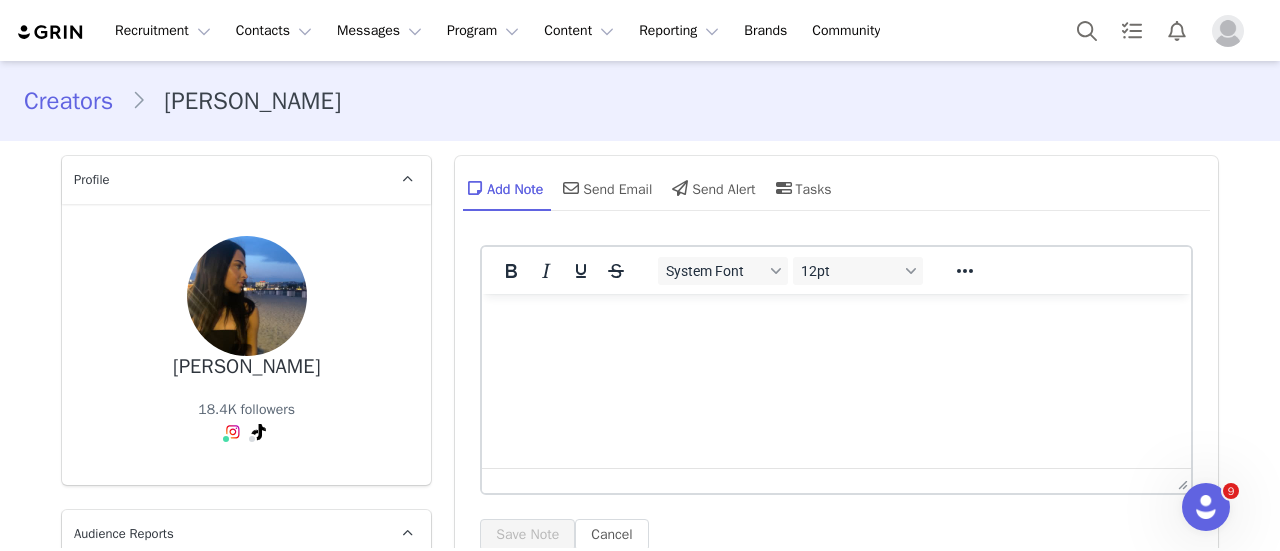 scroll, scrollTop: 0, scrollLeft: 0, axis: both 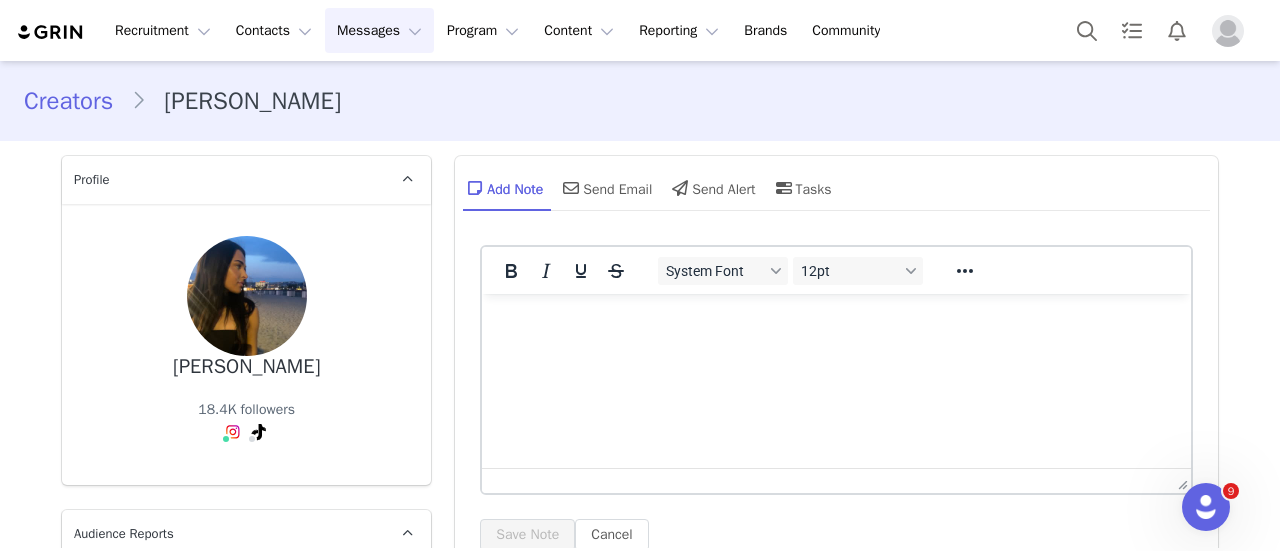 click on "Messages Messages" at bounding box center [379, 30] 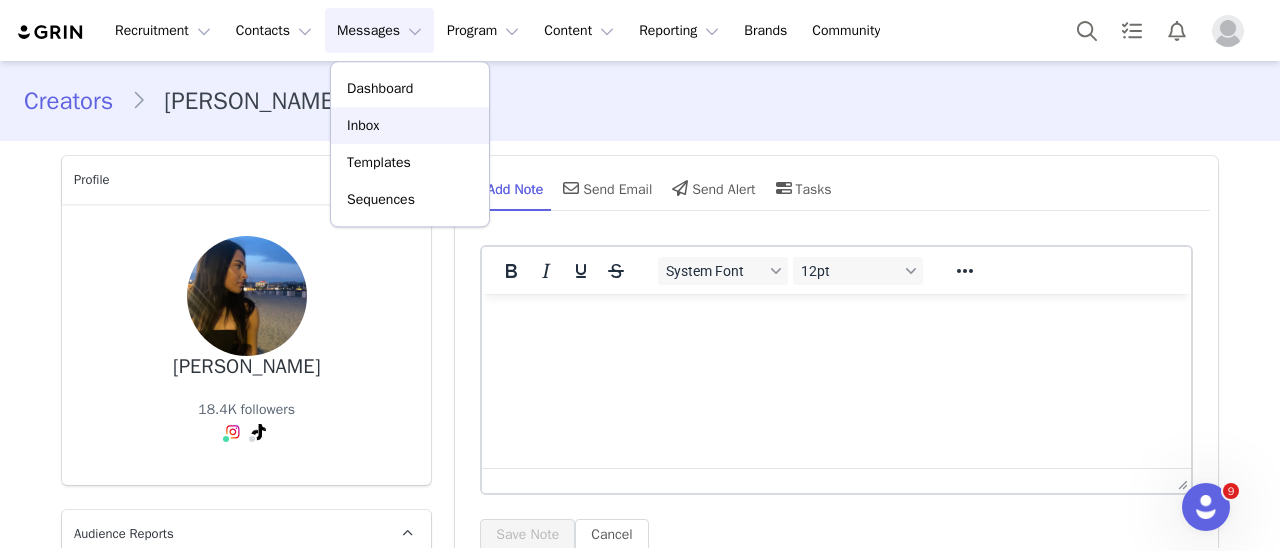 click on "Inbox" at bounding box center (410, 125) 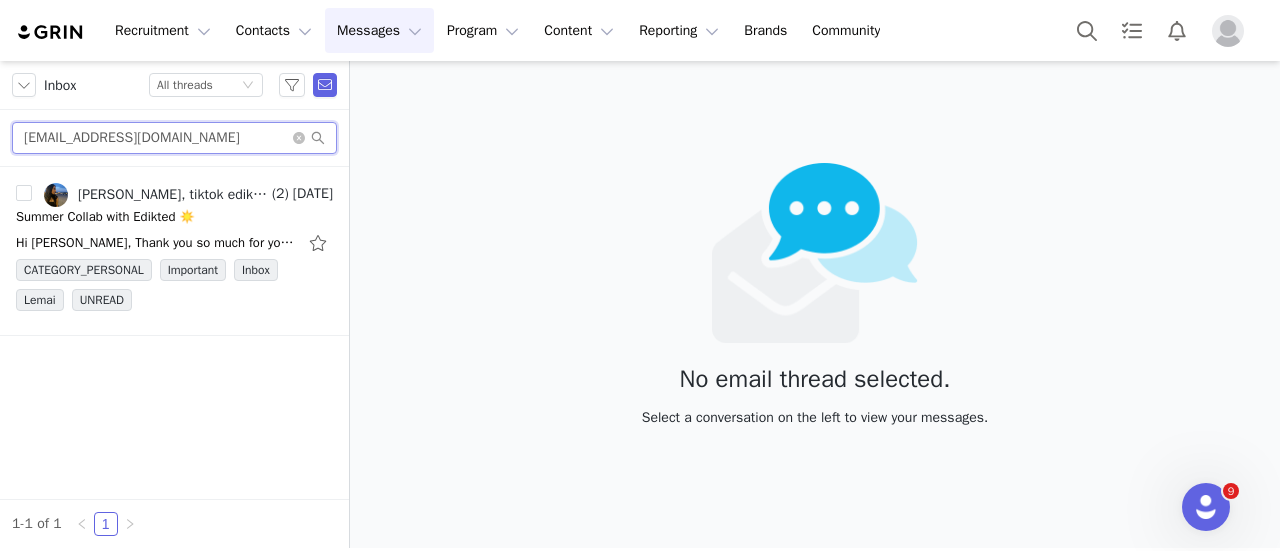 drag, startPoint x: 192, startPoint y: 139, endPoint x: 0, endPoint y: 128, distance: 192.31485 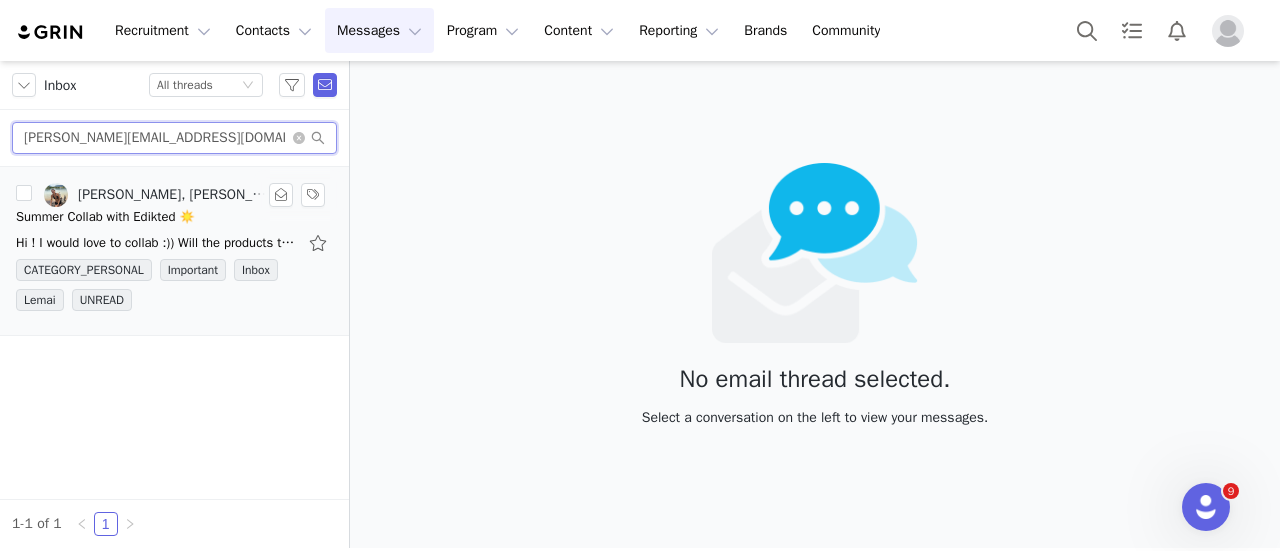type on "maria.arbizu42@gmail.com" 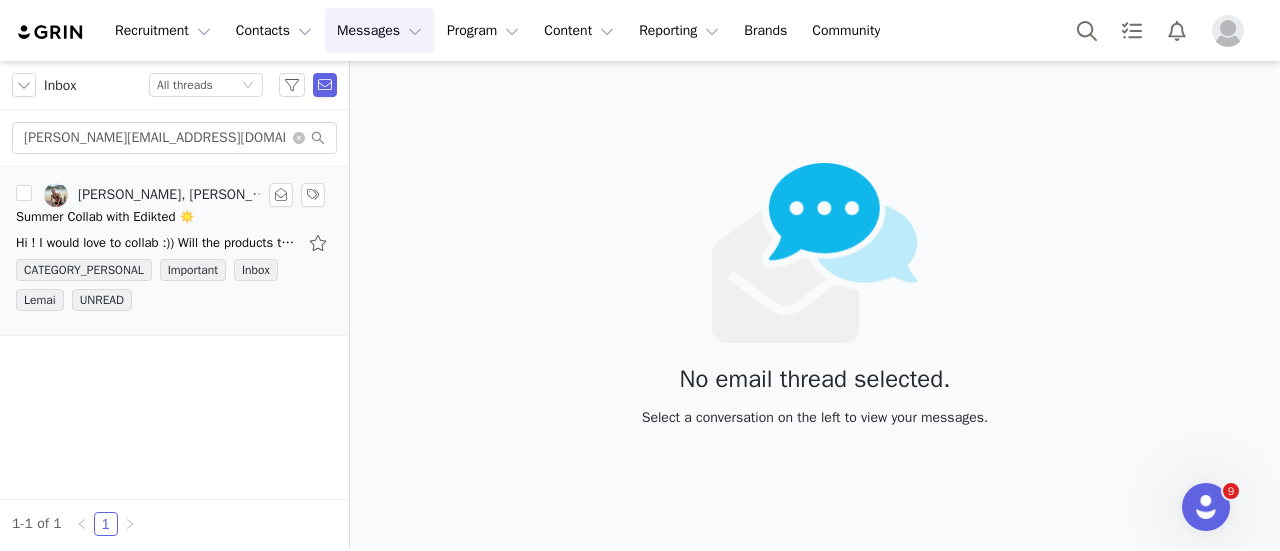 click on "Maria Arbizu, Maria Arbizu, tiktok edikted" at bounding box center [173, 195] 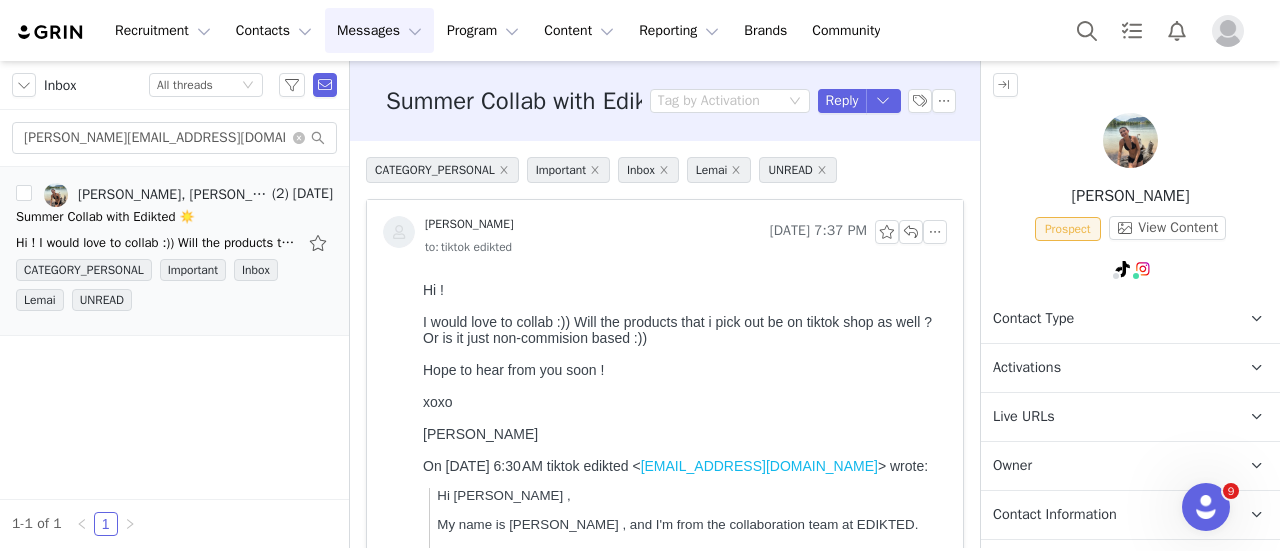 scroll, scrollTop: 0, scrollLeft: 0, axis: both 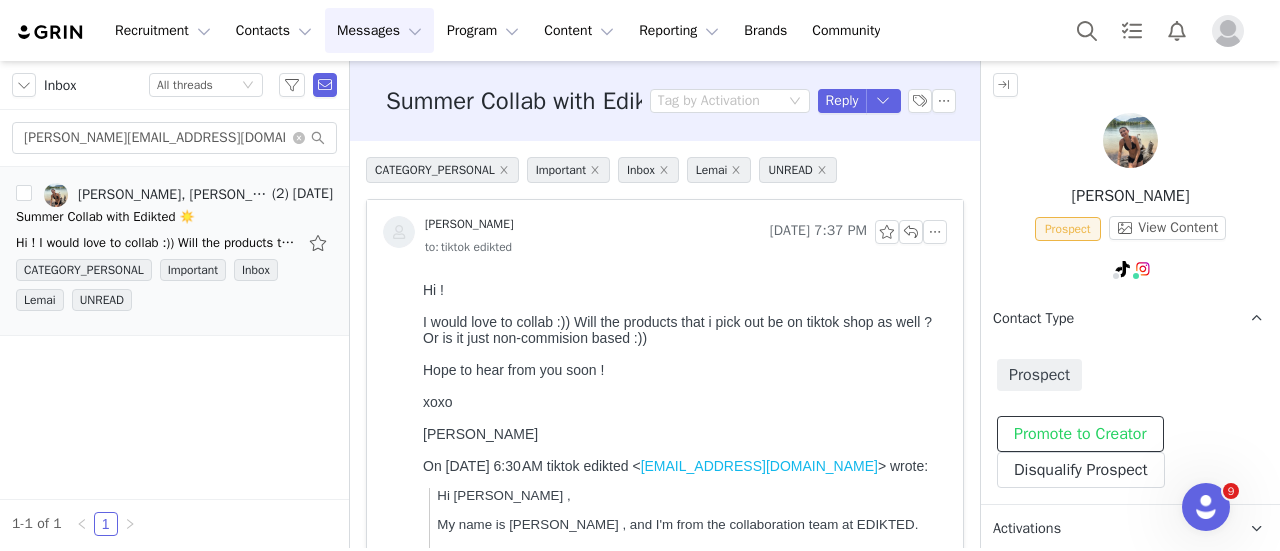 click on "Promote to Creator" at bounding box center (1080, 434) 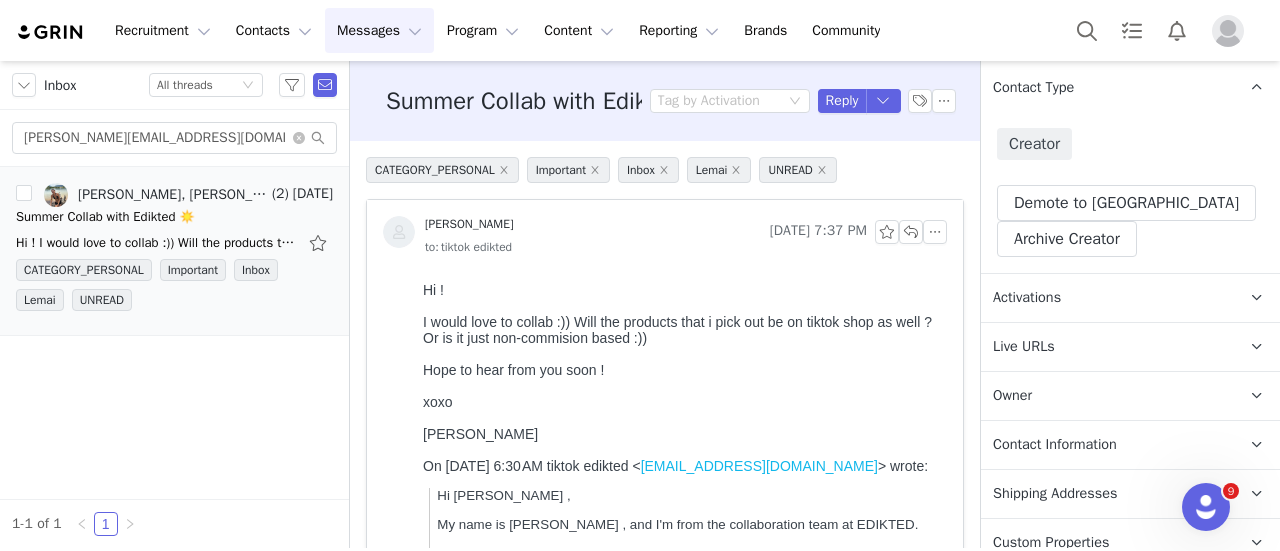 scroll, scrollTop: 300, scrollLeft: 0, axis: vertical 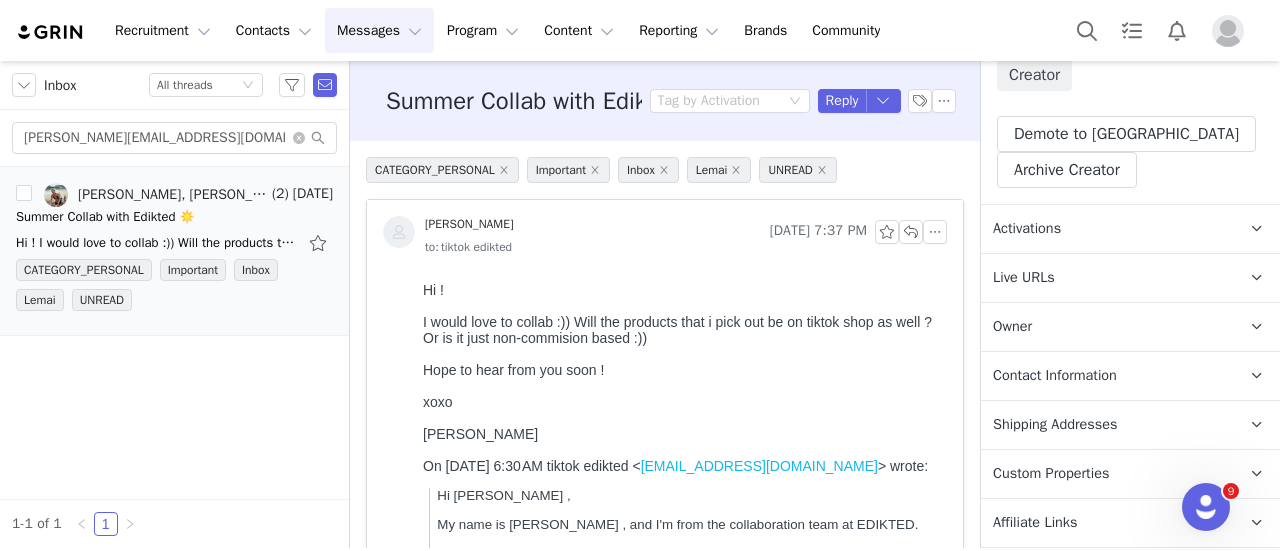click on "Activations" at bounding box center [1106, 229] 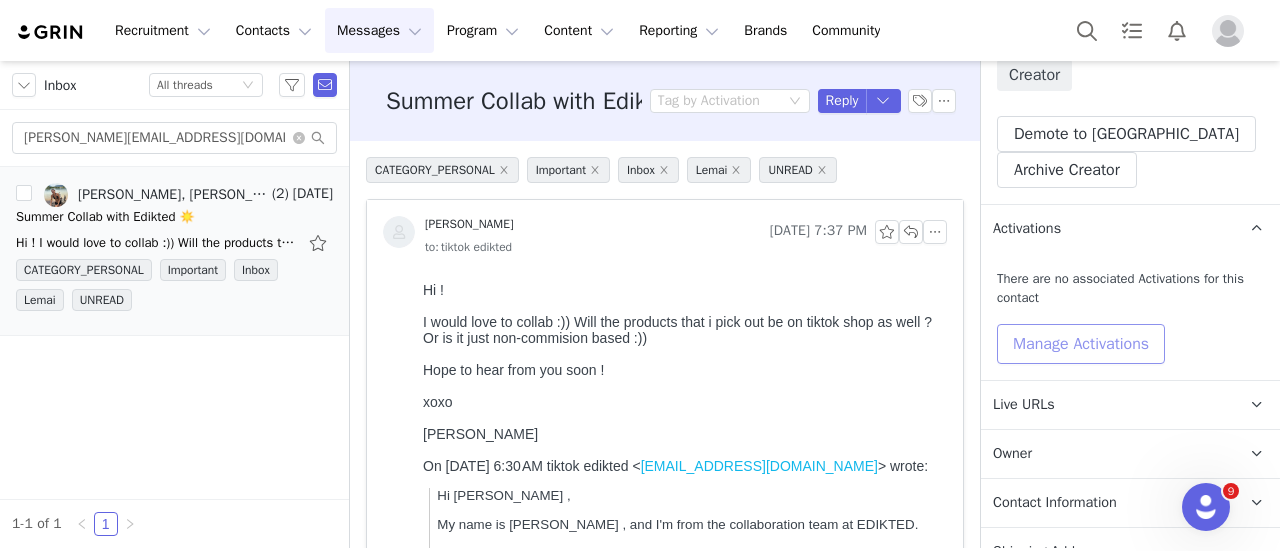 click on "Manage Activations" at bounding box center (1081, 344) 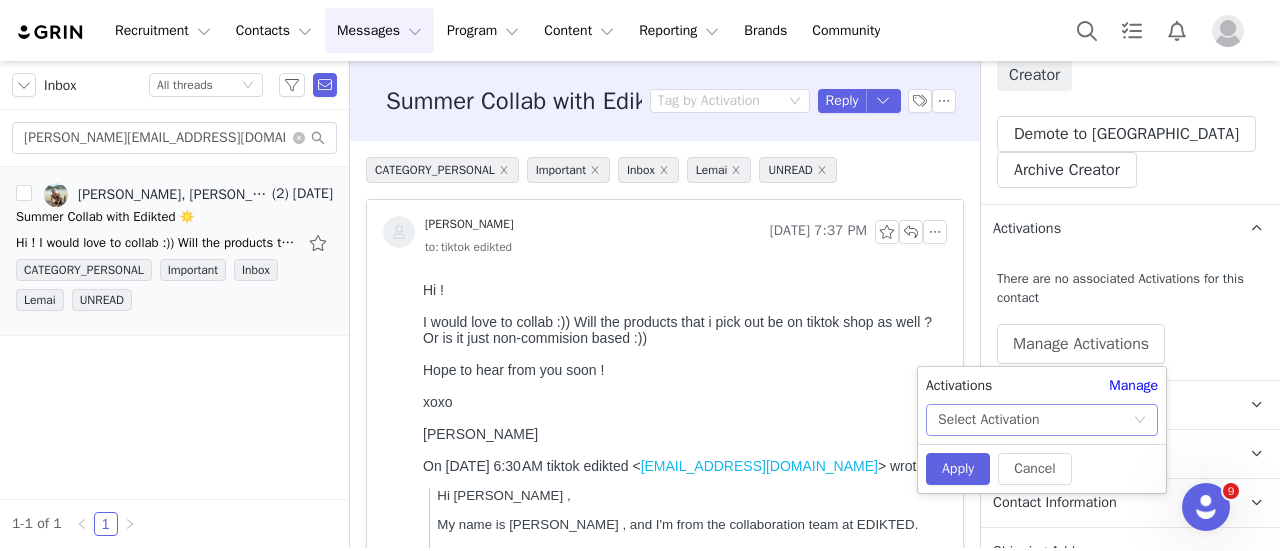 click on "Select Activation" at bounding box center [1035, 420] 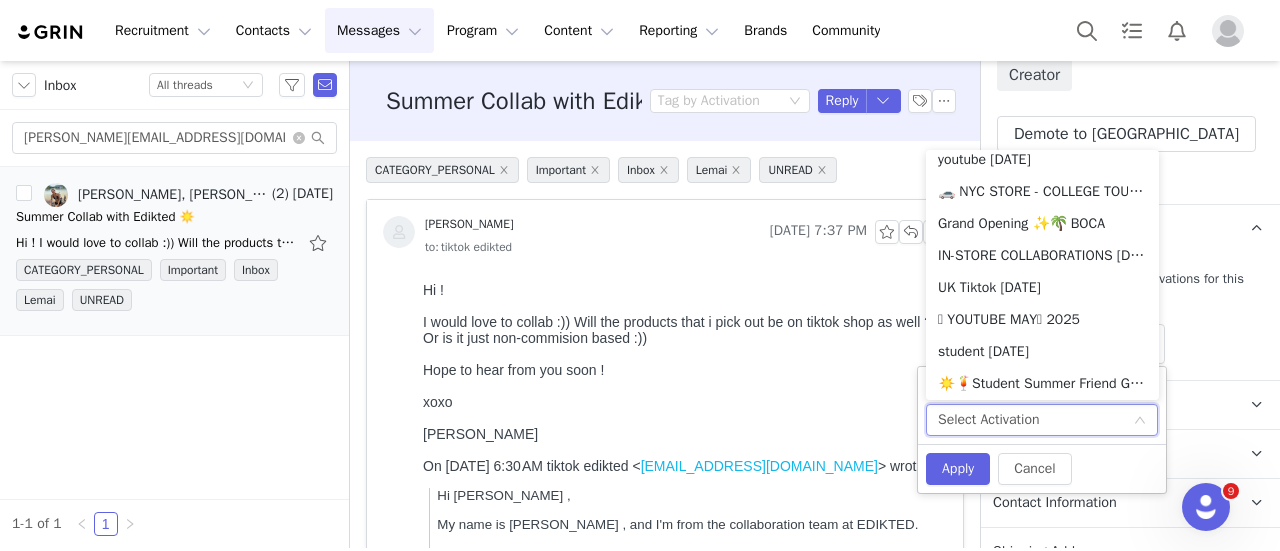 click on "Creator  Demote this Creator? This will remove all accepted proposals attached to this creator.  Yes, demote  Demote to Prospect Archive this Creator? Important:  marking a creator as "Archived" will stop conversion and content tracking. Previous conversions and content will still be available for reporting purposes. Are you sure you want to continue?   Yes, archive  Archive Creator" at bounding box center (1130, 123) 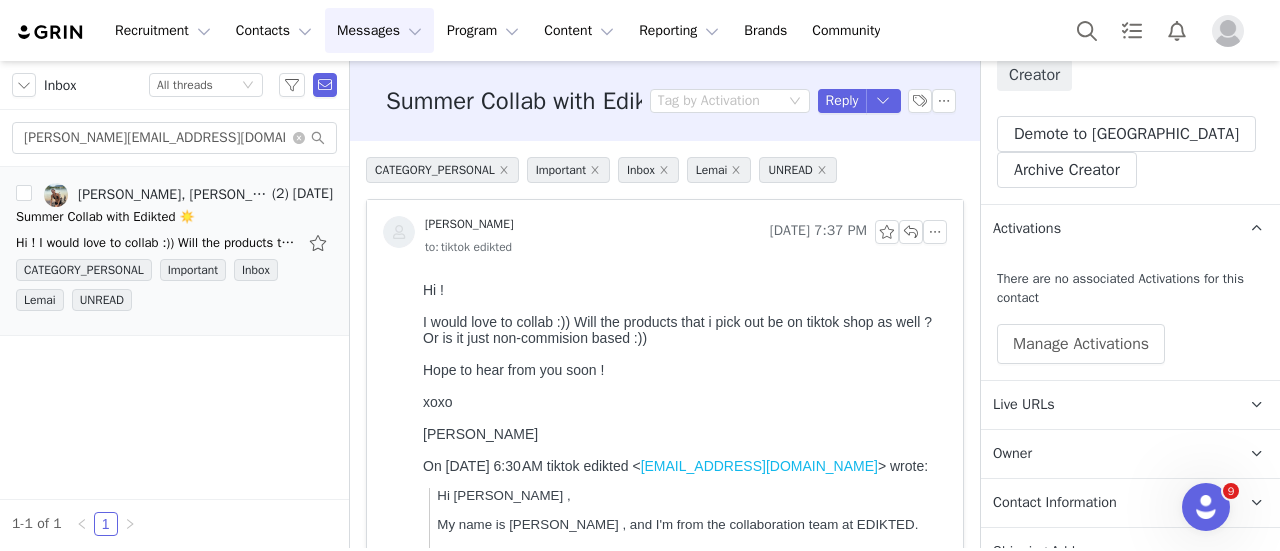 scroll, scrollTop: 4, scrollLeft: 0, axis: vertical 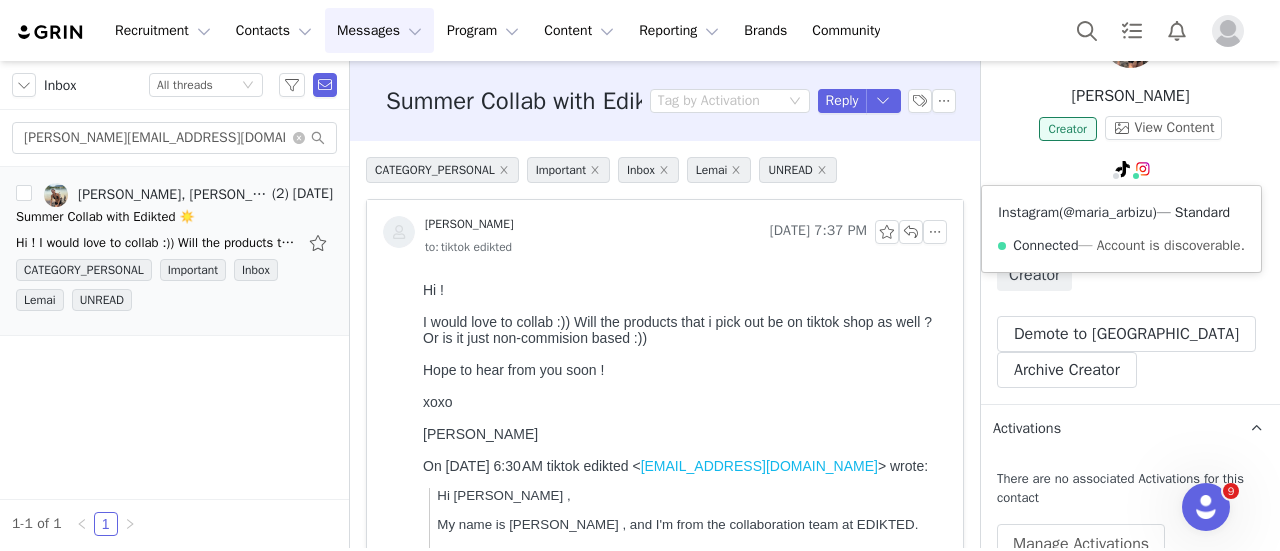 click on "@maria_arbizu" at bounding box center (1108, 212) 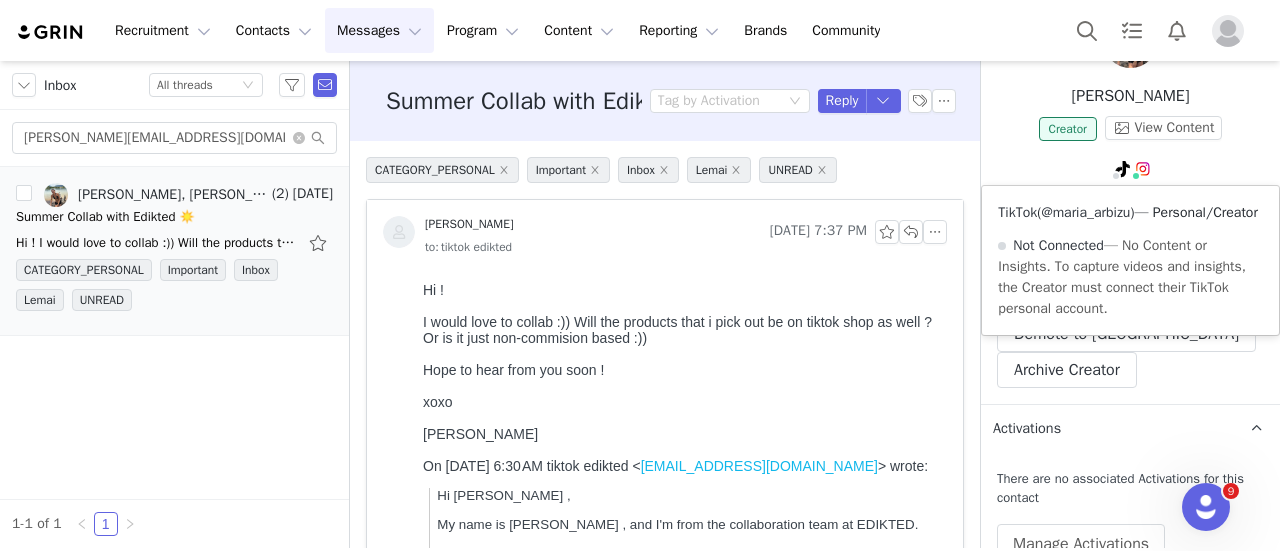 click on "@maria_arbizu" at bounding box center [1085, 212] 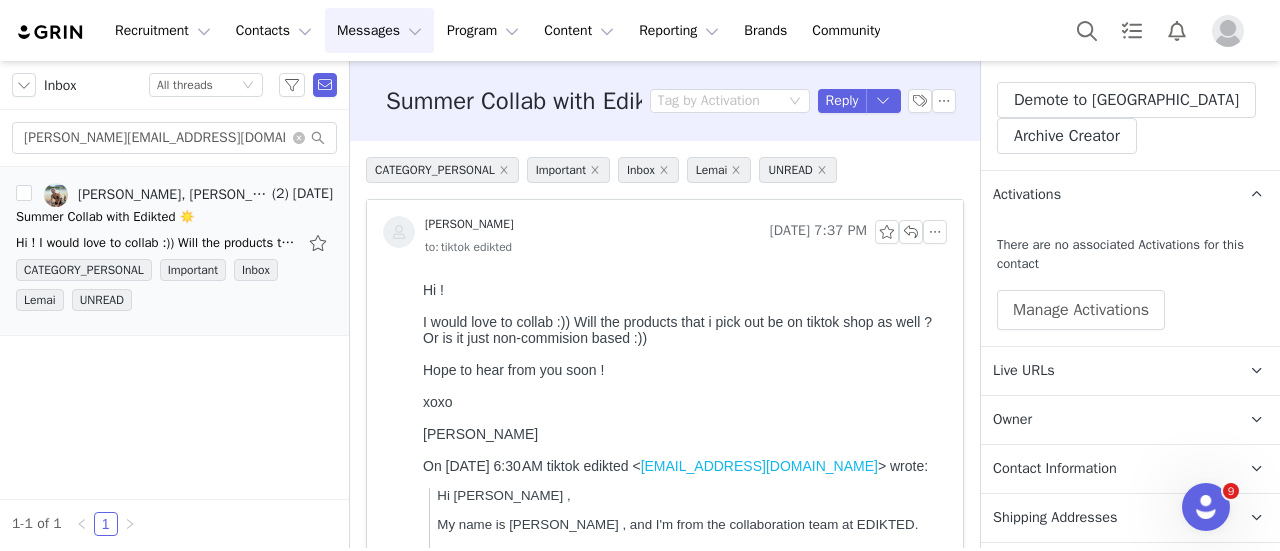 scroll, scrollTop: 500, scrollLeft: 0, axis: vertical 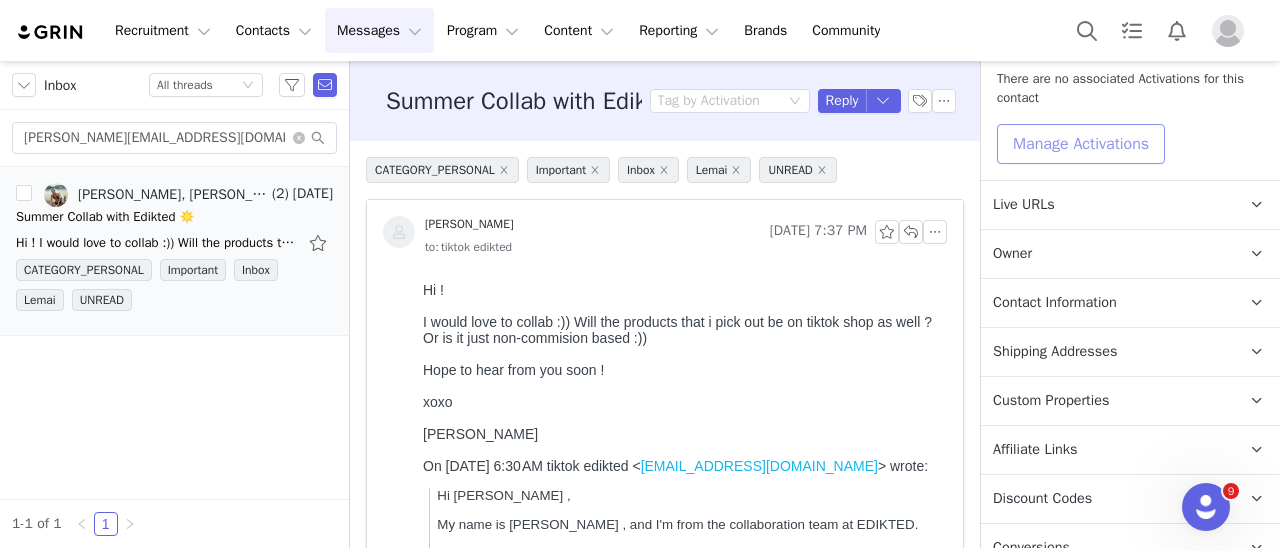 click on "Manage Activations" at bounding box center [1081, 144] 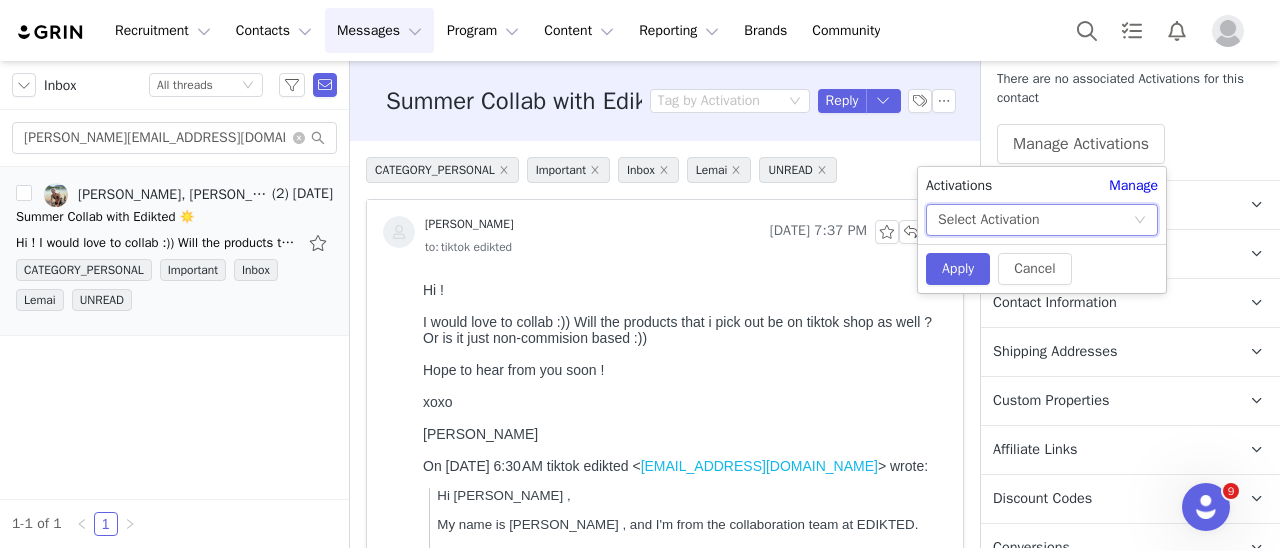 click on "Select Activation" at bounding box center (1035, 220) 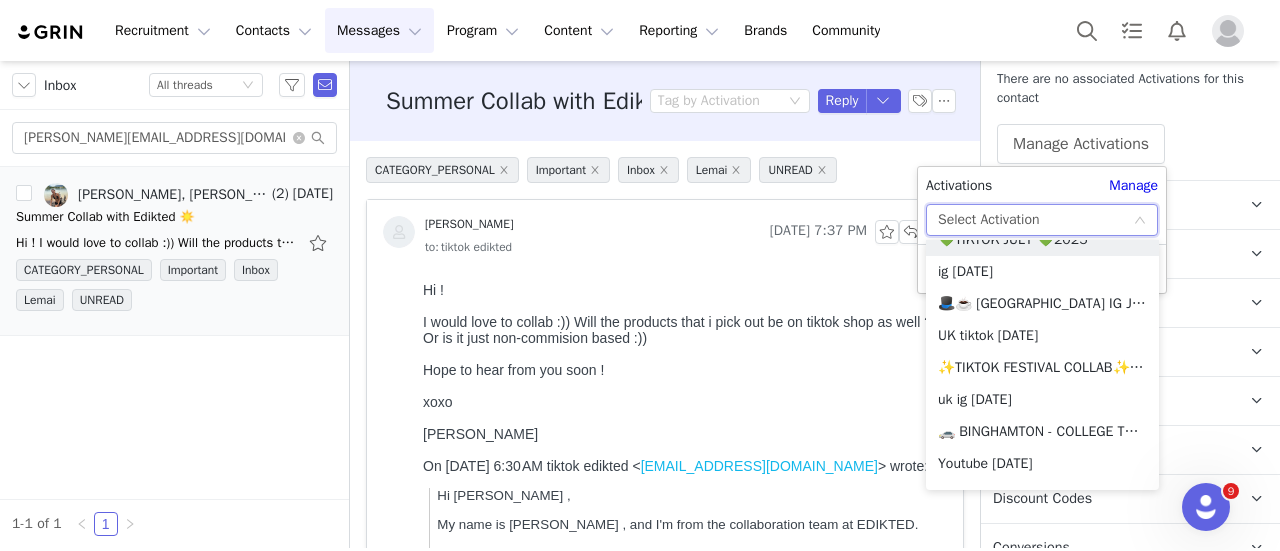 scroll, scrollTop: 1188, scrollLeft: 0, axis: vertical 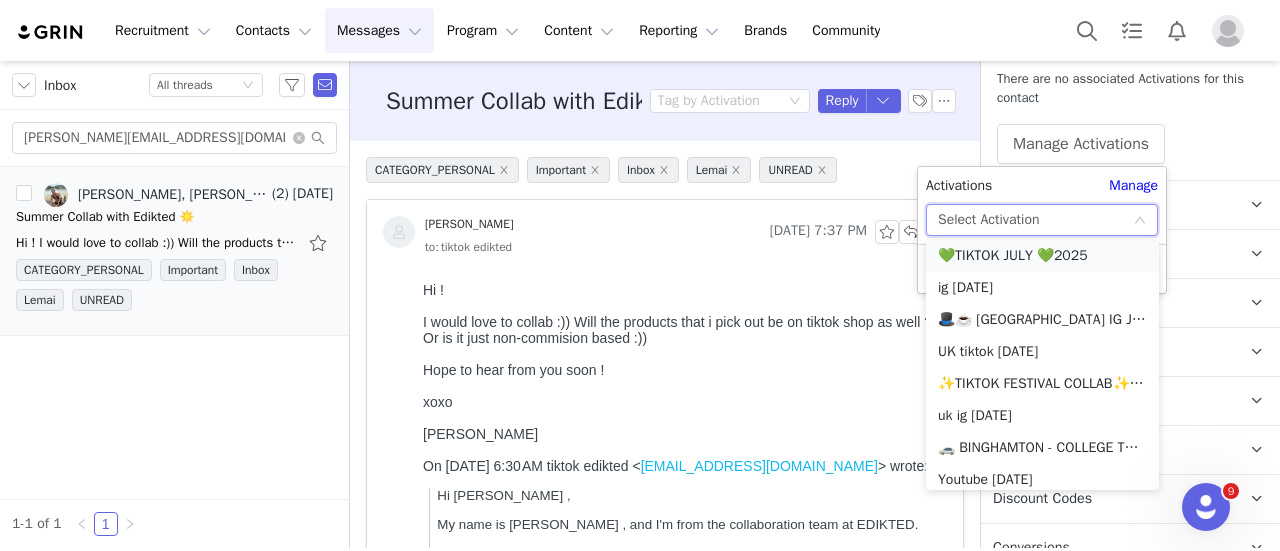 click on "💚TIKTOK JULY 💚2025" at bounding box center (1042, 256) 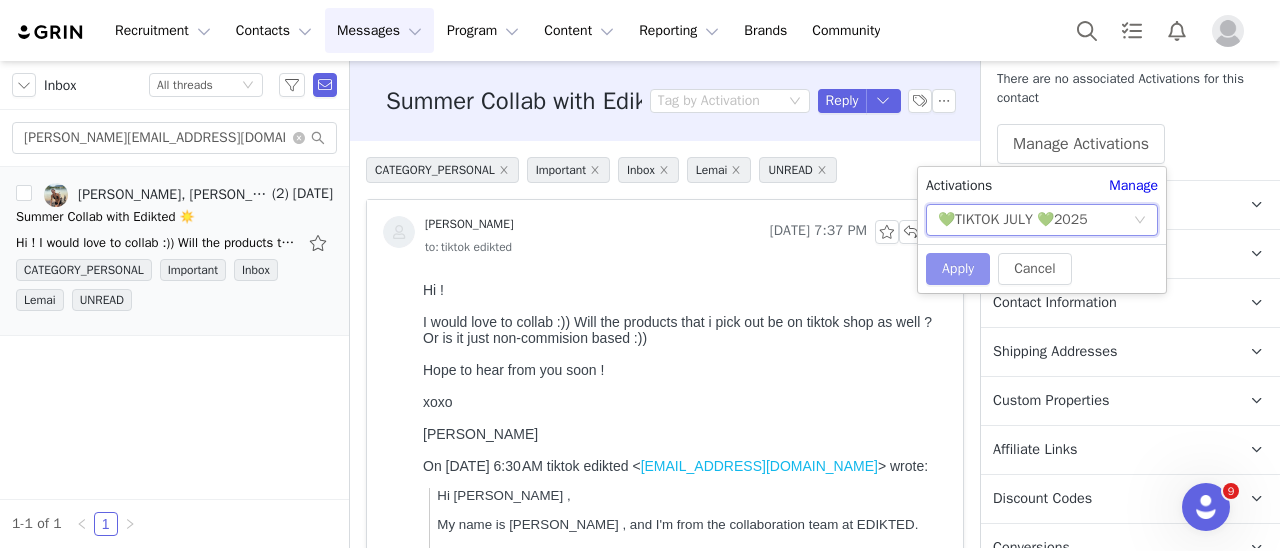 click on "Apply" at bounding box center [958, 269] 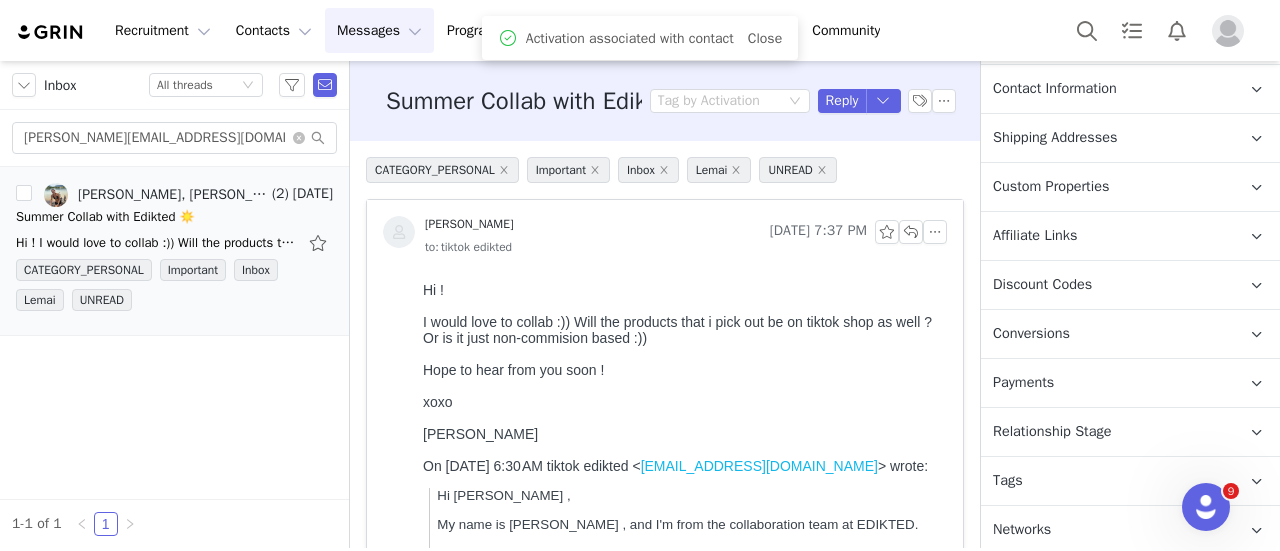 click on "Payments" at bounding box center [1106, 383] 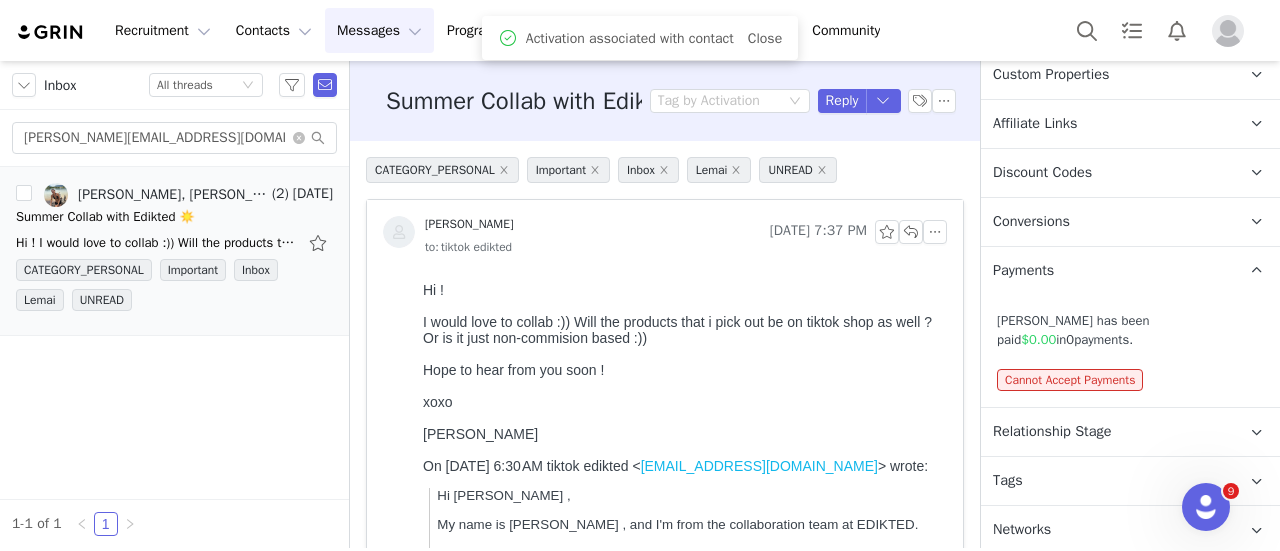 click on "Tags  Keep track of your contacts by assigning them tags. You can then filter your contacts by tag." at bounding box center [1106, 481] 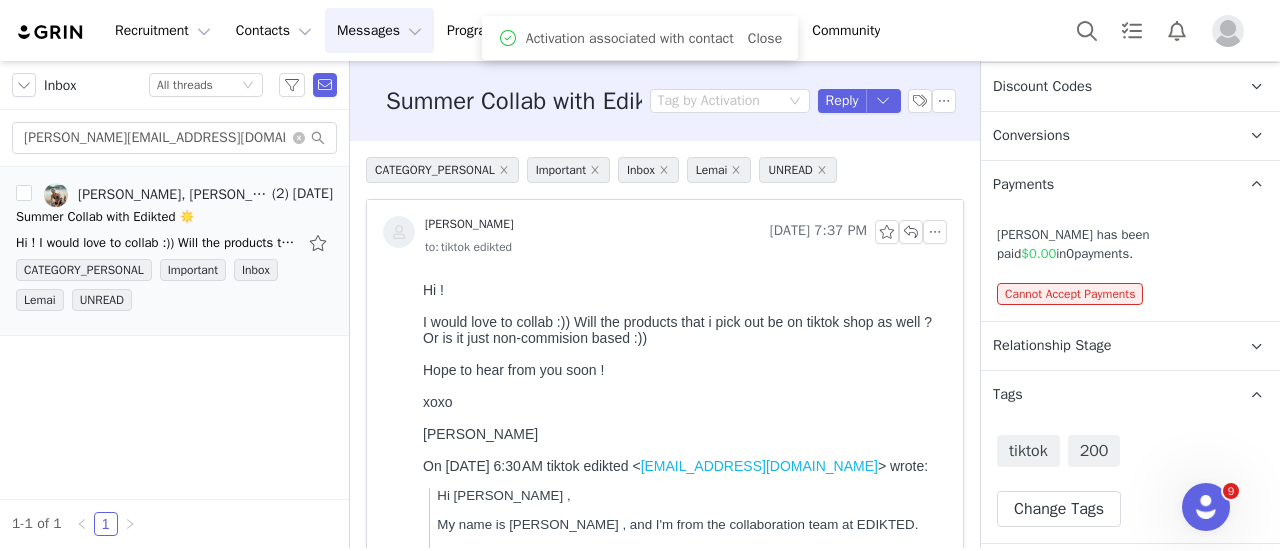 scroll, scrollTop: 943, scrollLeft: 0, axis: vertical 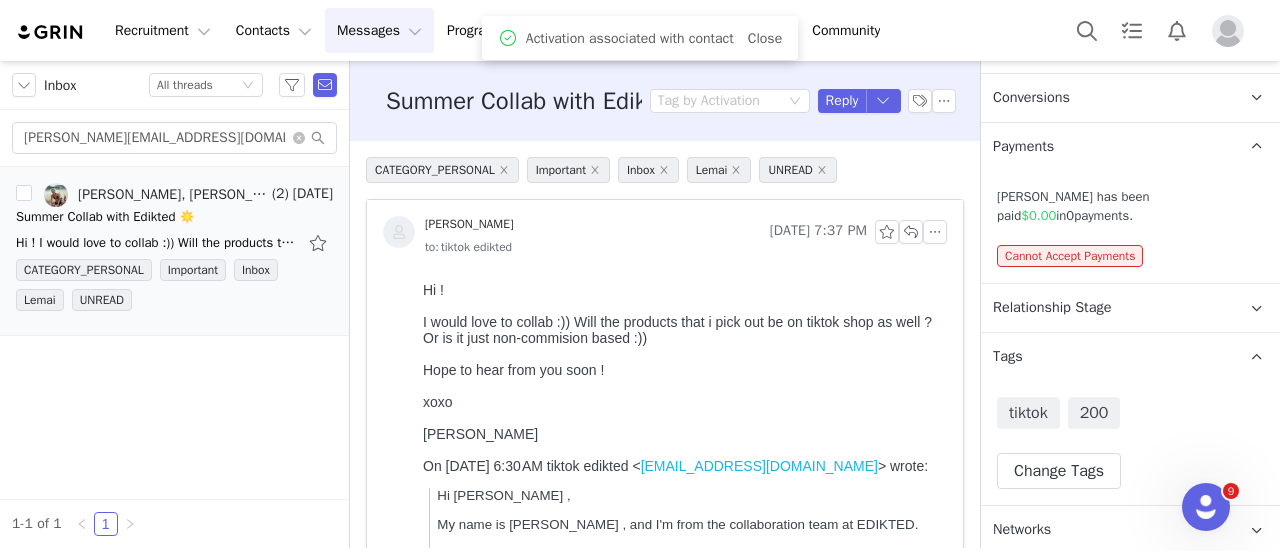 click on "Relationship Stage  Use relationship stages to move contacts through a logical sequence, from unaware of your brand to loyal ambassador" at bounding box center (1106, 308) 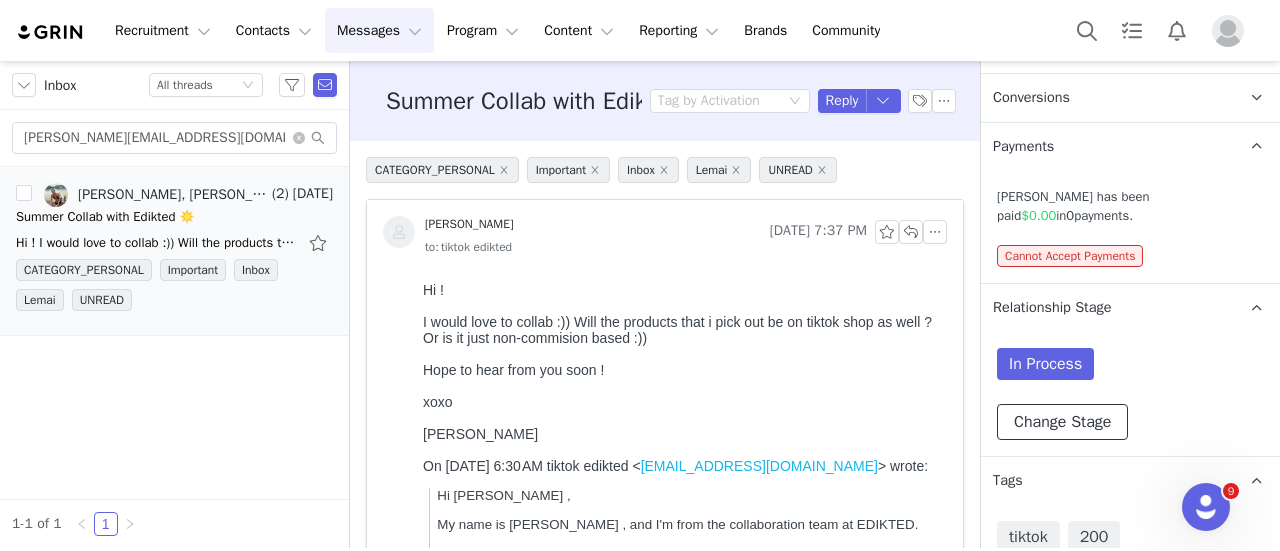 click on "Change Stage" at bounding box center [1062, 422] 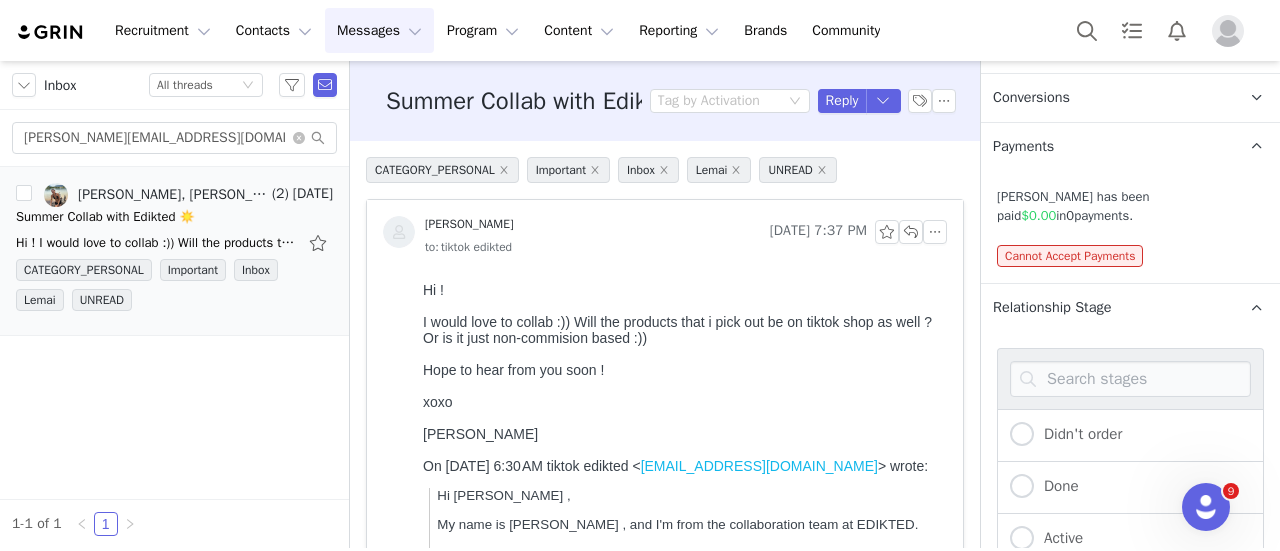 scroll, scrollTop: 1343, scrollLeft: 0, axis: vertical 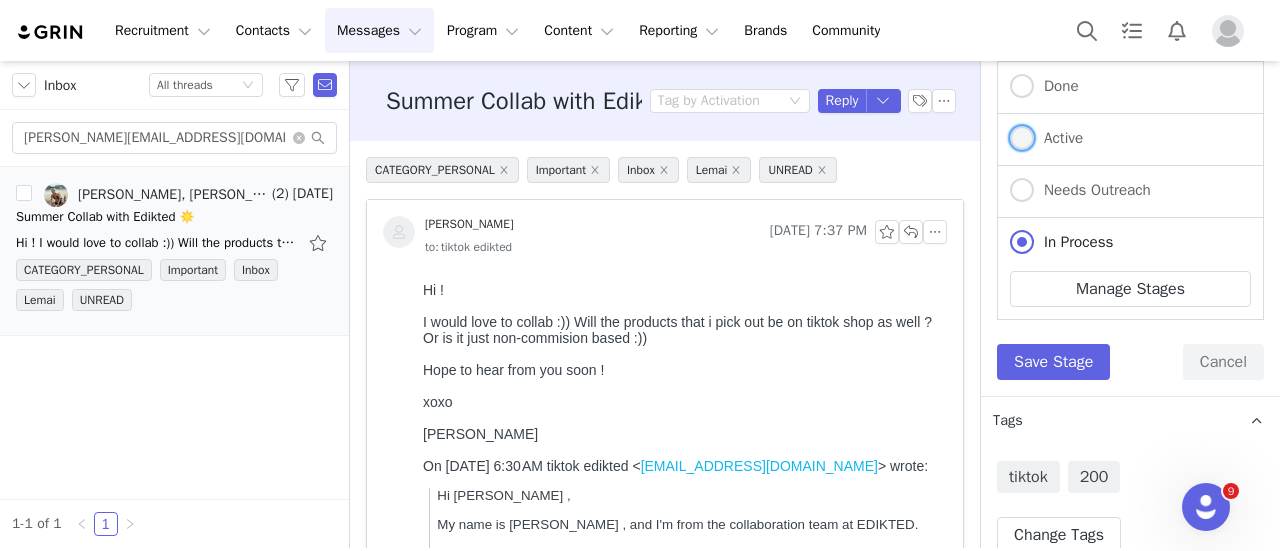 click on "Active" at bounding box center (1058, 138) 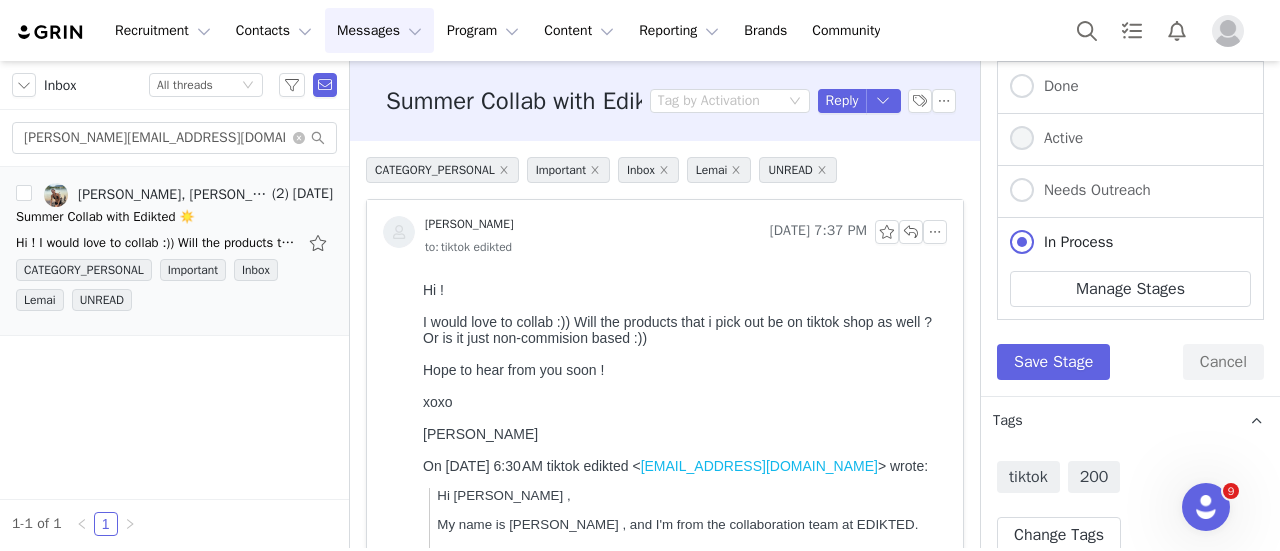 click on "Active" at bounding box center [1022, 139] 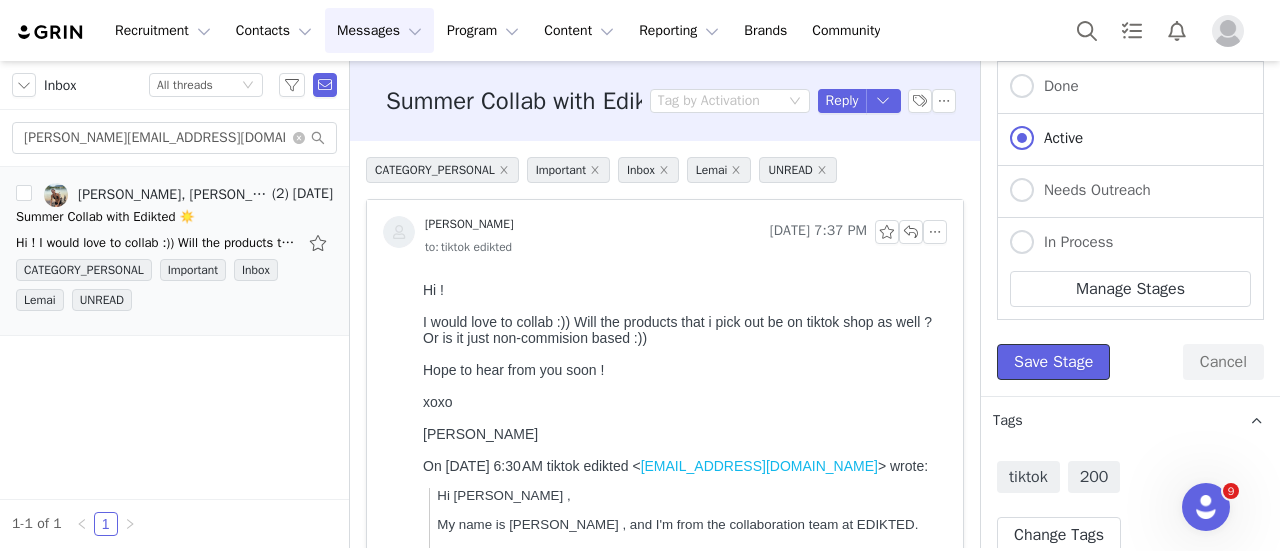 drag, startPoint x: 1058, startPoint y: 347, endPoint x: 1072, endPoint y: 379, distance: 34.928497 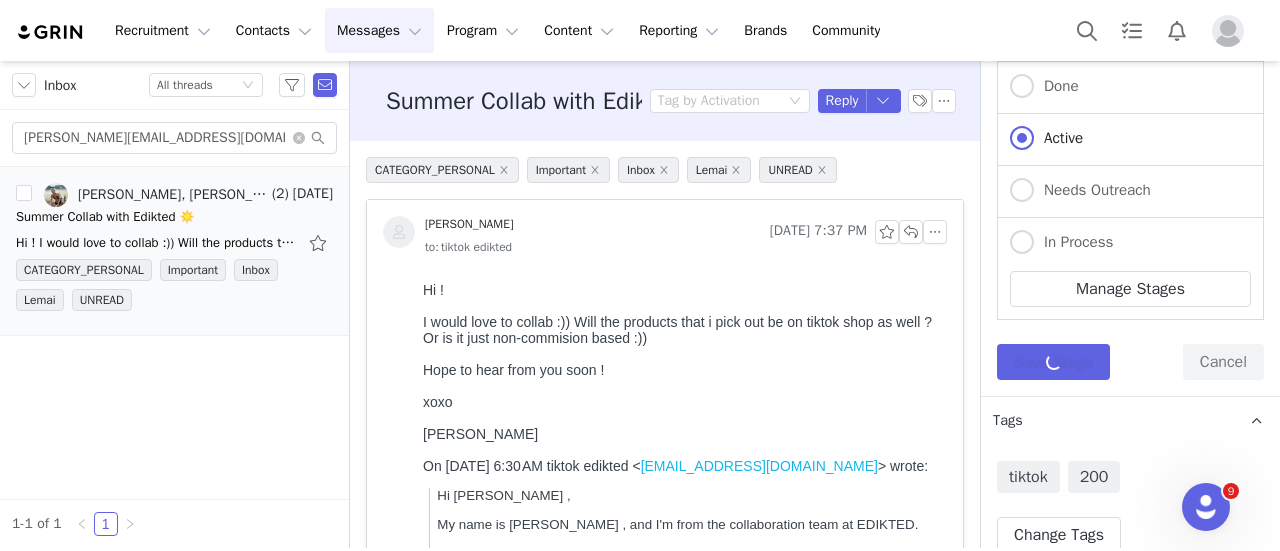 scroll, scrollTop: 1067, scrollLeft: 0, axis: vertical 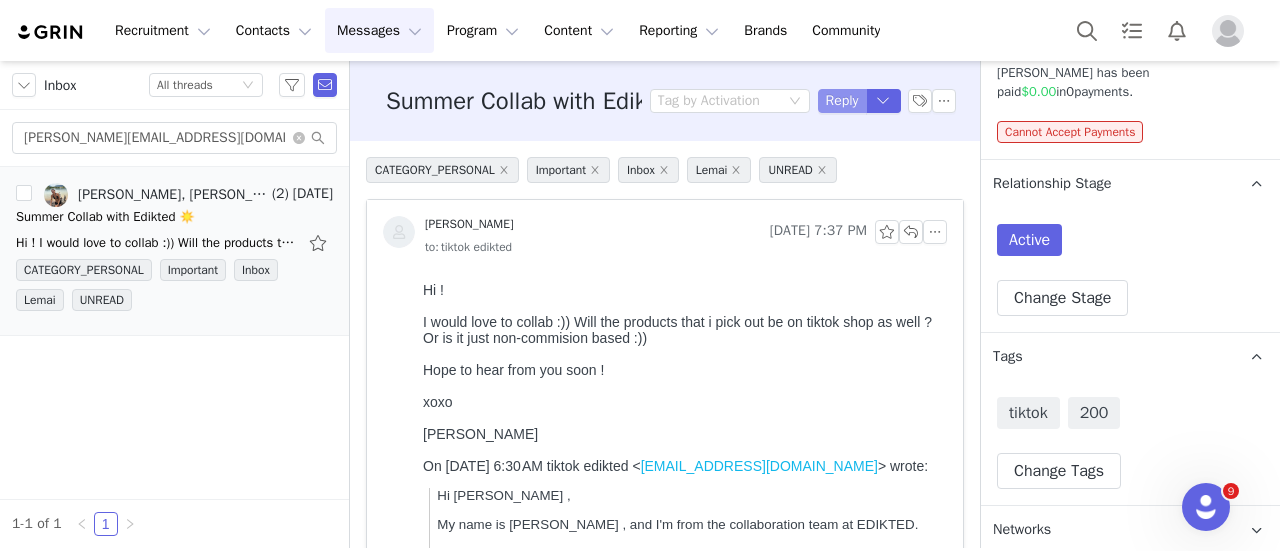 click on "Reply" at bounding box center [842, 101] 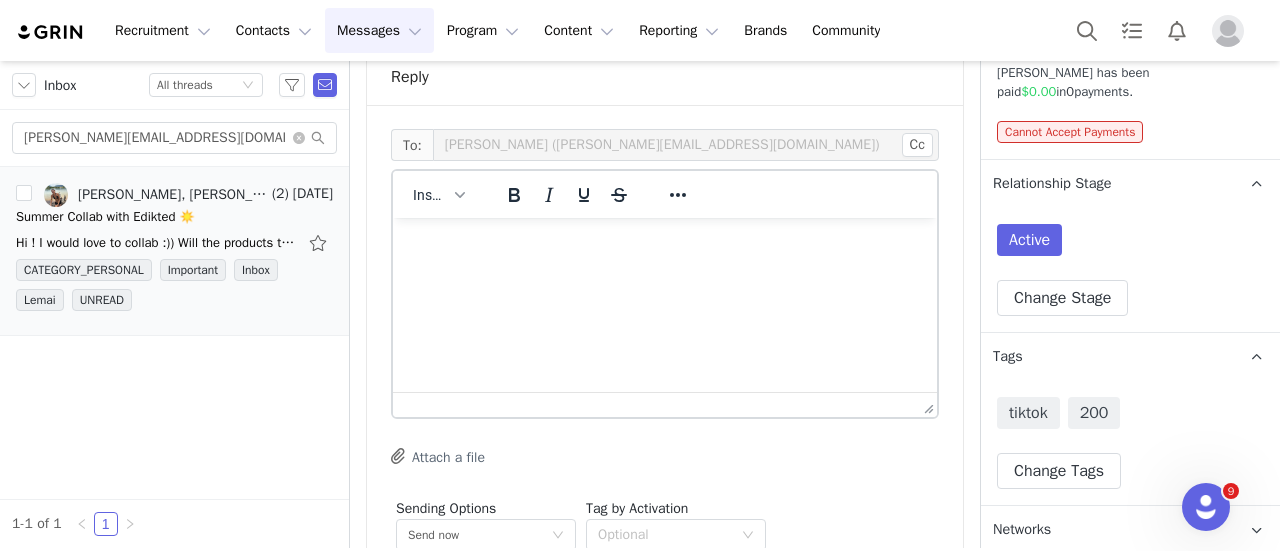 scroll, scrollTop: 0, scrollLeft: 0, axis: both 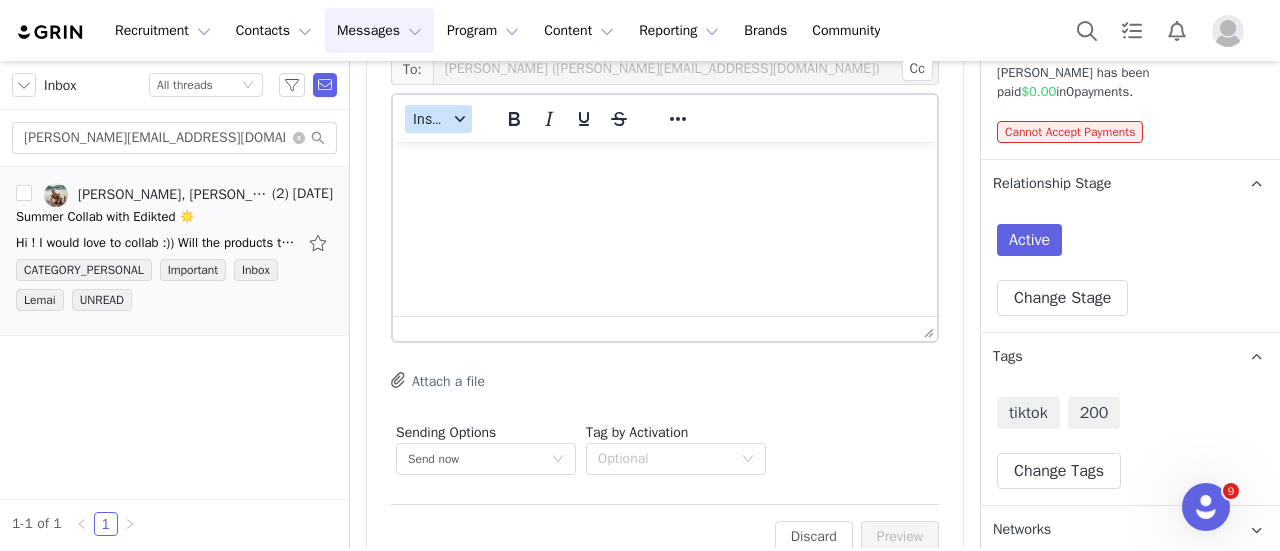 click on "Insert" at bounding box center (430, 119) 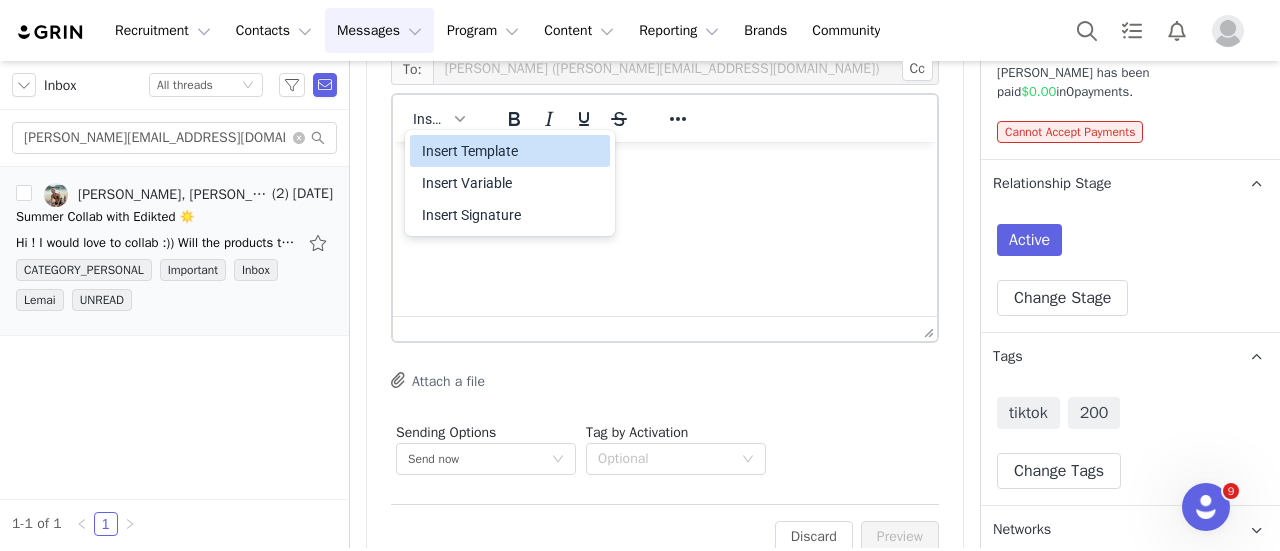 drag, startPoint x: 445, startPoint y: 126, endPoint x: 450, endPoint y: 147, distance: 21.587032 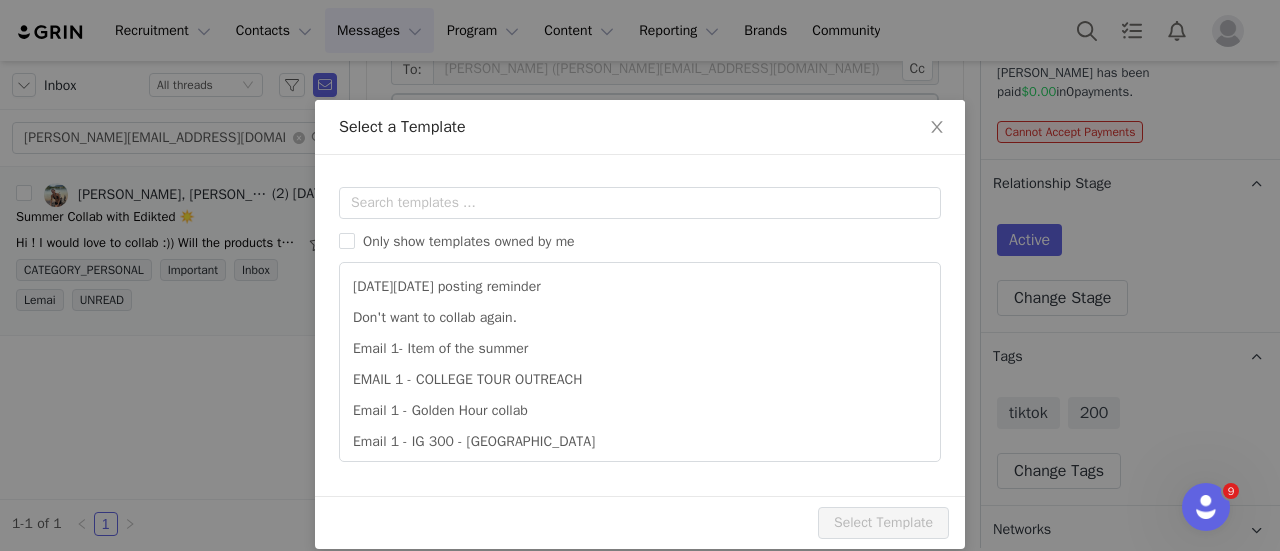 scroll, scrollTop: 0, scrollLeft: 0, axis: both 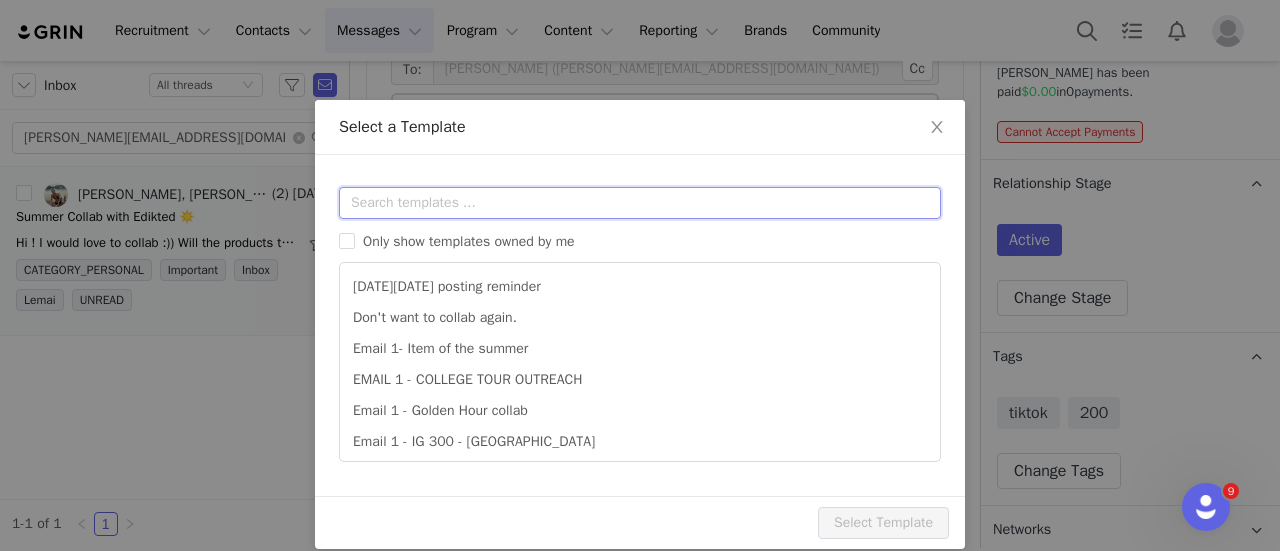 click at bounding box center (640, 203) 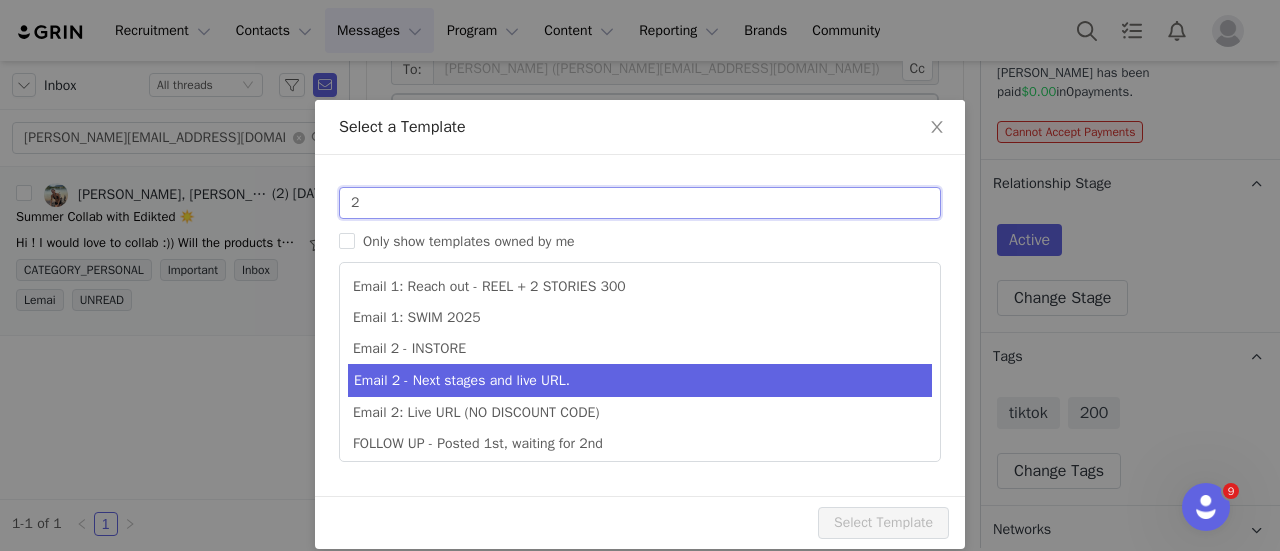type on "2" 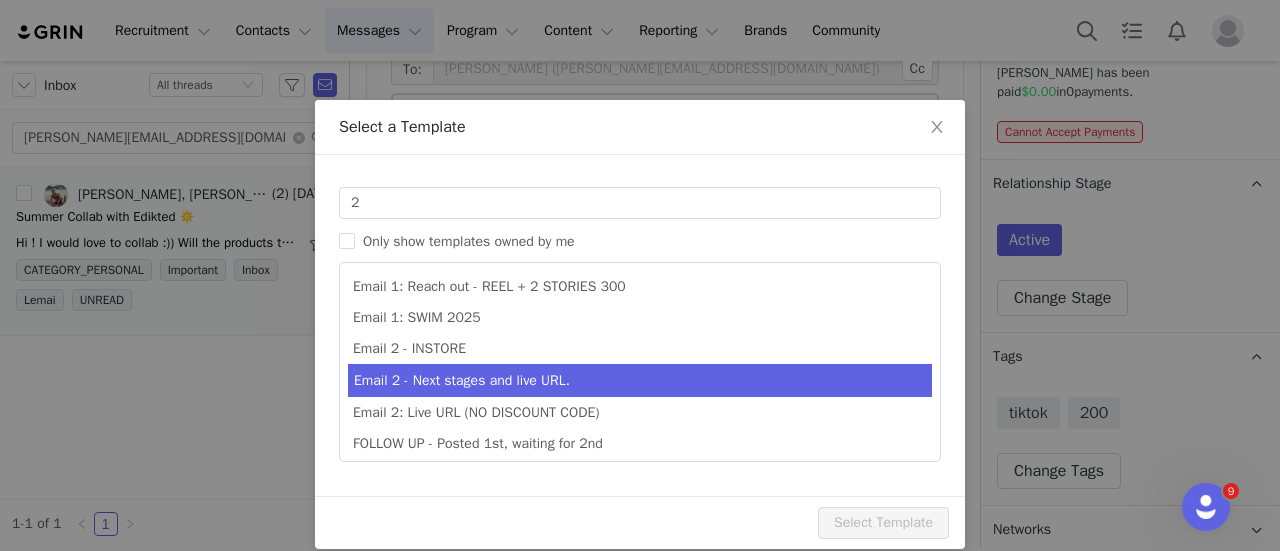 type on "Collab with Edikted" 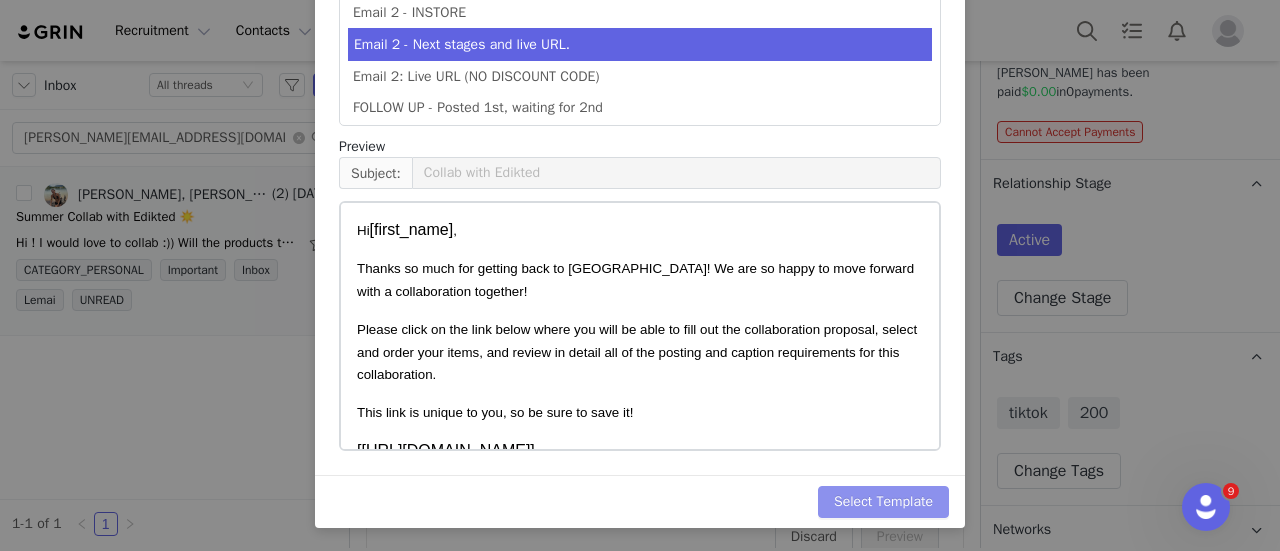 click on "Select Template" at bounding box center [883, 502] 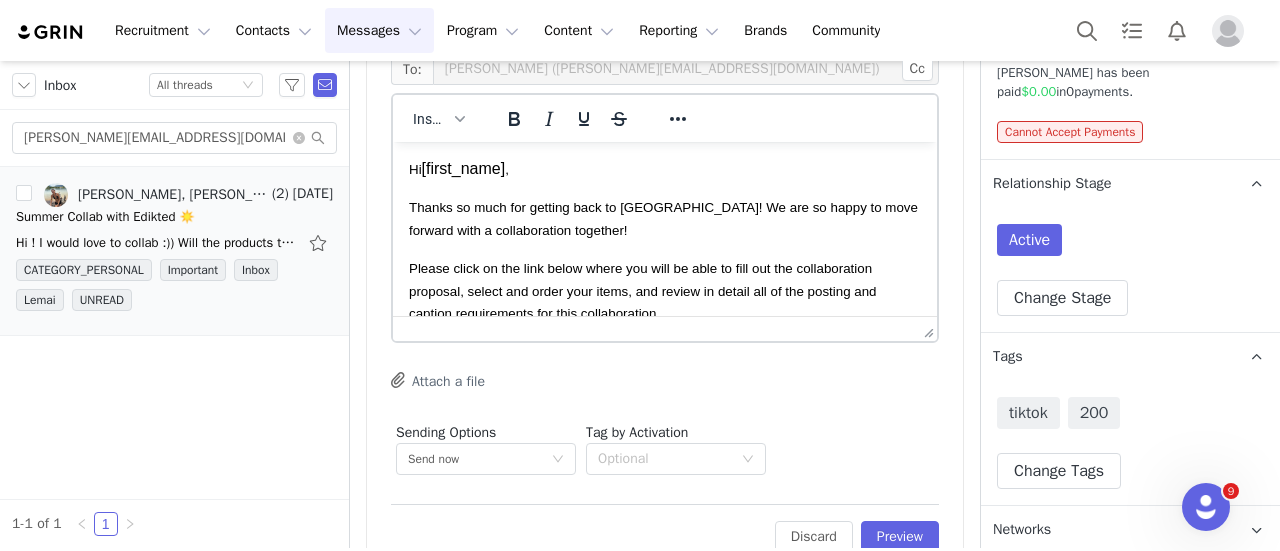 scroll, scrollTop: 84, scrollLeft: 0, axis: vertical 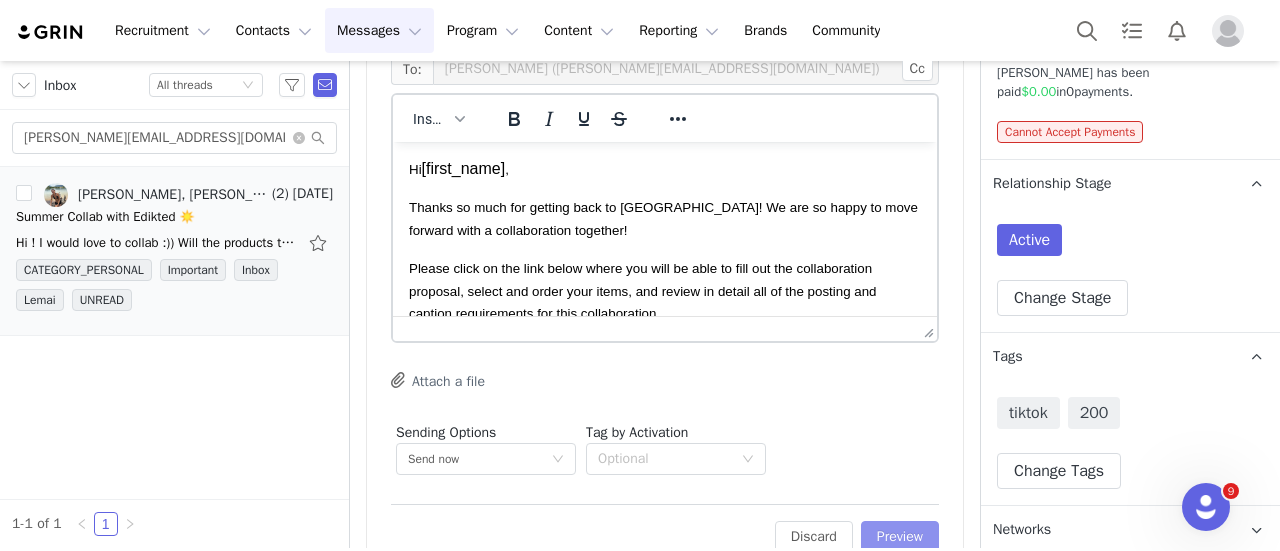 click on "Preview" at bounding box center (900, 537) 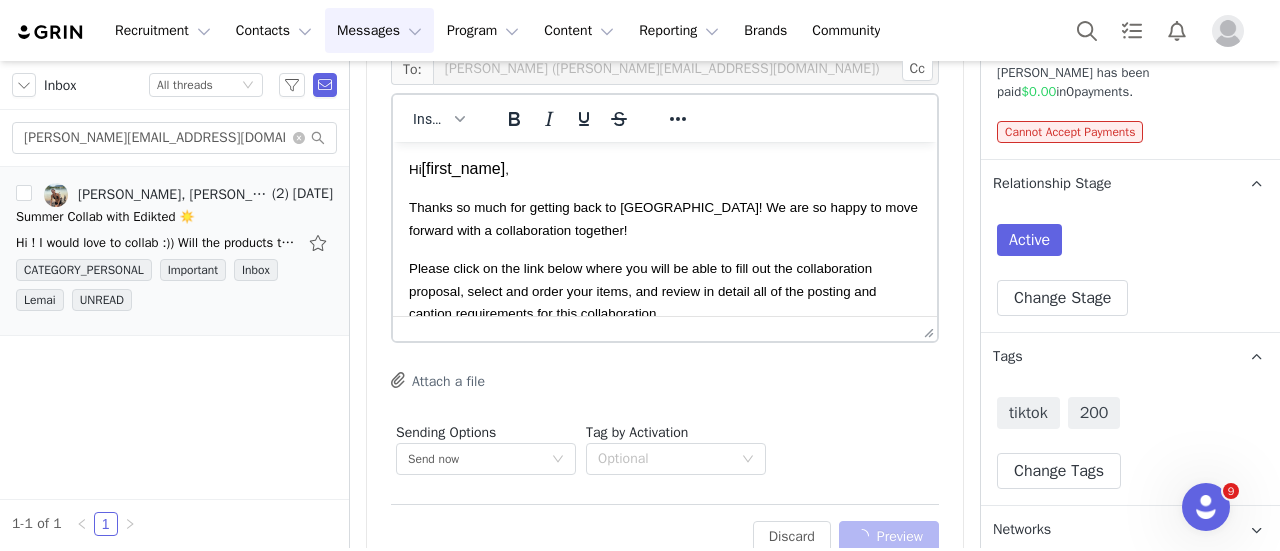 scroll, scrollTop: 1280, scrollLeft: 0, axis: vertical 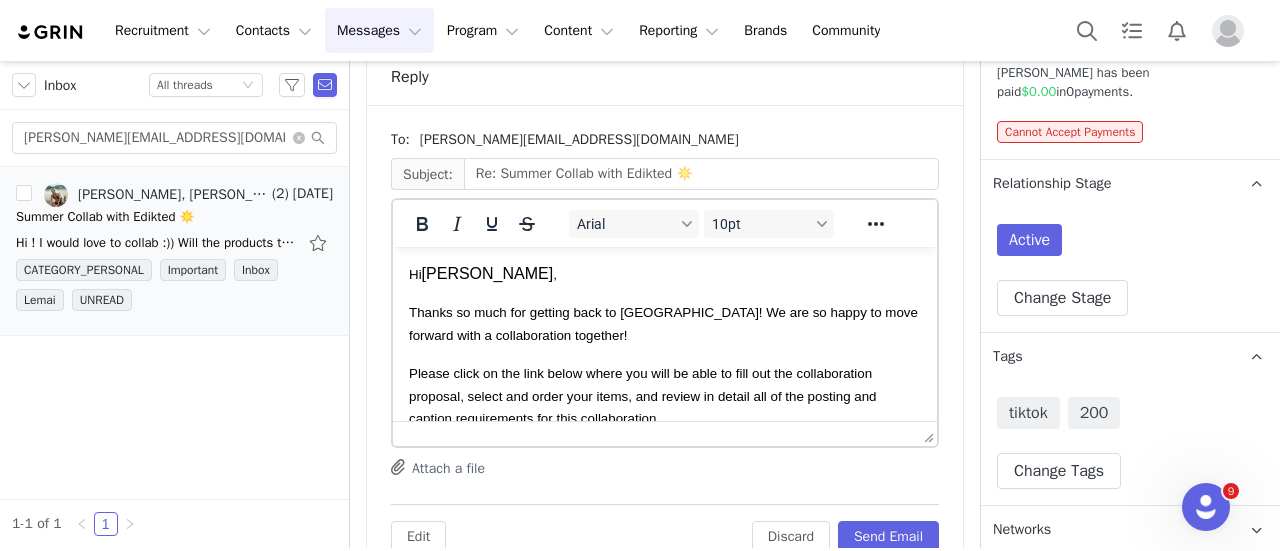 click on "Thanks so much for getting back to us! We are so happy to move forward with a collaboration together!" at bounding box center [665, 323] 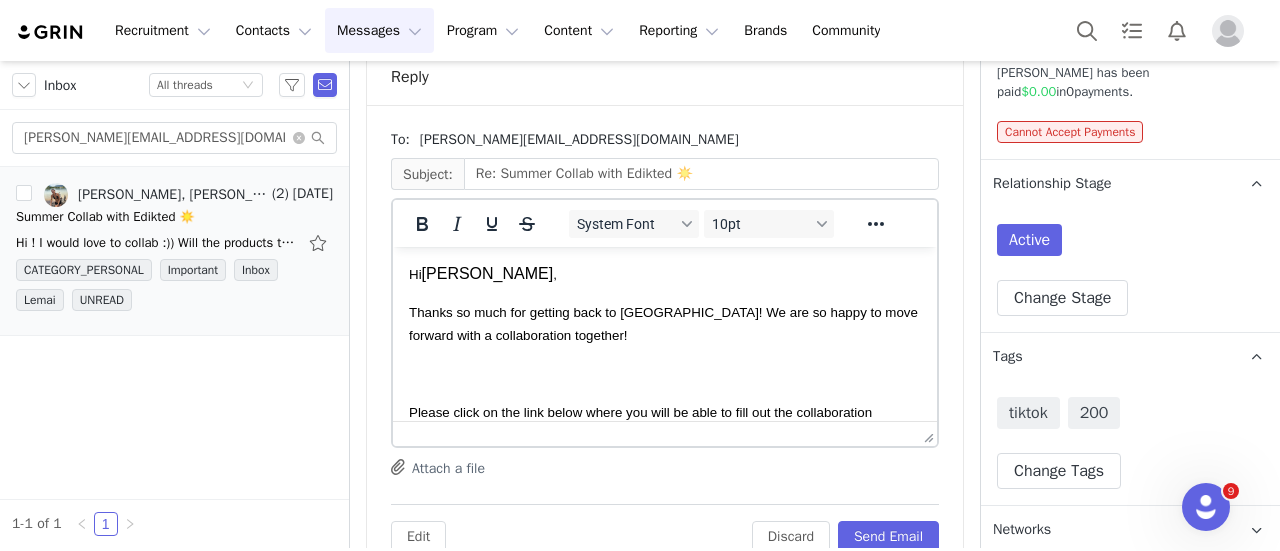 type 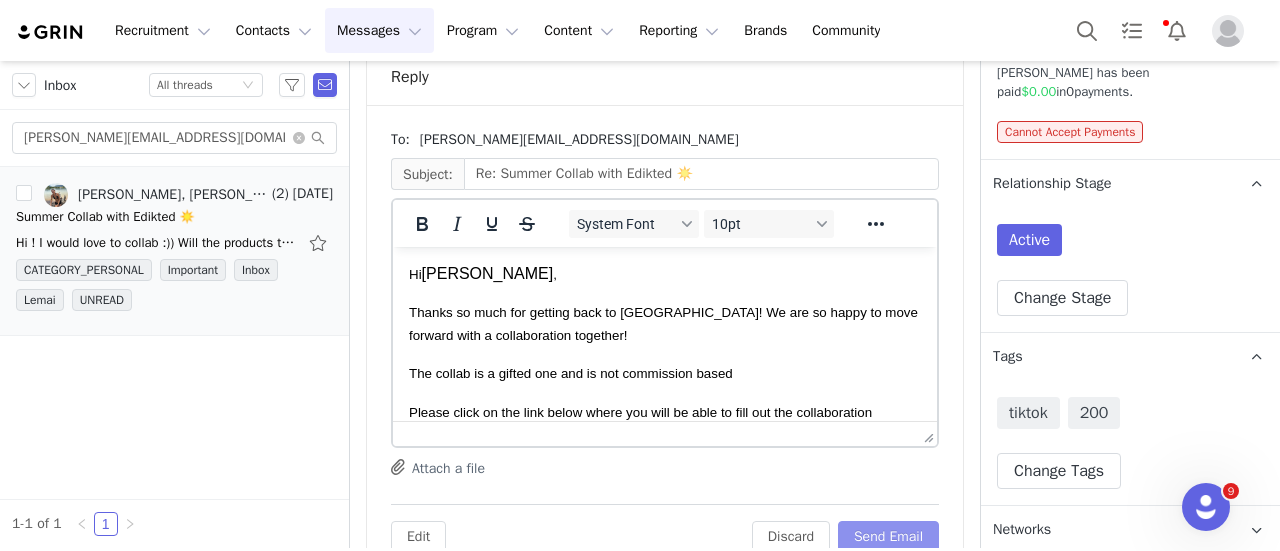 click on "Send Email" at bounding box center (888, 537) 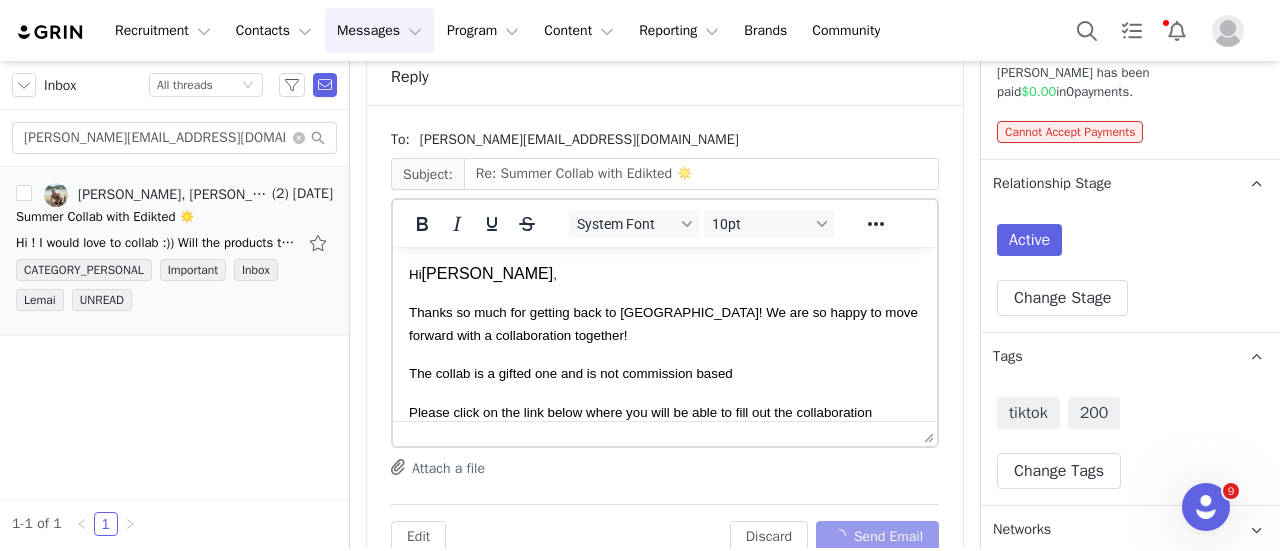 scroll, scrollTop: 762, scrollLeft: 0, axis: vertical 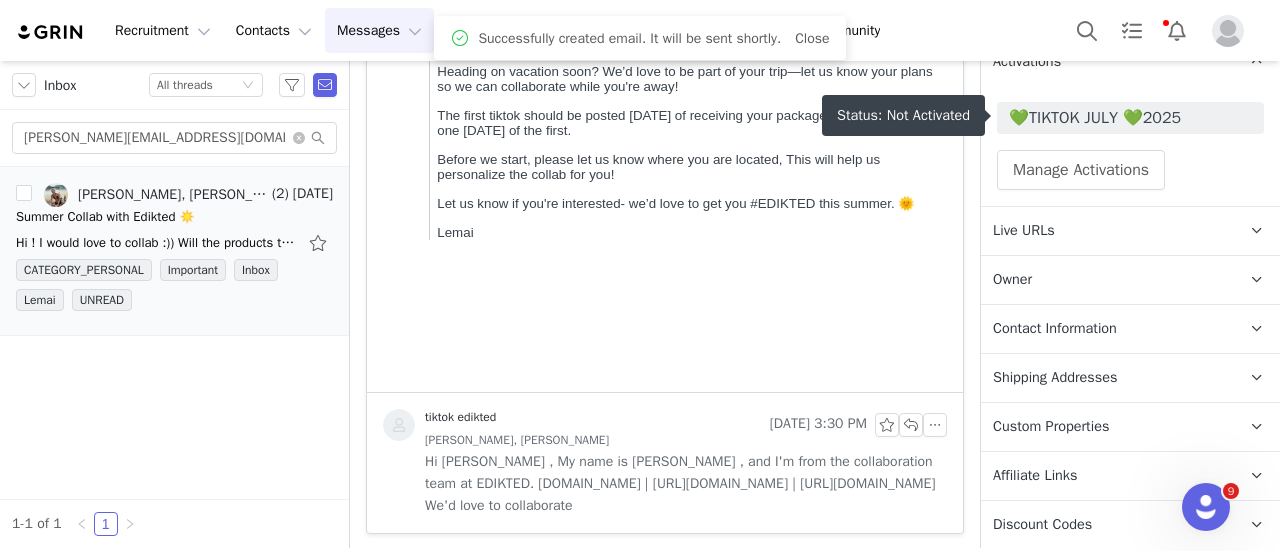 click on "💚TIKTOK JULY 💚2025" at bounding box center (1130, 118) 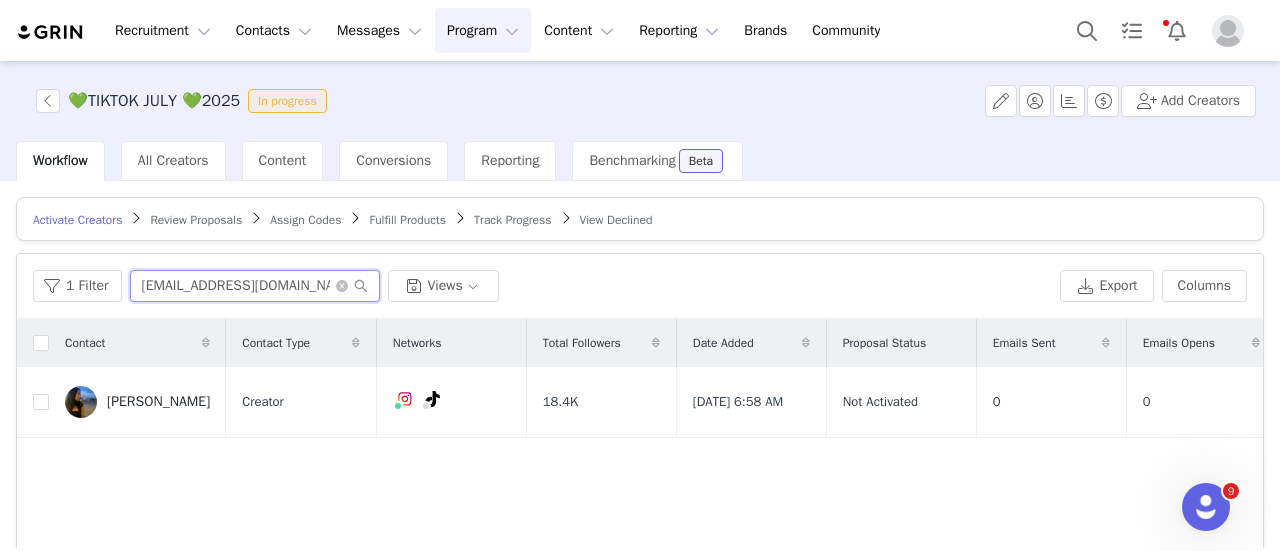 click on "dderidder2005@gmail.com" at bounding box center (255, 286) 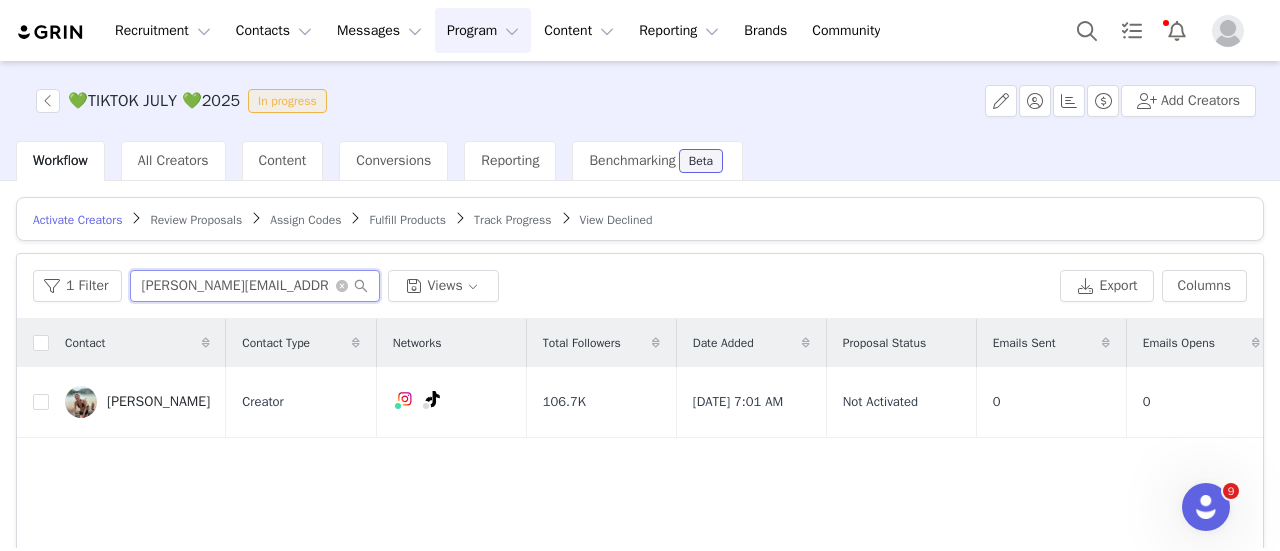 type on "maria.arbizu42@gmail.com" 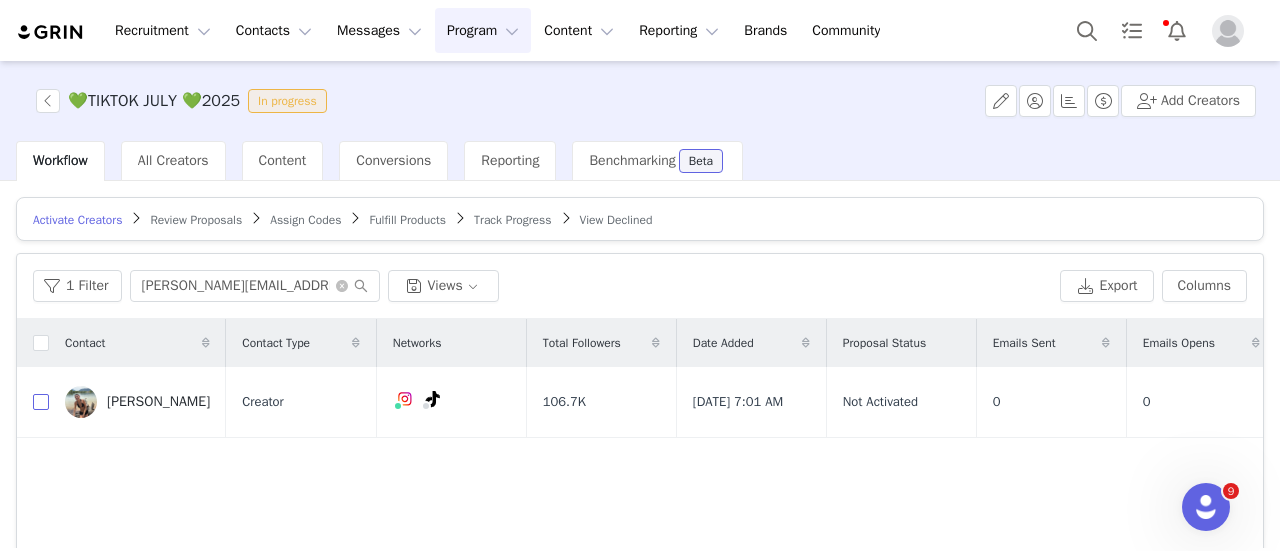 click at bounding box center [41, 402] 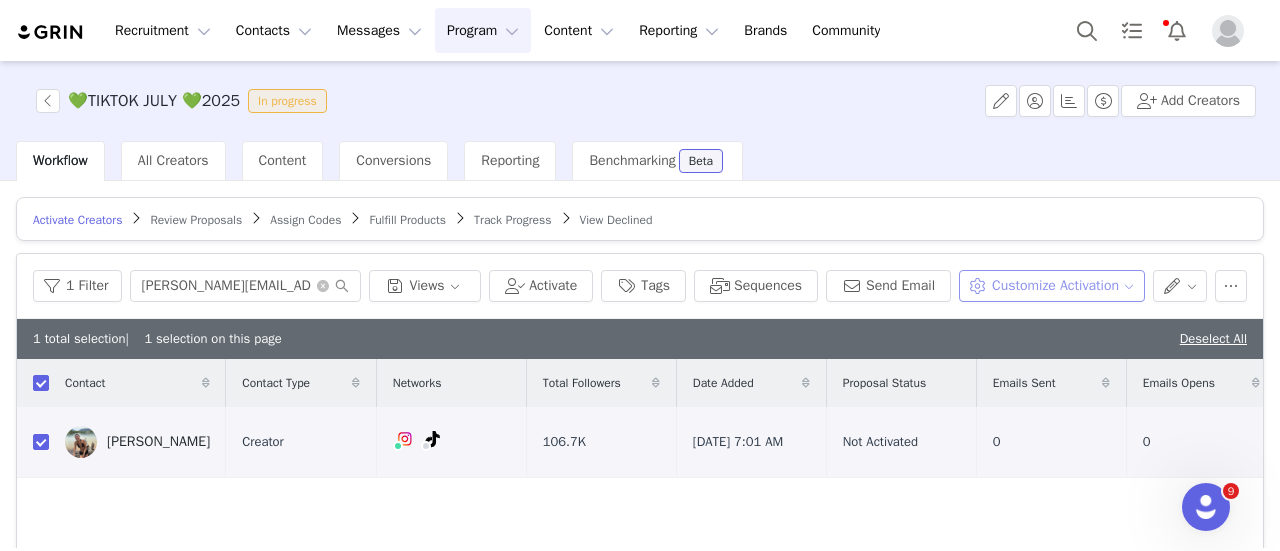 click on "Customize Activation" at bounding box center [1051, 286] 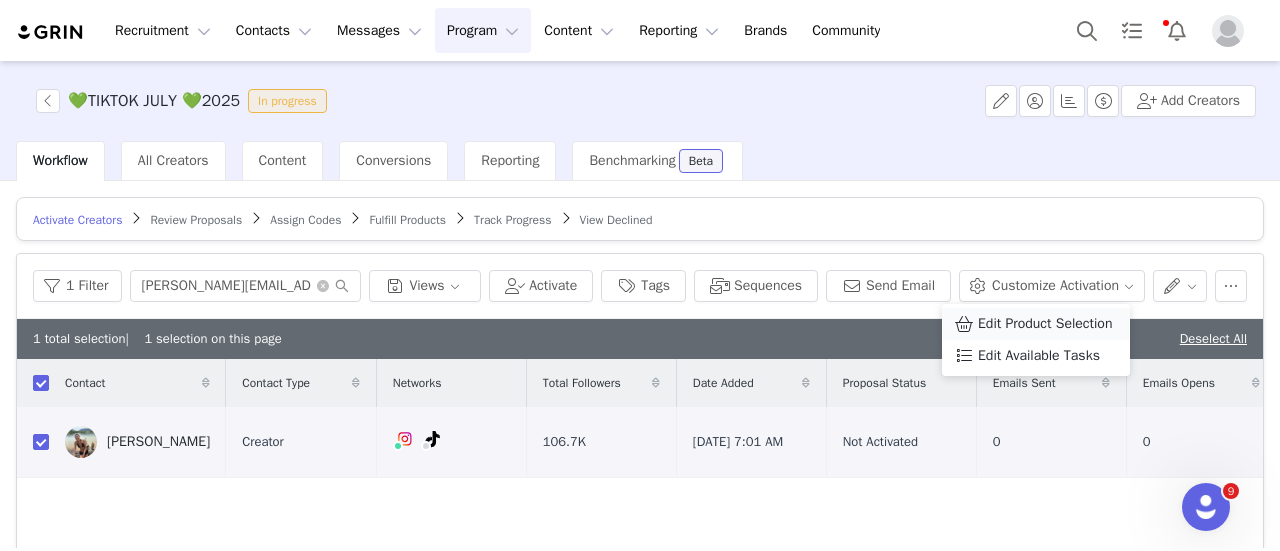 click on "Edit Product Selection" at bounding box center [1045, 324] 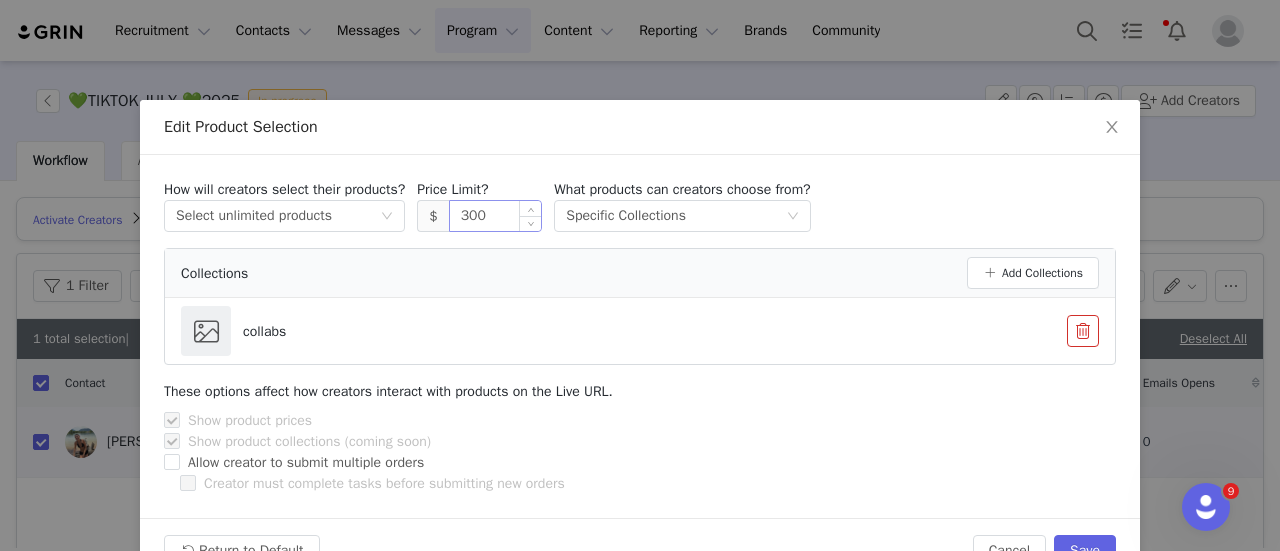 click on "300" at bounding box center (496, 216) 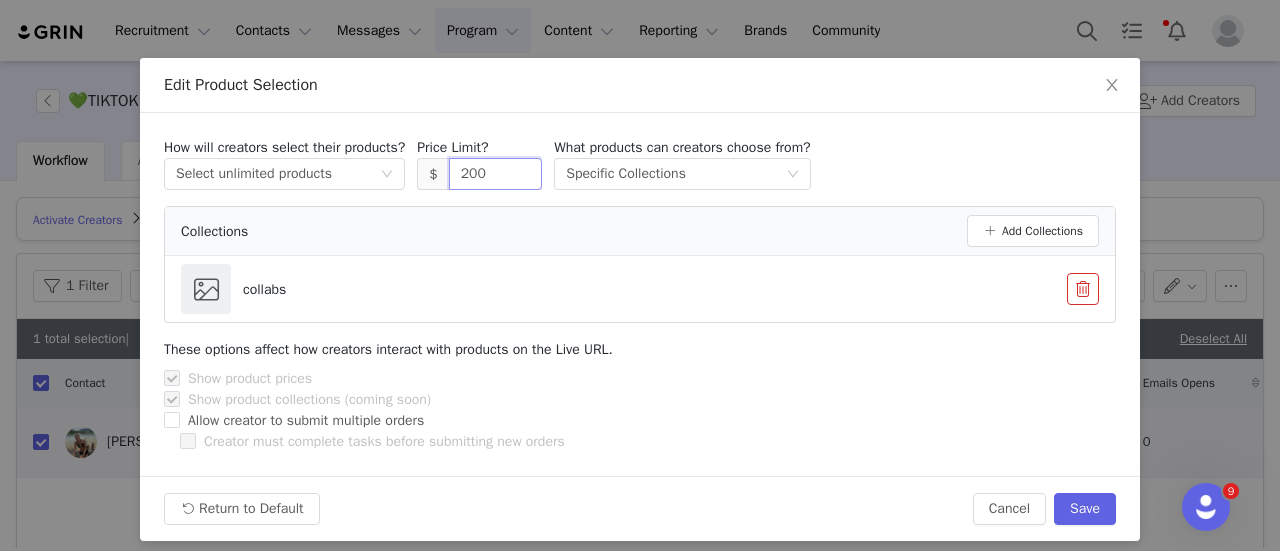 scroll, scrollTop: 54, scrollLeft: 0, axis: vertical 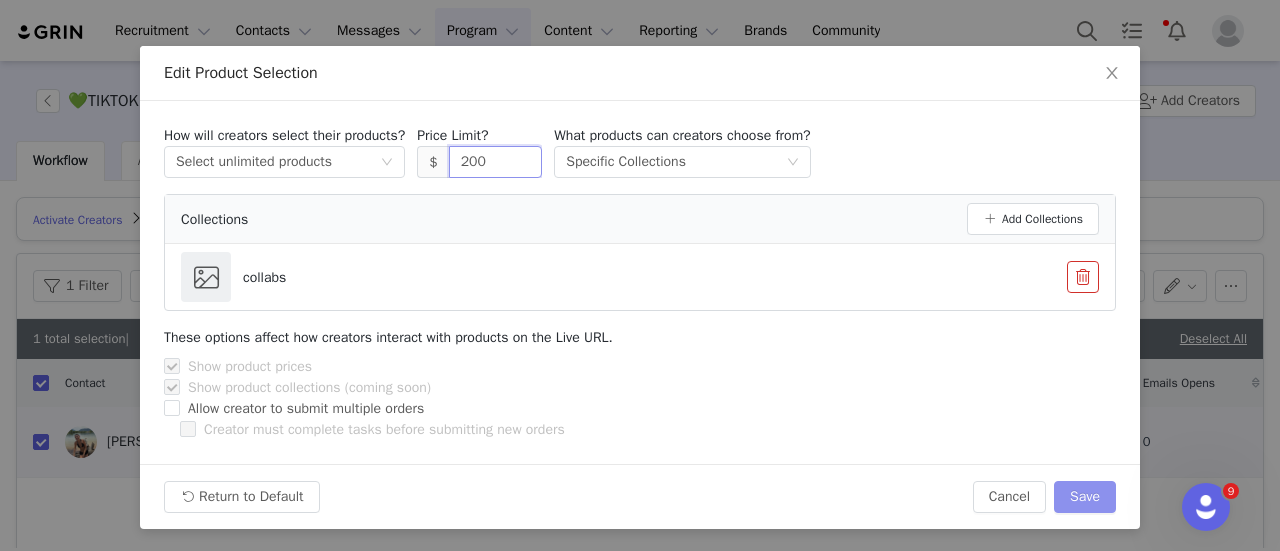 click on "Save" at bounding box center (1085, 497) 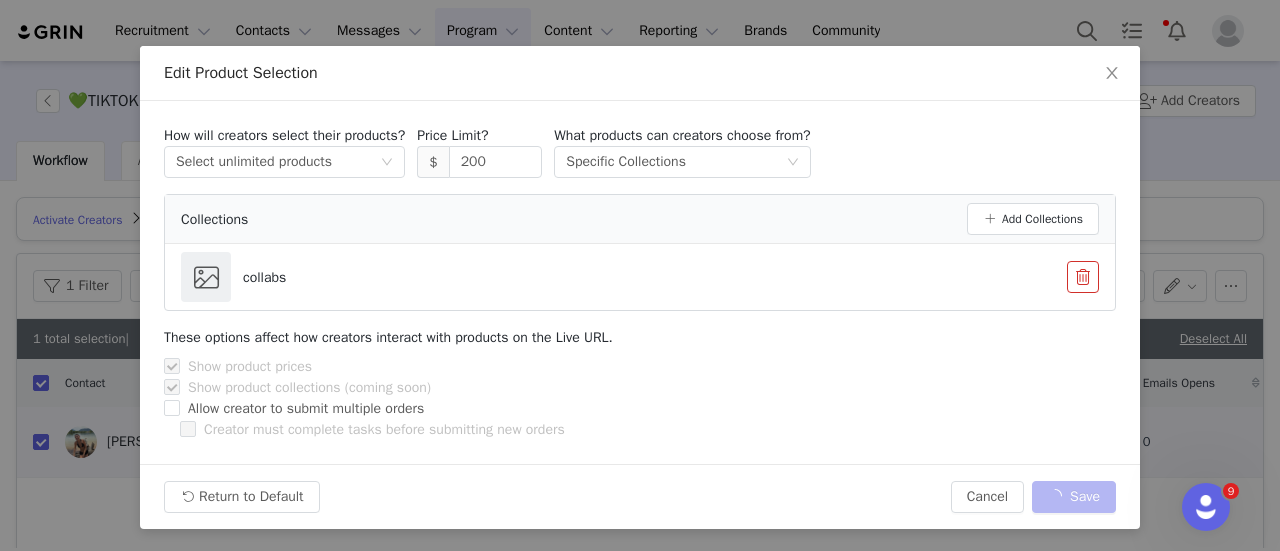 type on "300" 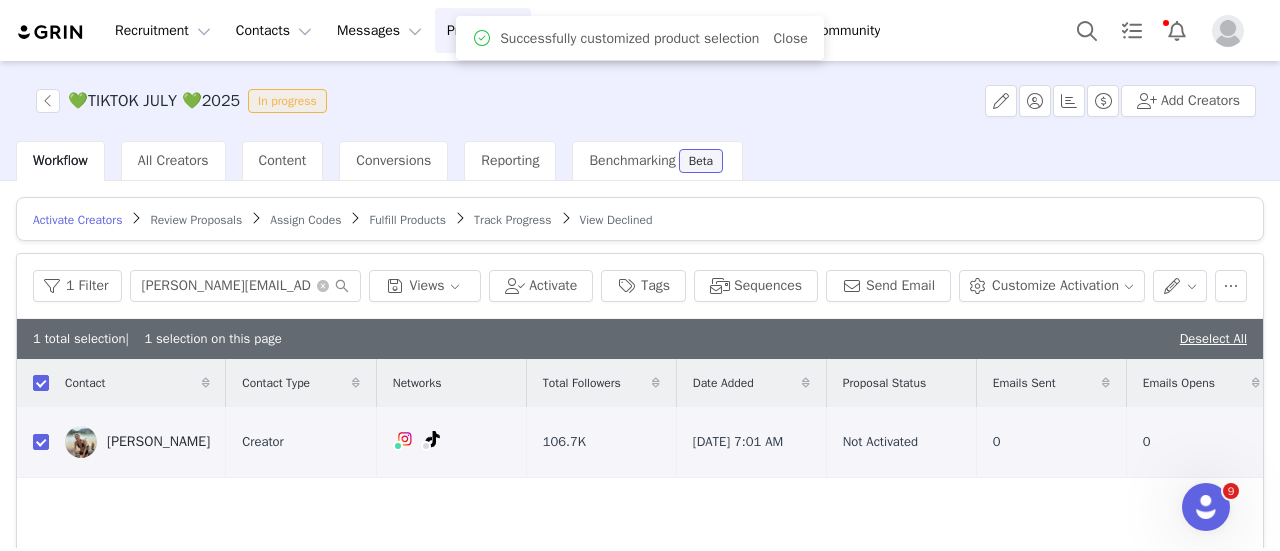 scroll, scrollTop: 0, scrollLeft: 0, axis: both 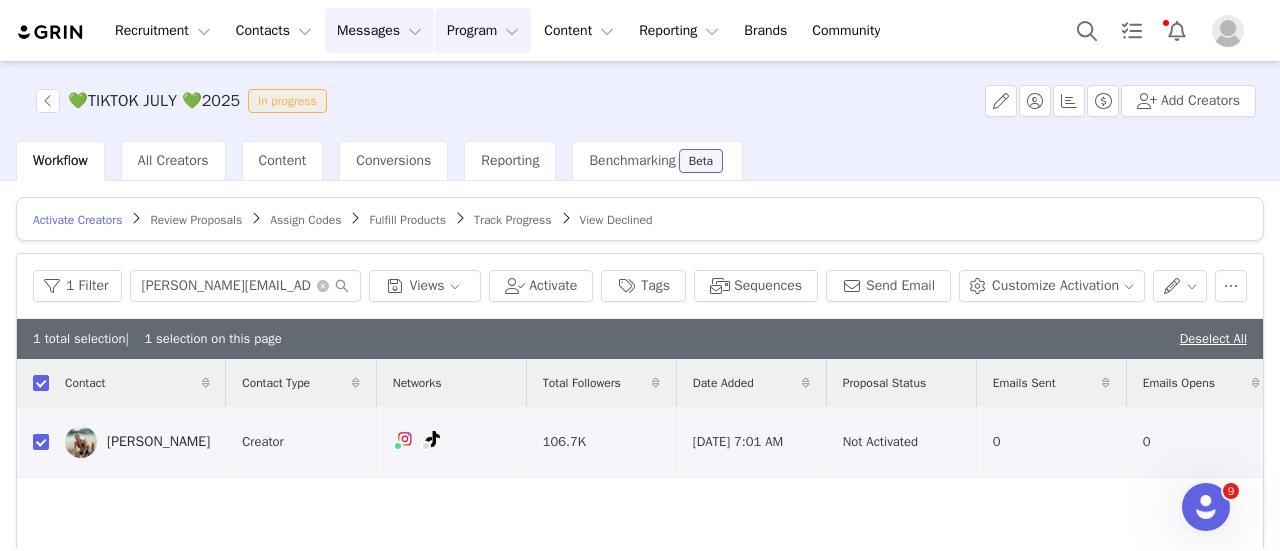 click on "Messages Messages" at bounding box center (379, 30) 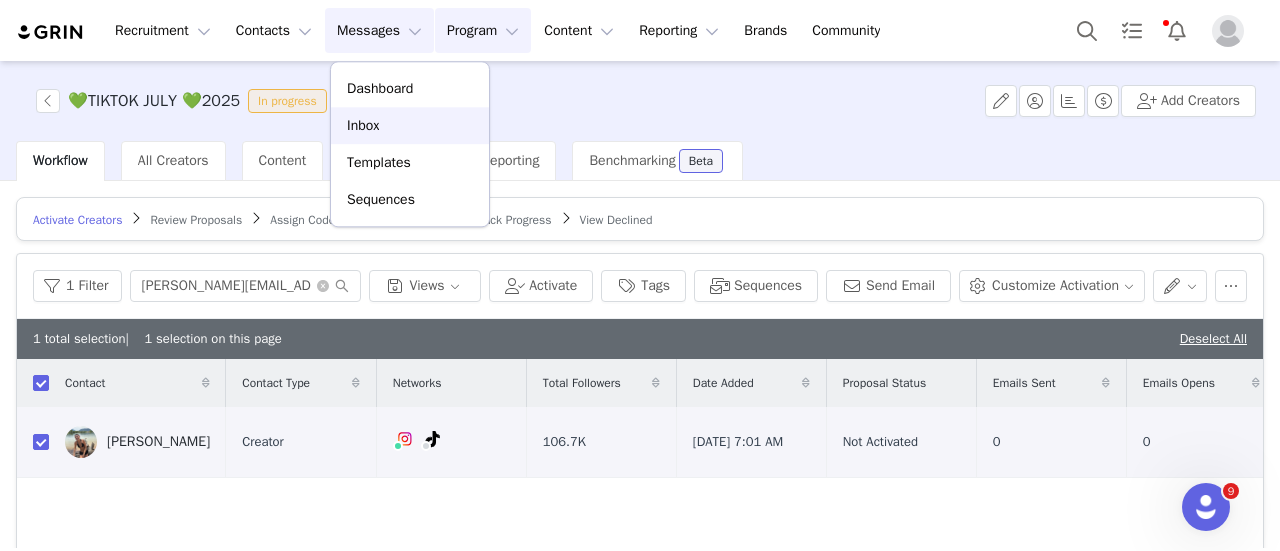 click on "Inbox" at bounding box center [363, 125] 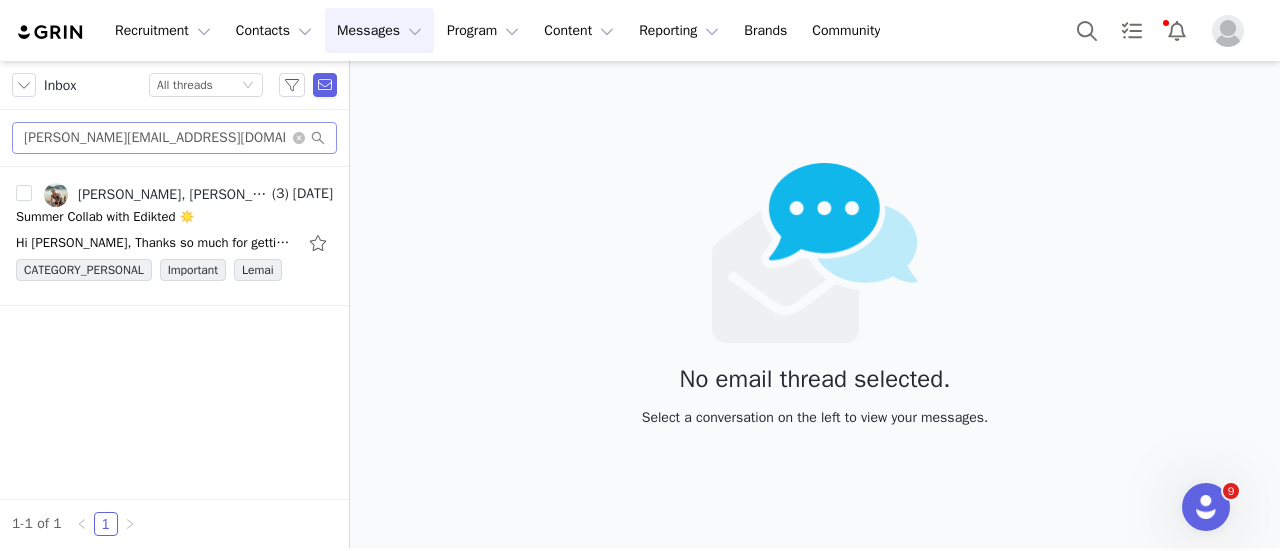 click on "maria.arbizu42@gmail.com" at bounding box center [174, 138] 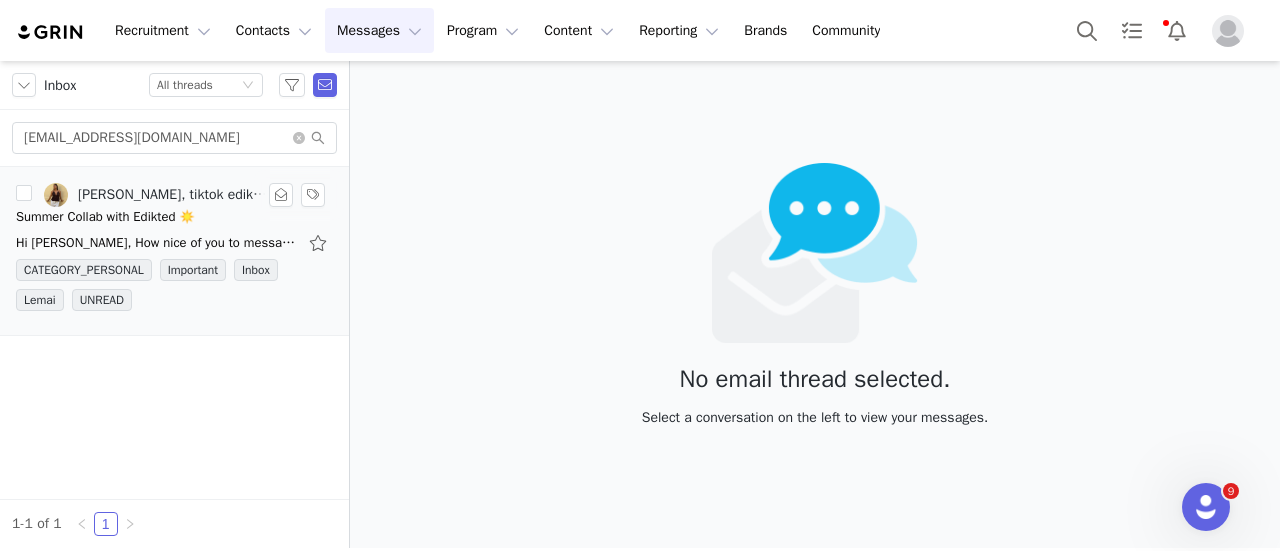 type on "elvirazevenbergen@gmail.com" 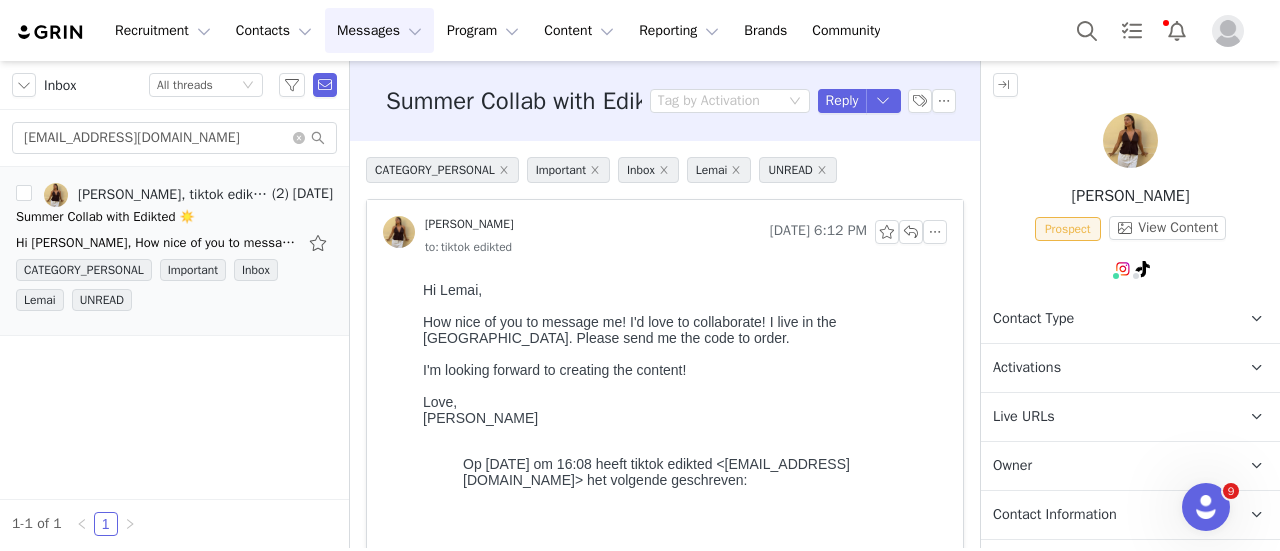 scroll, scrollTop: 0, scrollLeft: 0, axis: both 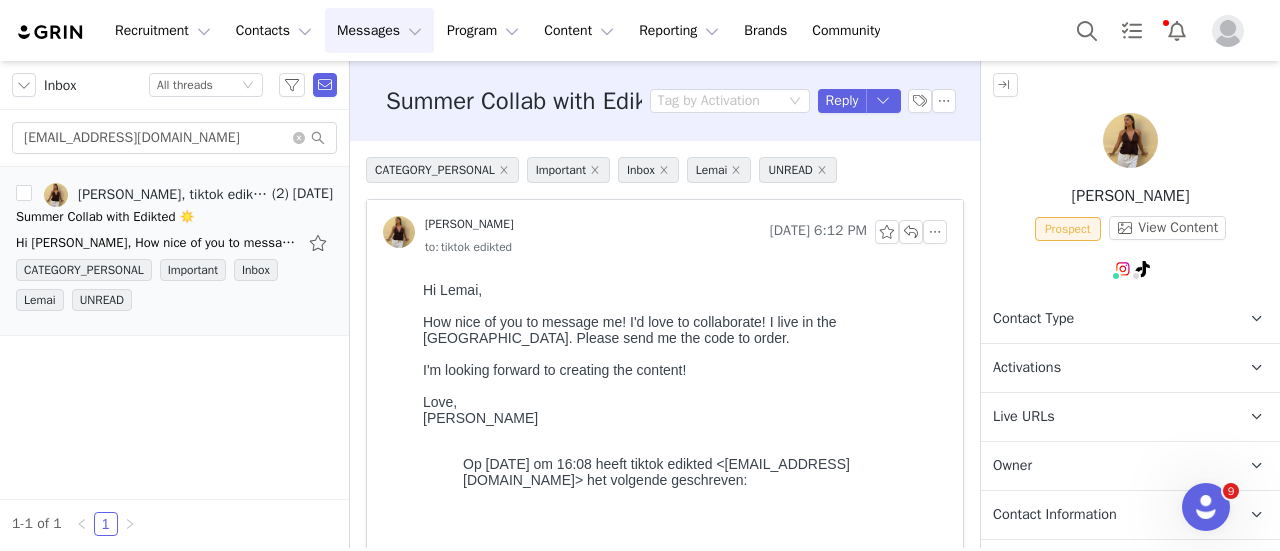 click on "Contact Type" at bounding box center (1033, 319) 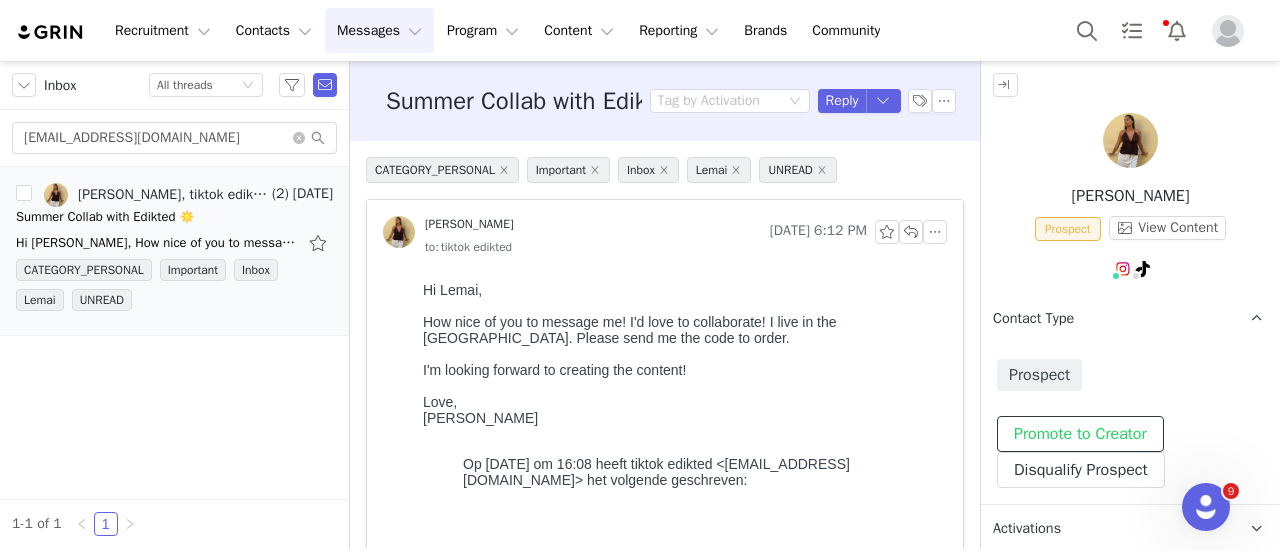 click on "Promote to Creator" at bounding box center [1080, 434] 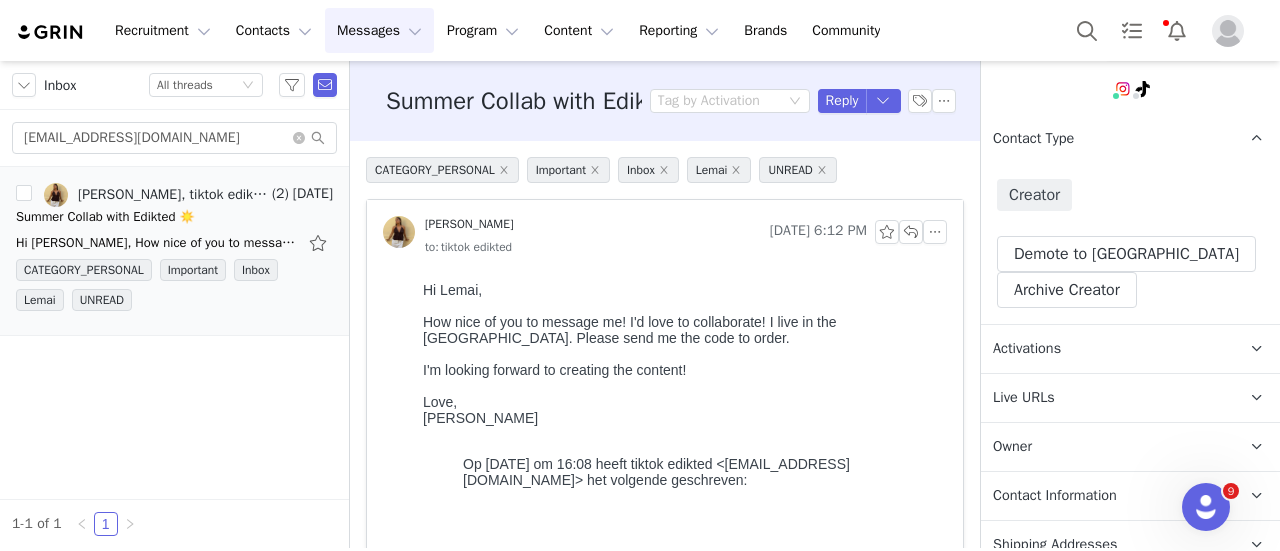 scroll, scrollTop: 300, scrollLeft: 0, axis: vertical 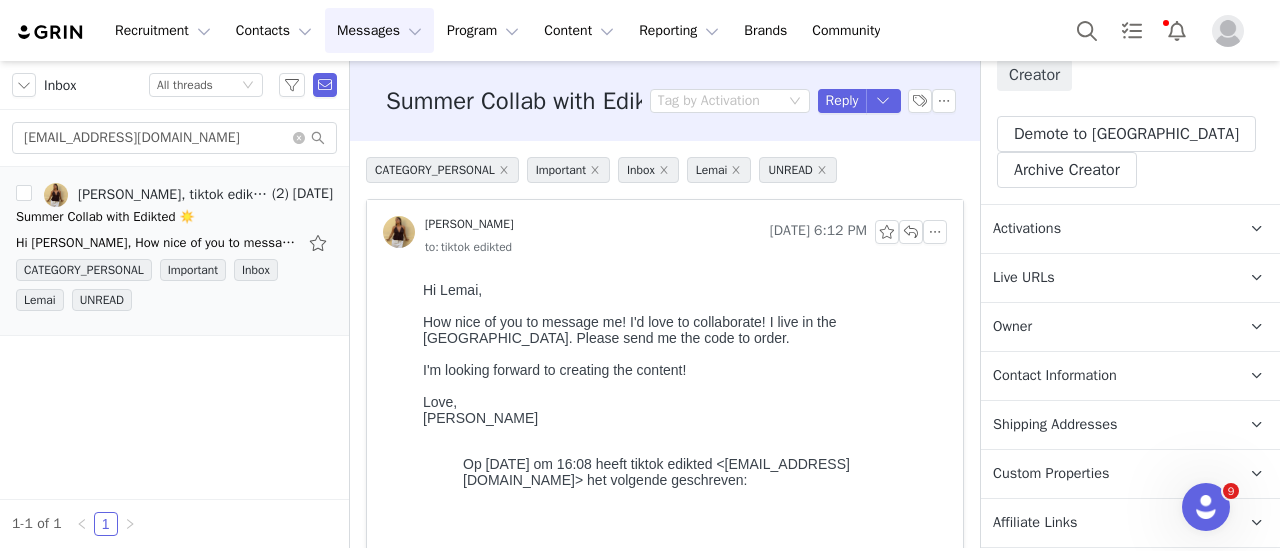 click on "Activations" at bounding box center [1106, 229] 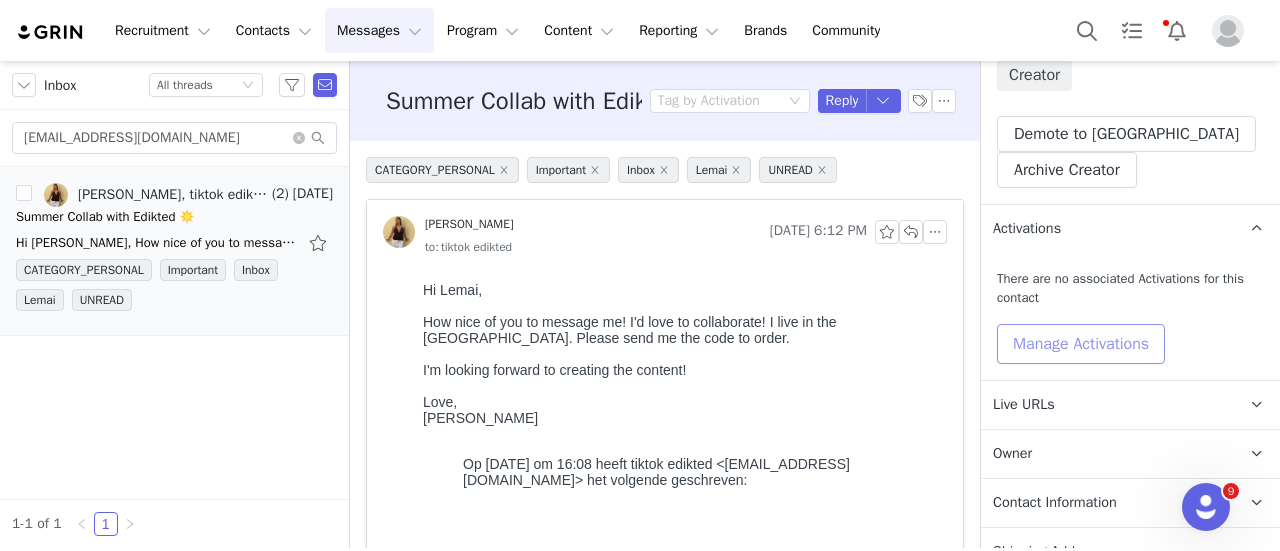 click on "Manage Activations" at bounding box center [1081, 344] 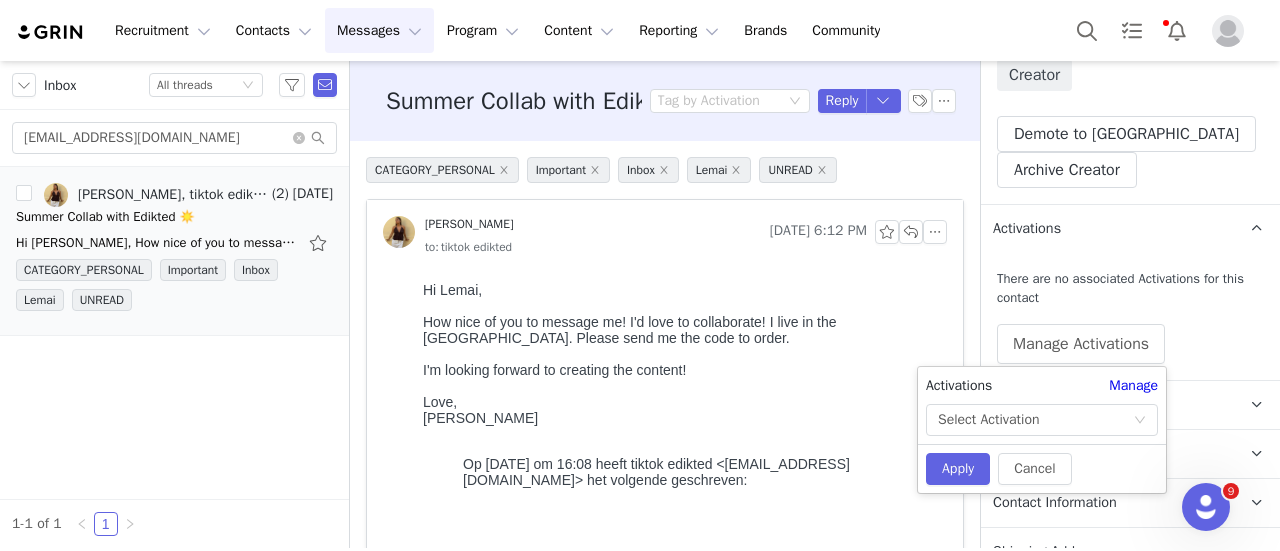 click on "Activations" at bounding box center [1017, 385] 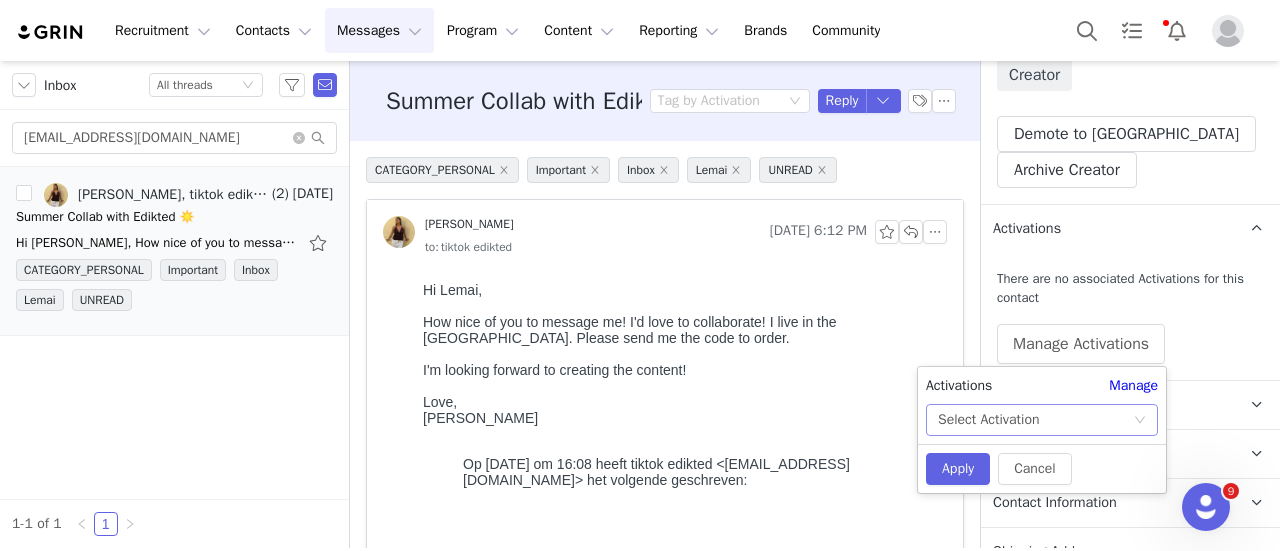 click on "Select Activation" at bounding box center (1035, 420) 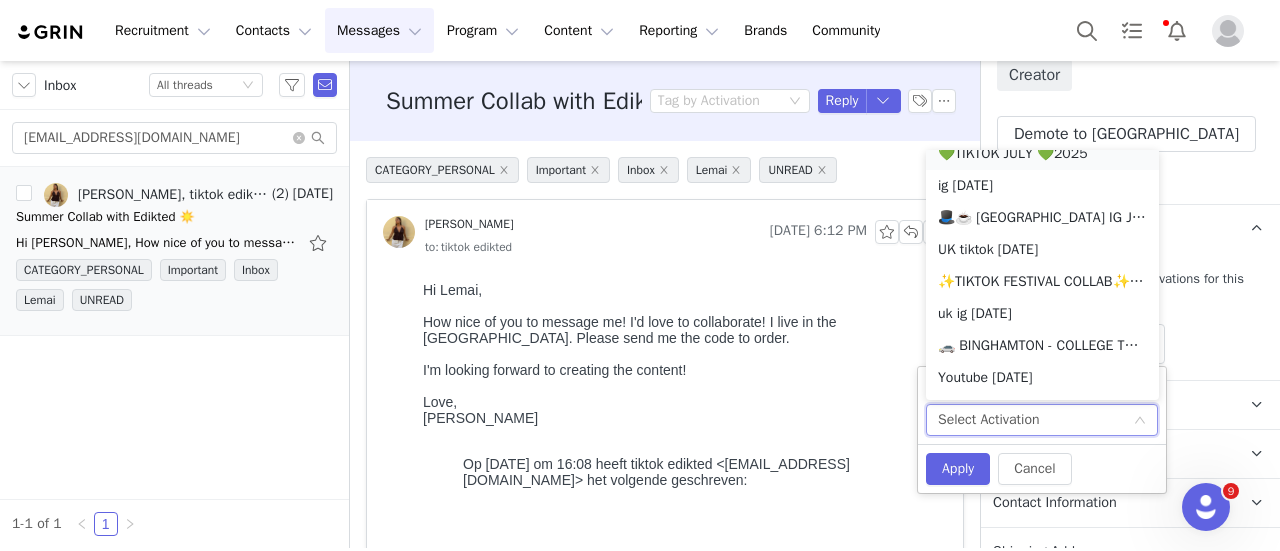 scroll, scrollTop: 1188, scrollLeft: 0, axis: vertical 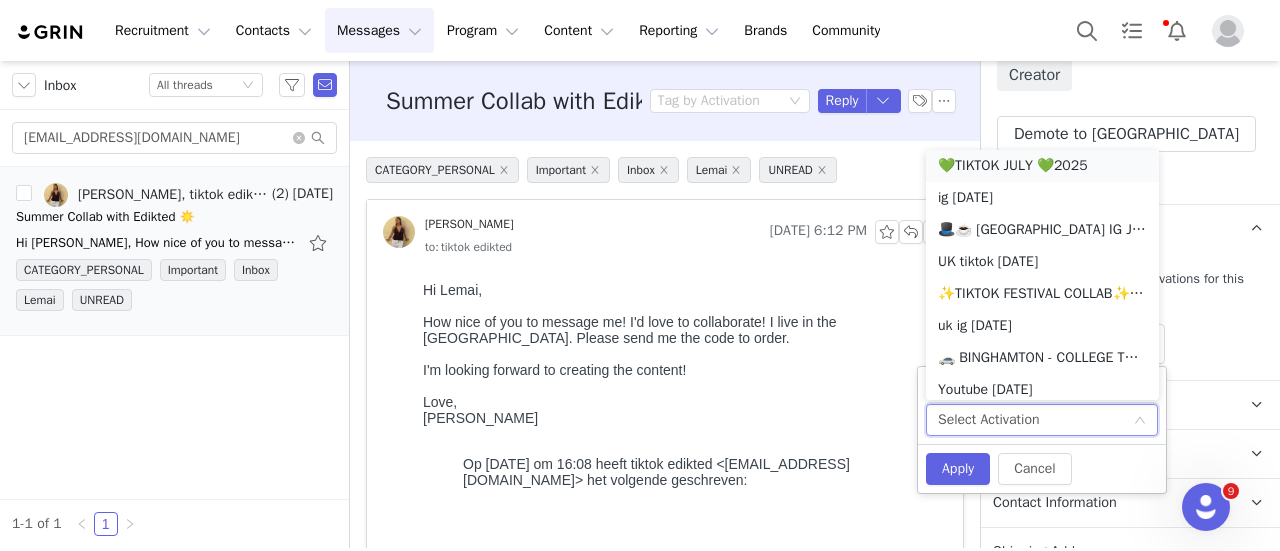 click on "💚TIKTOK JULY 💚2025" at bounding box center (1042, 166) 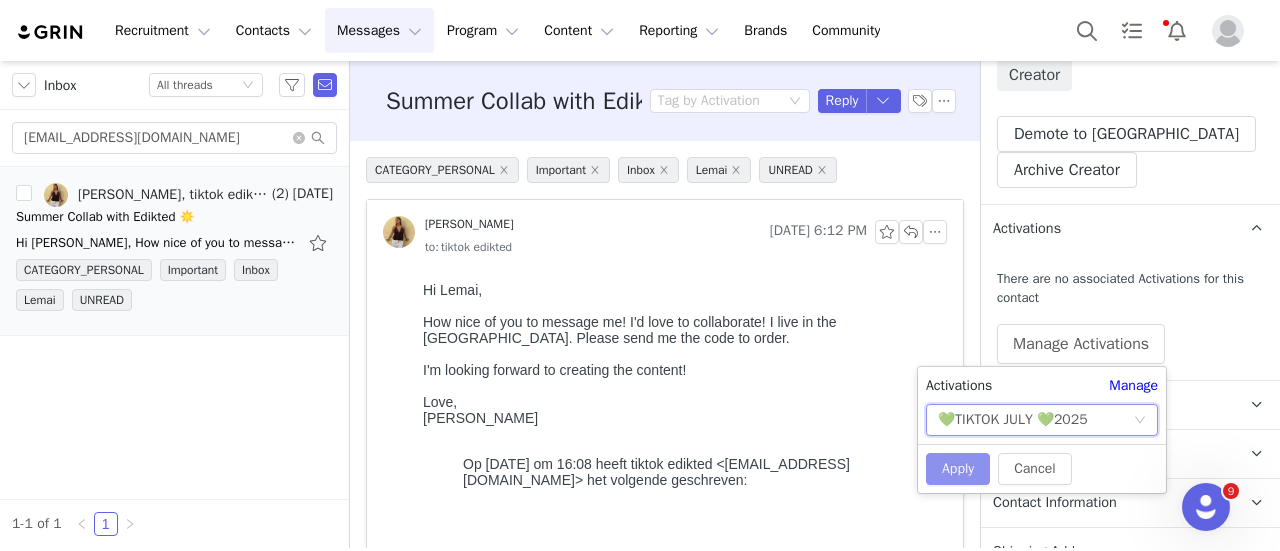 click on "Apply" at bounding box center [958, 469] 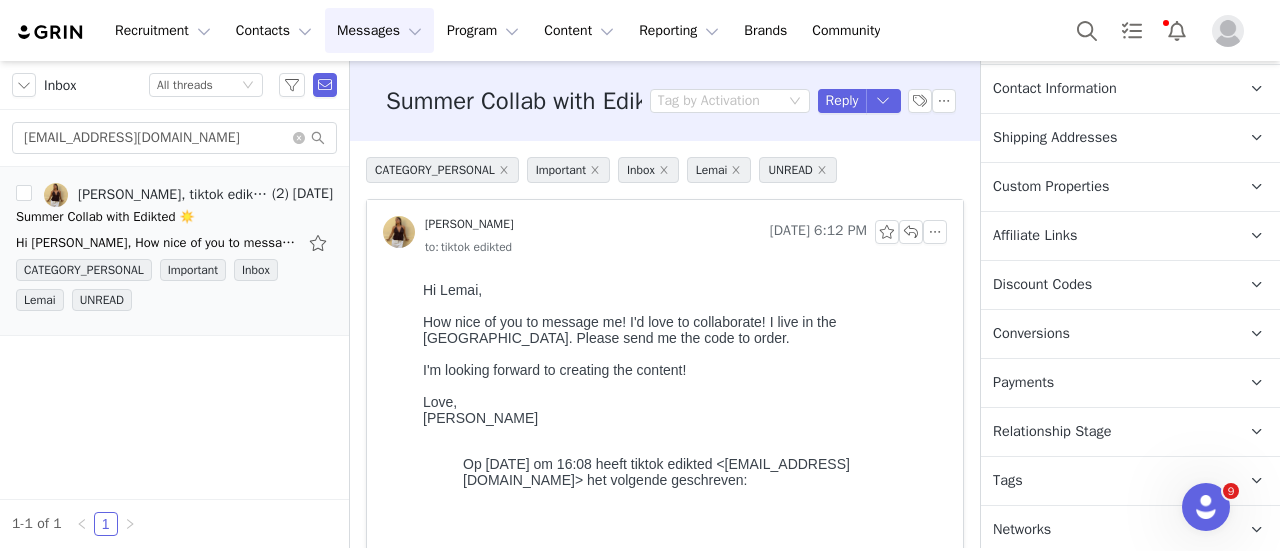 click on "Relationship Stage" at bounding box center [1052, 432] 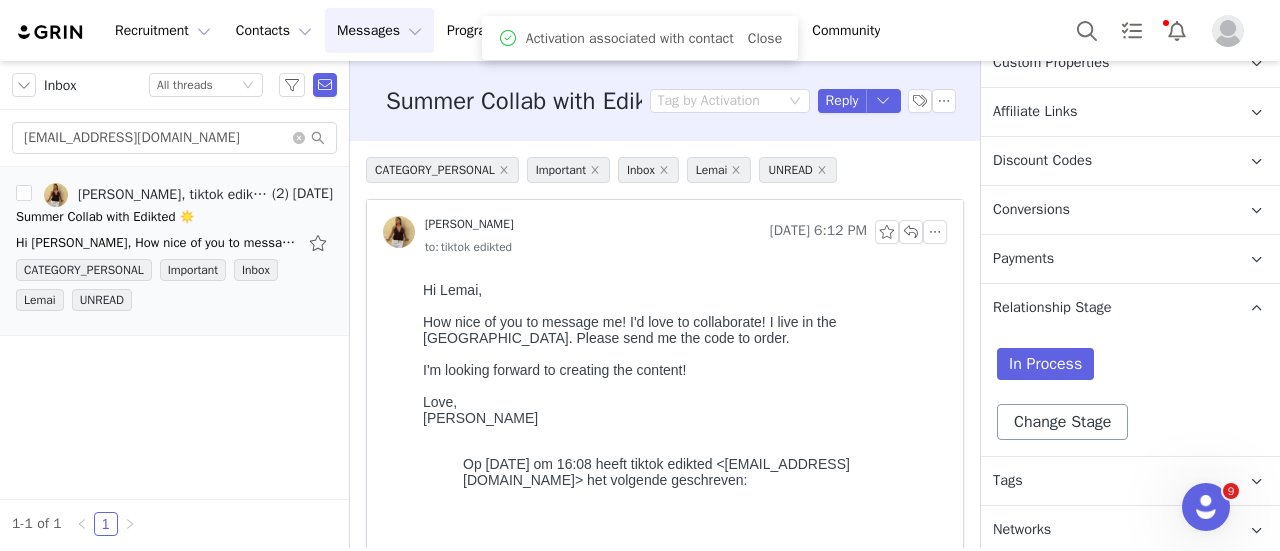scroll, scrollTop: 831, scrollLeft: 0, axis: vertical 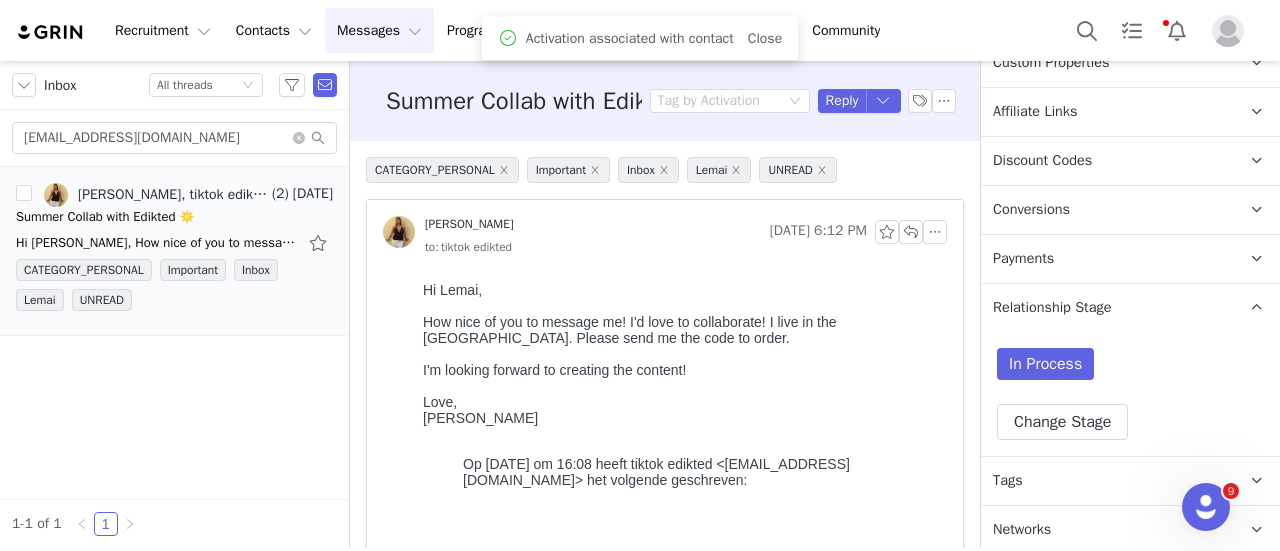 click on "In Process  Change Stage" at bounding box center [1130, 394] 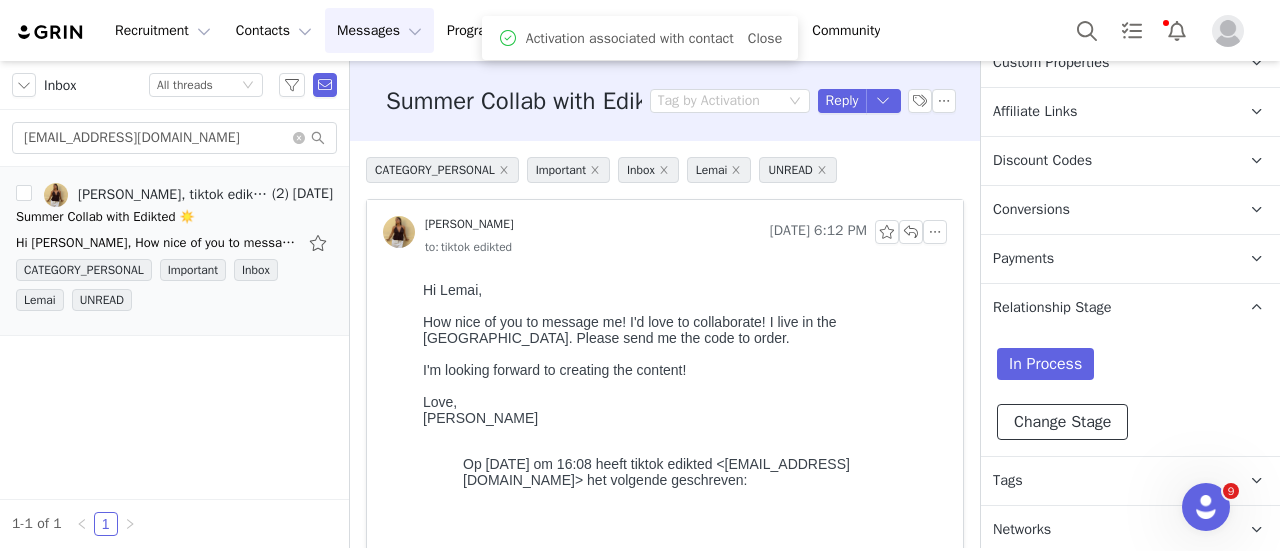 click on "Change Stage" at bounding box center (1062, 422) 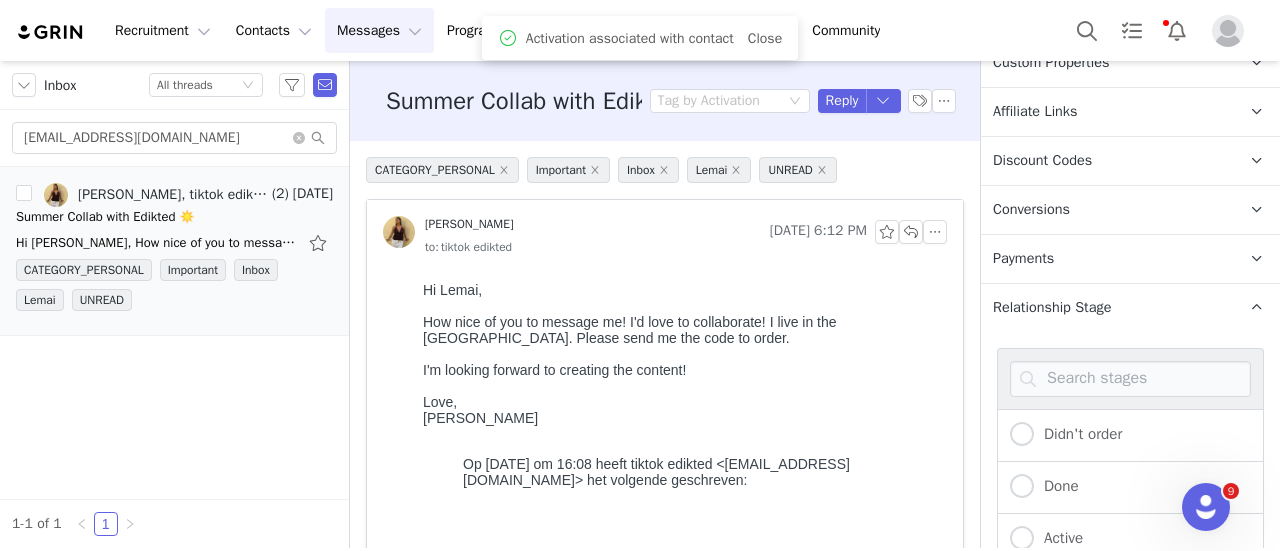 scroll, scrollTop: 1170, scrollLeft: 0, axis: vertical 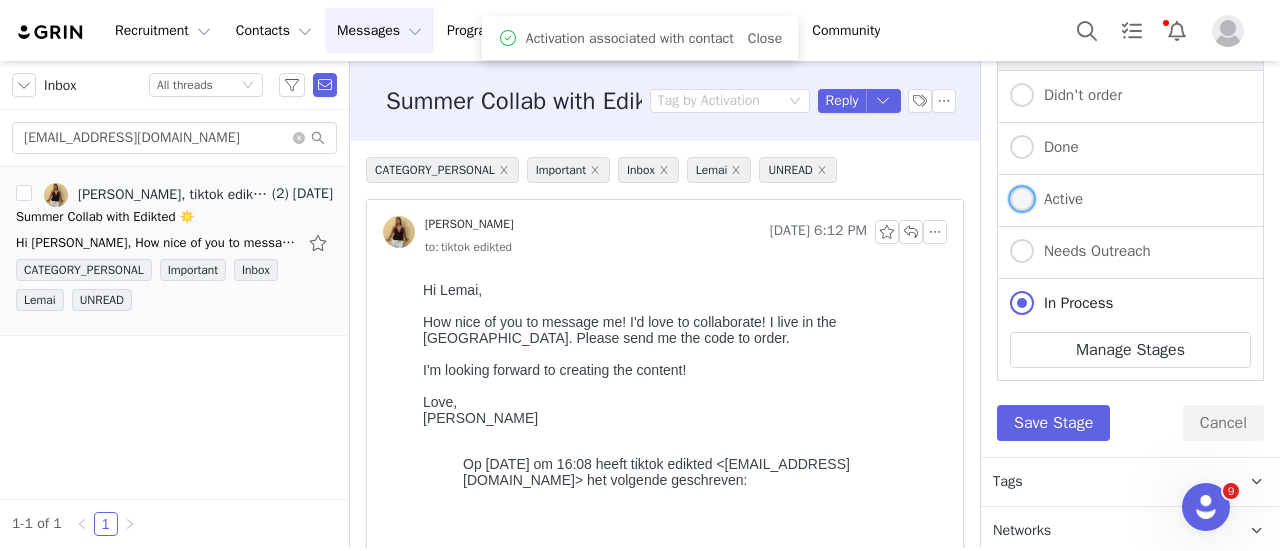 click at bounding box center [1022, 199] 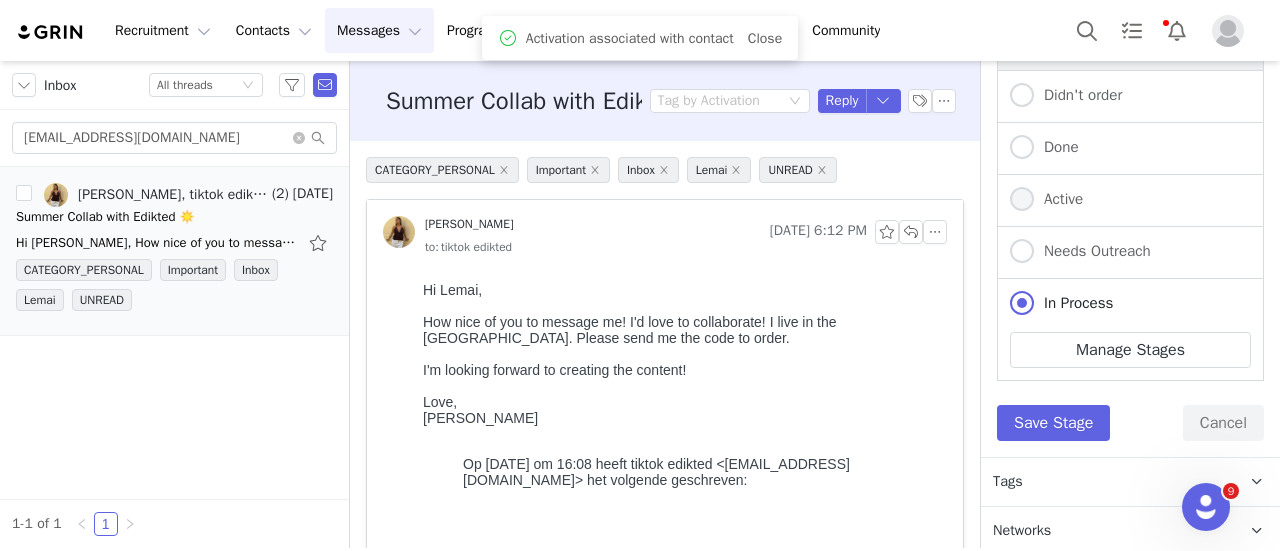 click on "Active" at bounding box center [1022, 200] 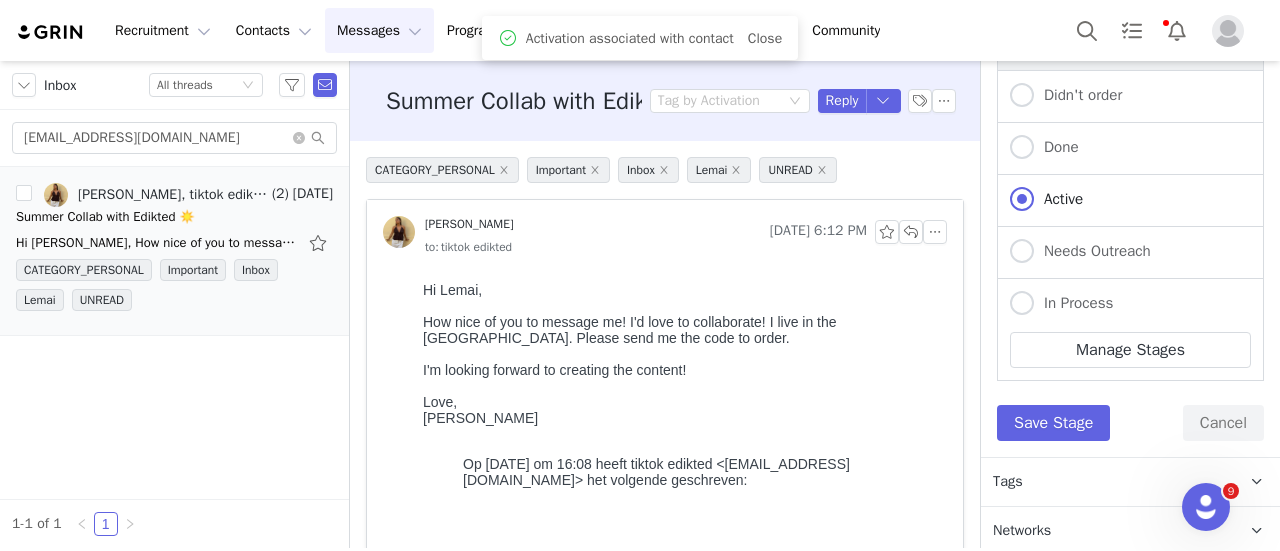 click on "Didn't order   Done   Active   Needs Outreach   In Process   Creator   Ongoing   Not Relevent   Don't work again   Manage Stages   Save Stage  Cancel" at bounding box center (1130, 225) 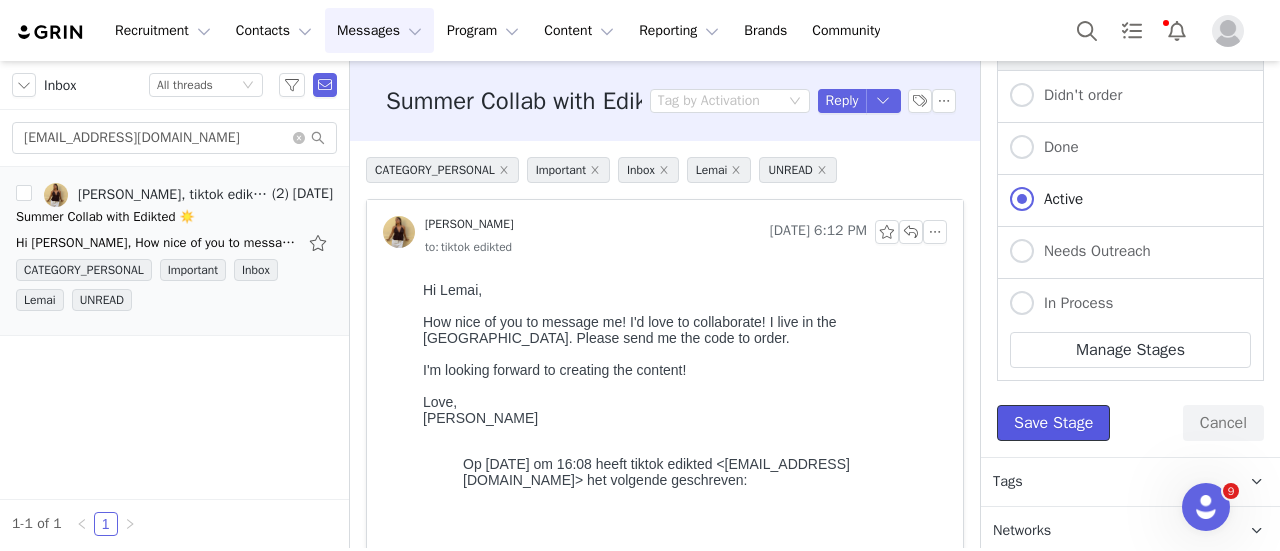 click on "Save Stage" at bounding box center (1053, 423) 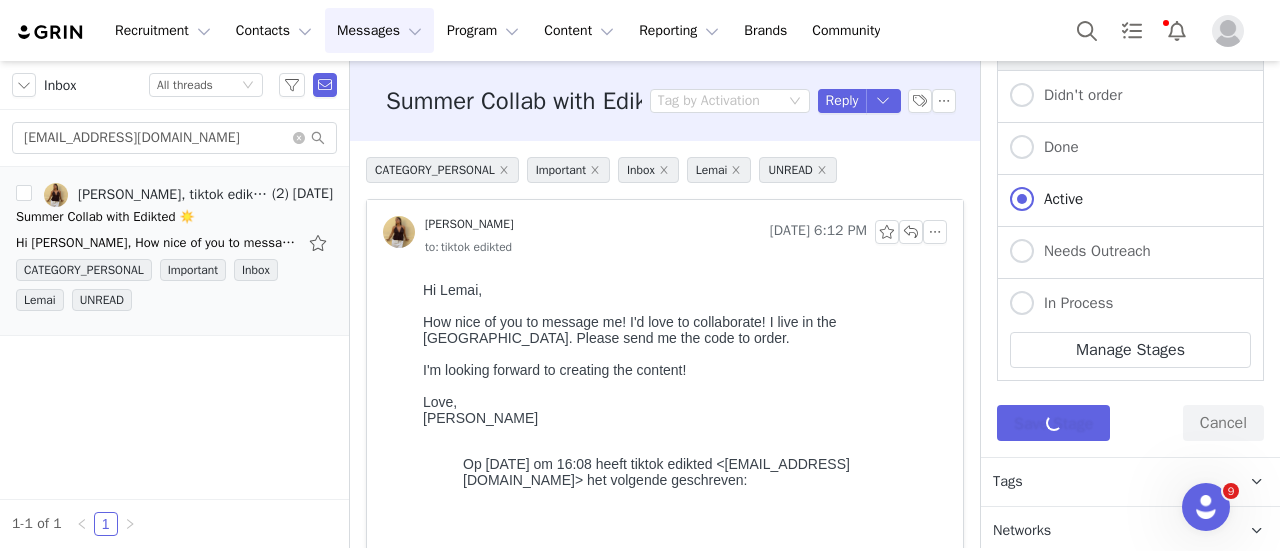 click on "Tags  Keep track of your contacts by assigning them tags. You can then filter your contacts by tag." at bounding box center [1106, 482] 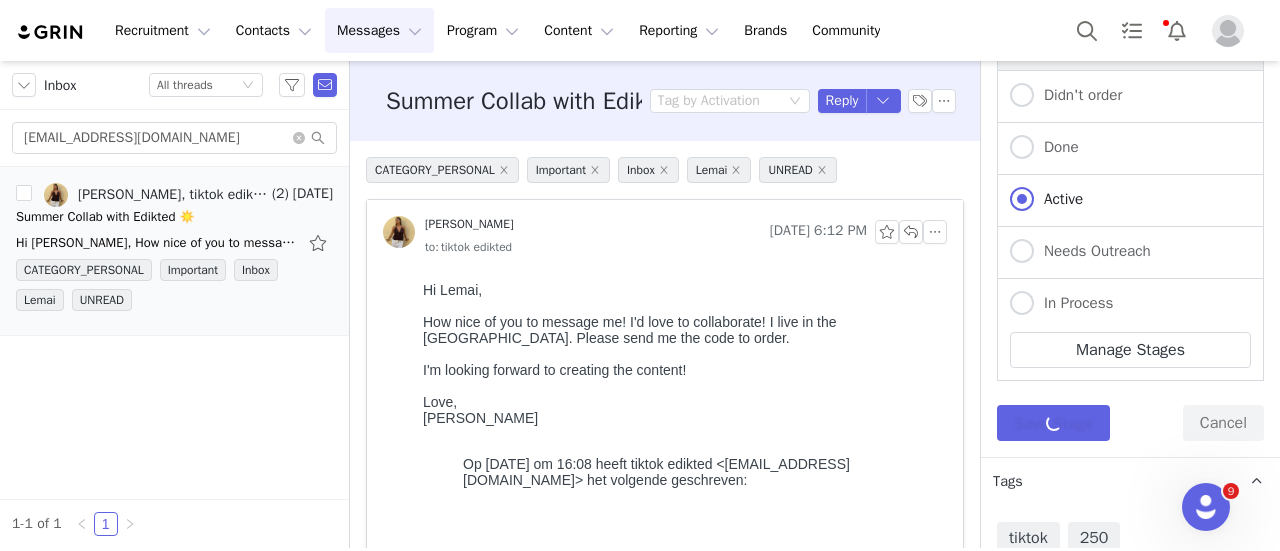 scroll, scrollTop: 955, scrollLeft: 0, axis: vertical 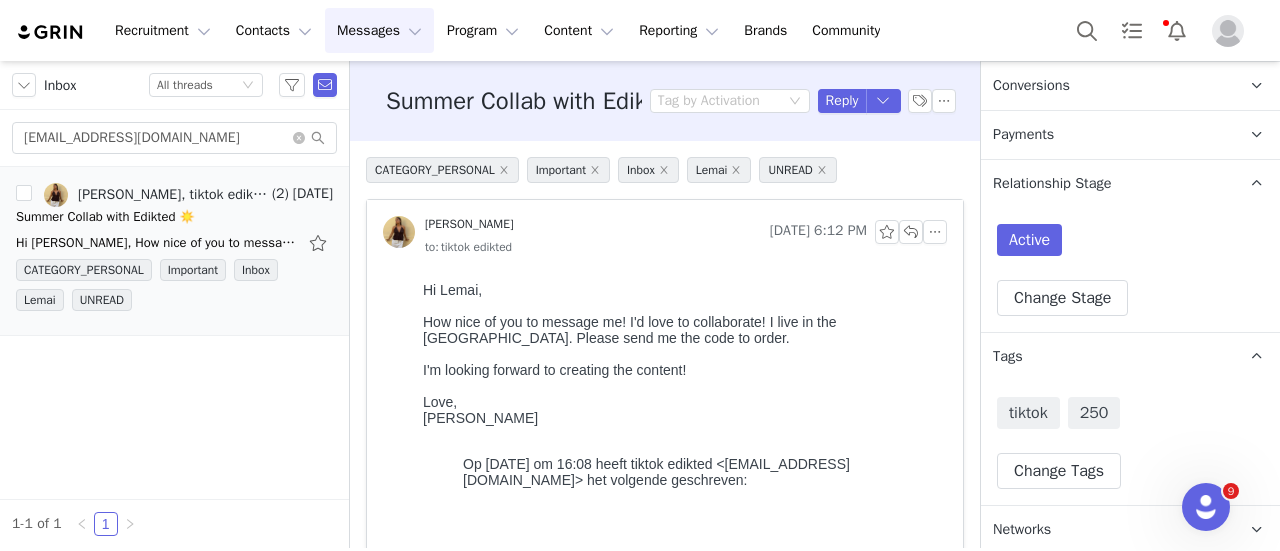 click on "Summer Collab with Edikted ☀️     Tag by Activation   Reply" at bounding box center [665, 101] 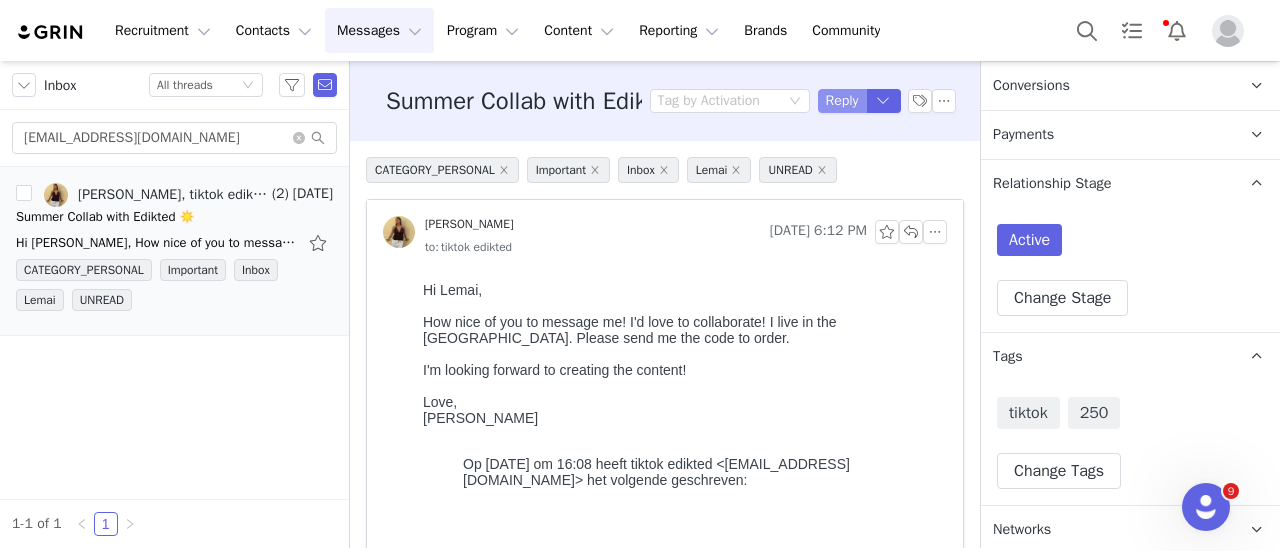 click on "Reply" at bounding box center [842, 101] 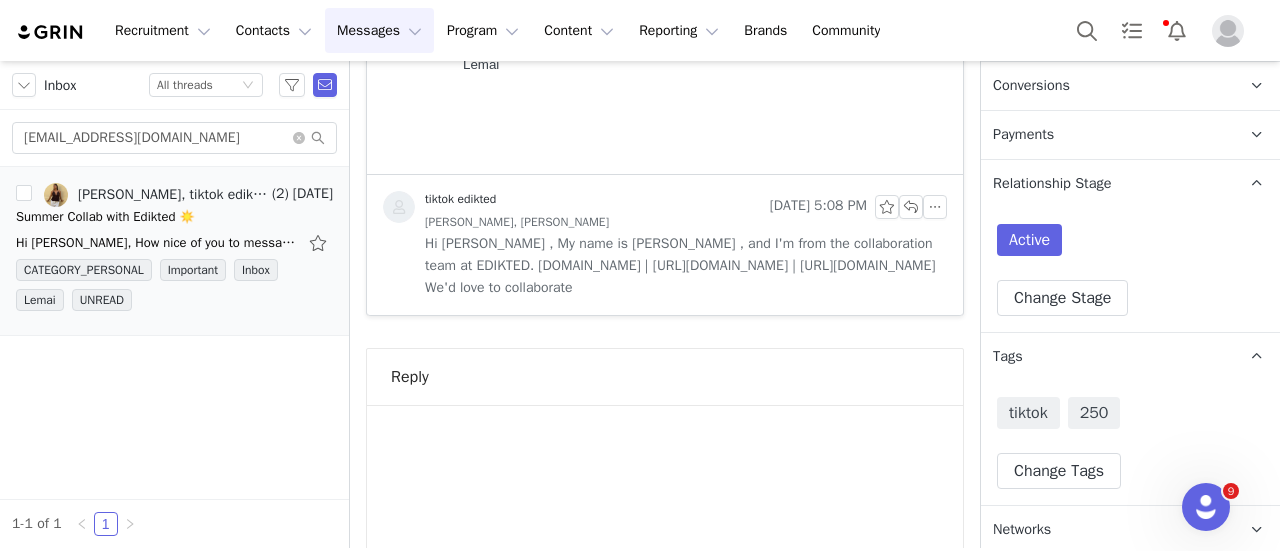 scroll, scrollTop: 0, scrollLeft: 0, axis: both 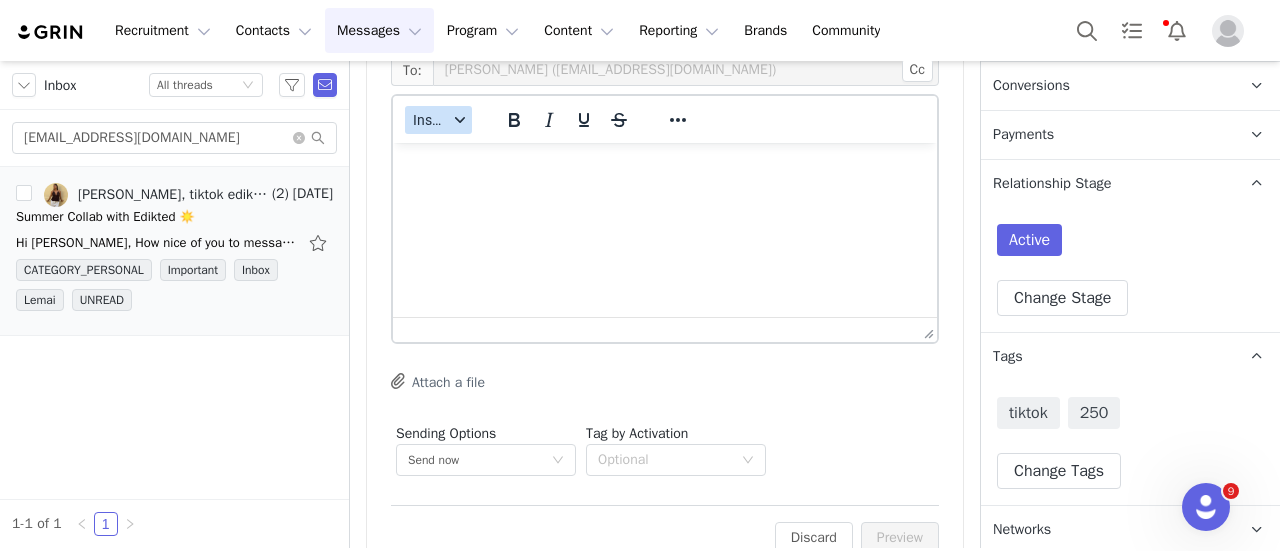 click on "Insert" at bounding box center [438, 120] 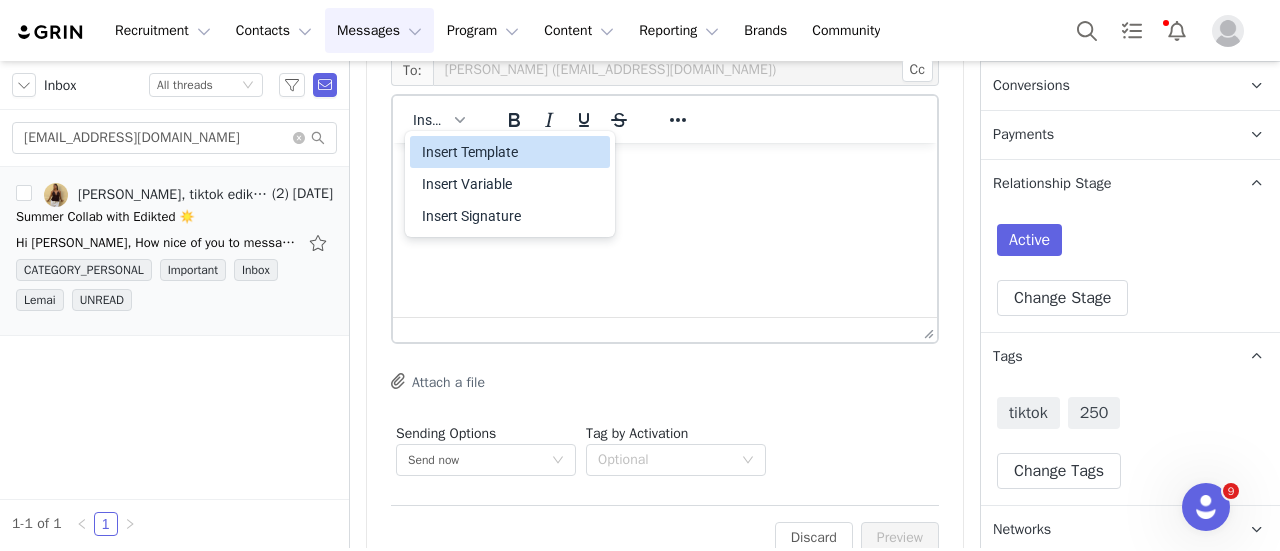 click on "Insert Template" at bounding box center (512, 152) 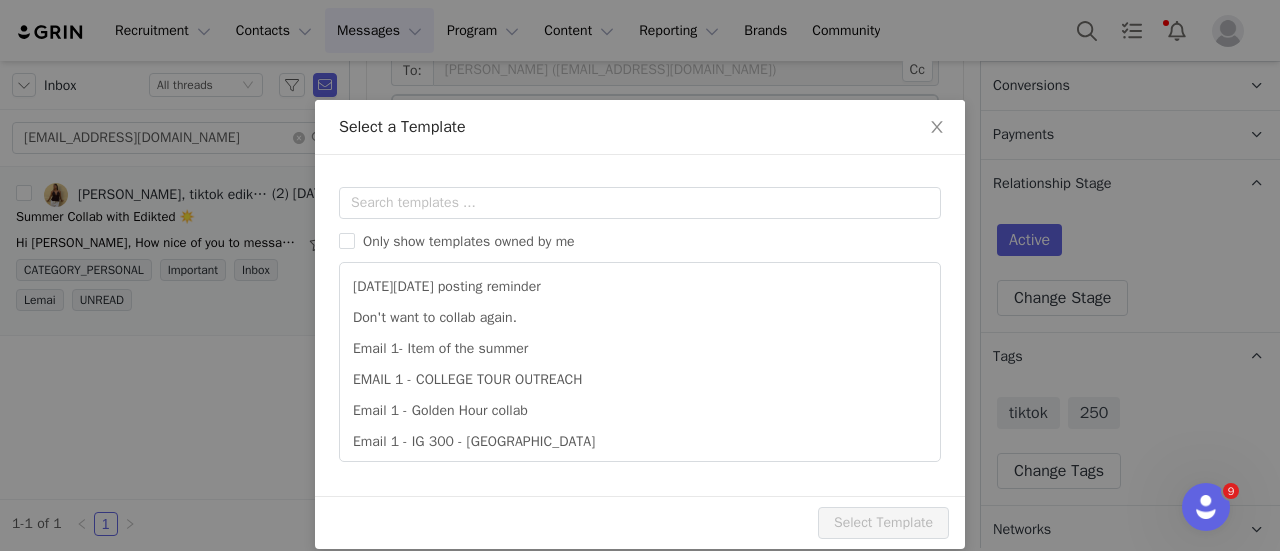 scroll, scrollTop: 0, scrollLeft: 0, axis: both 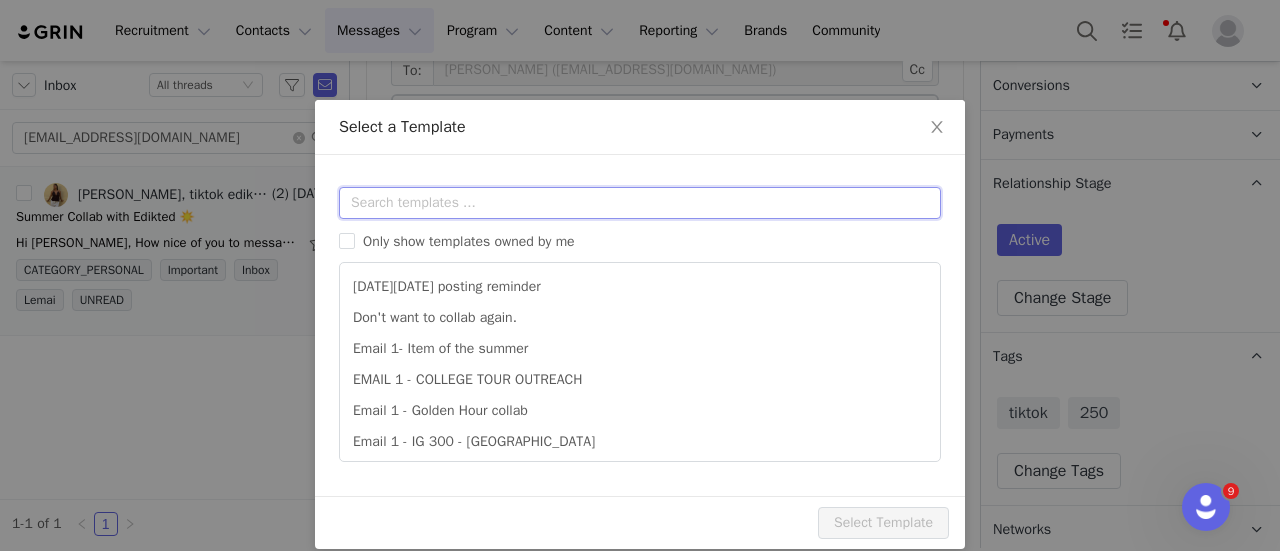 click at bounding box center (640, 203) 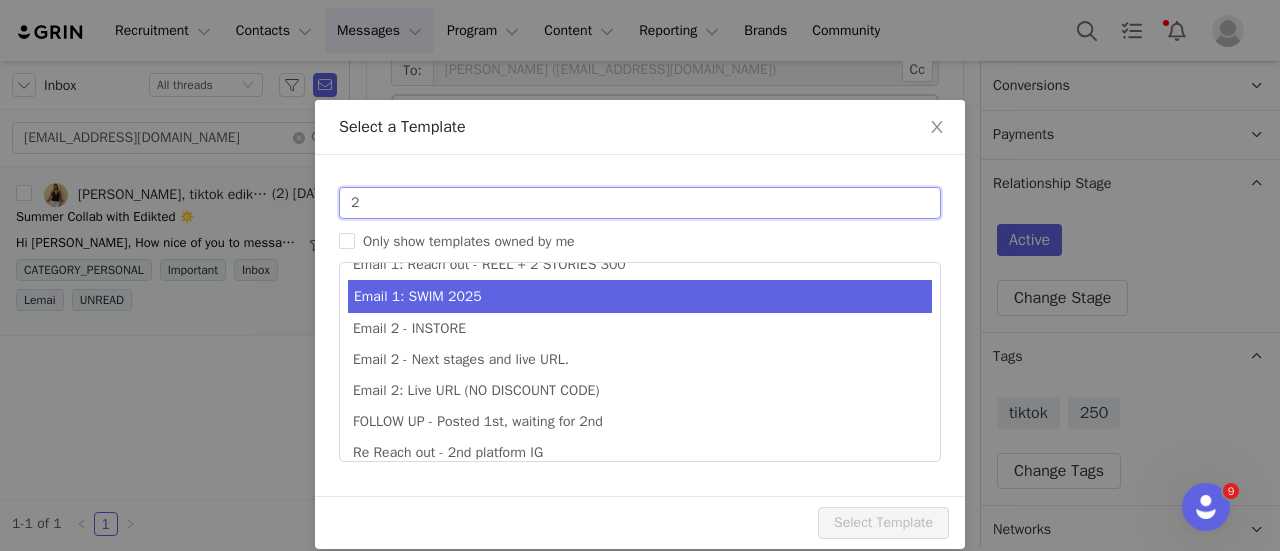 scroll, scrollTop: 35, scrollLeft: 0, axis: vertical 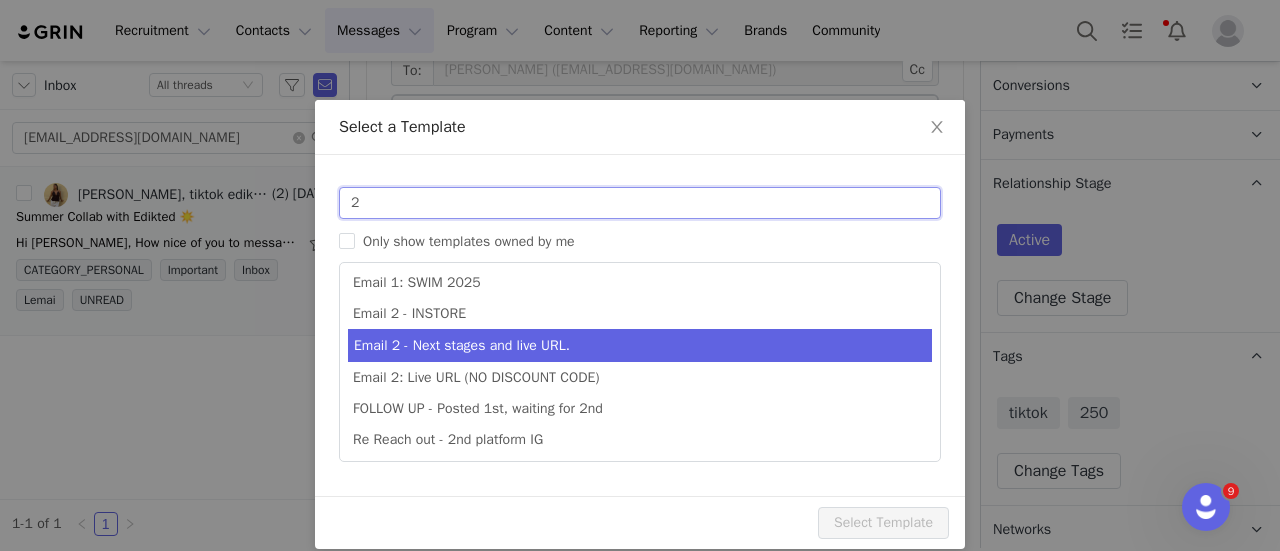 type on "2" 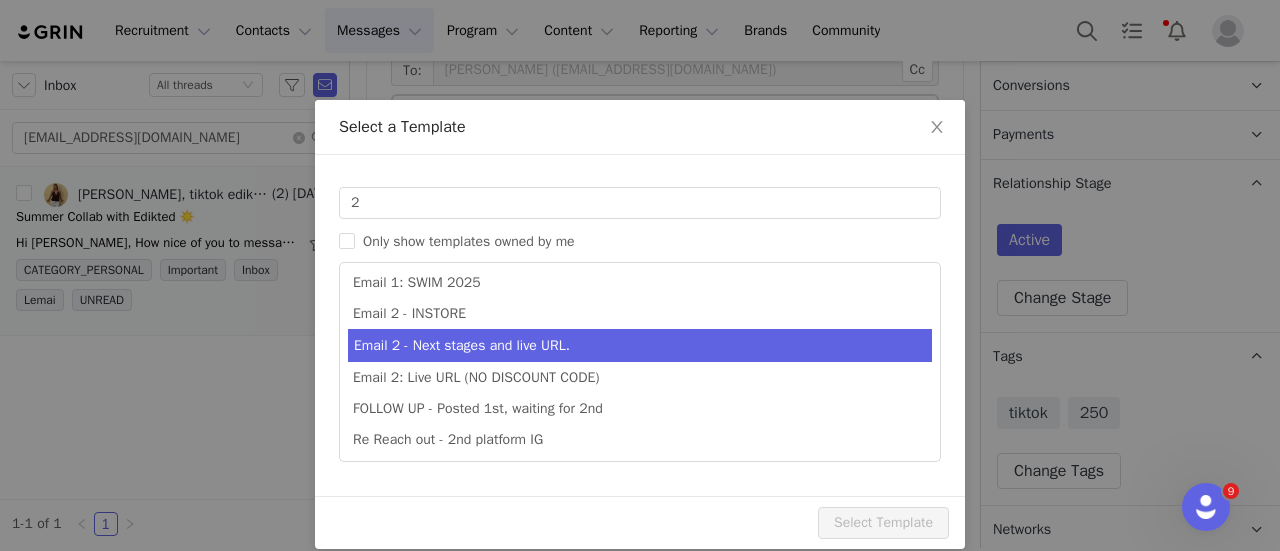 type on "Collab with Edikted" 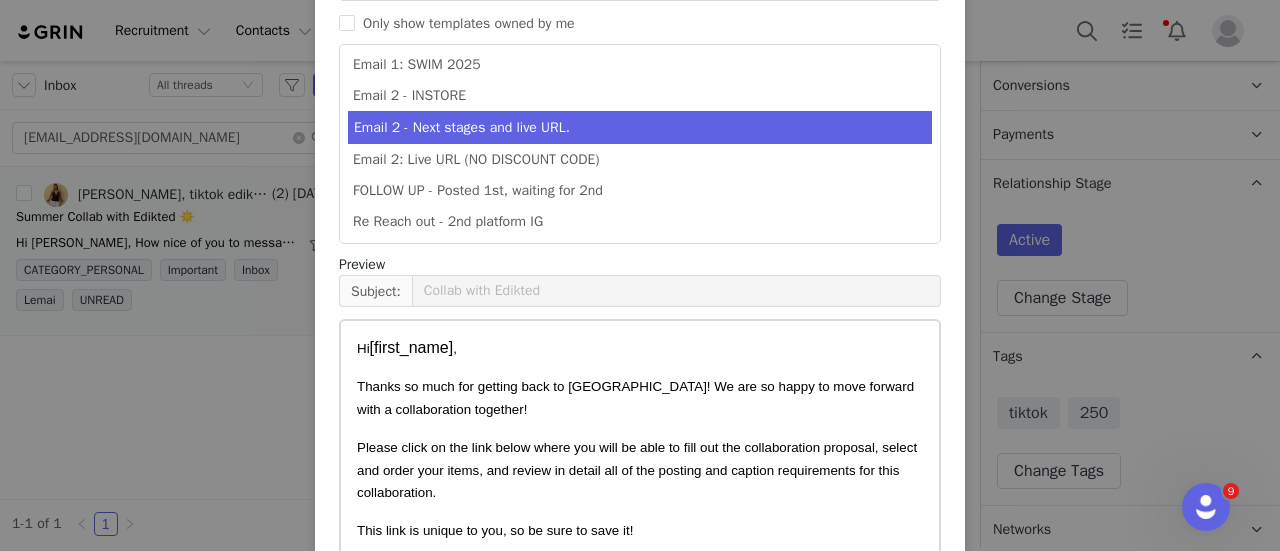 scroll, scrollTop: 336, scrollLeft: 0, axis: vertical 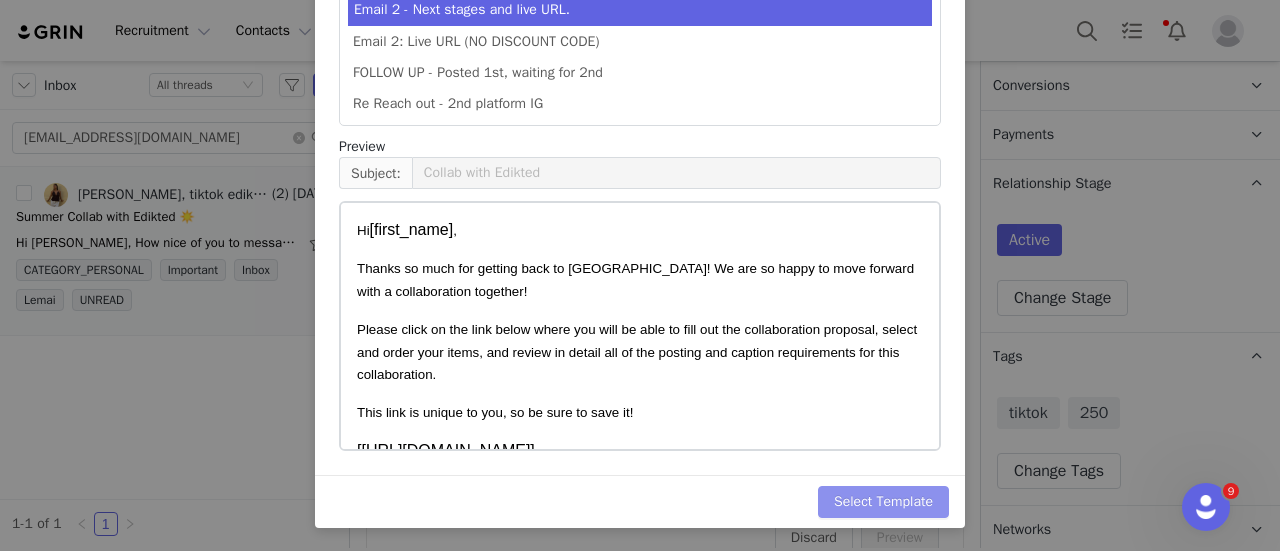 click on "Select Template" at bounding box center [883, 502] 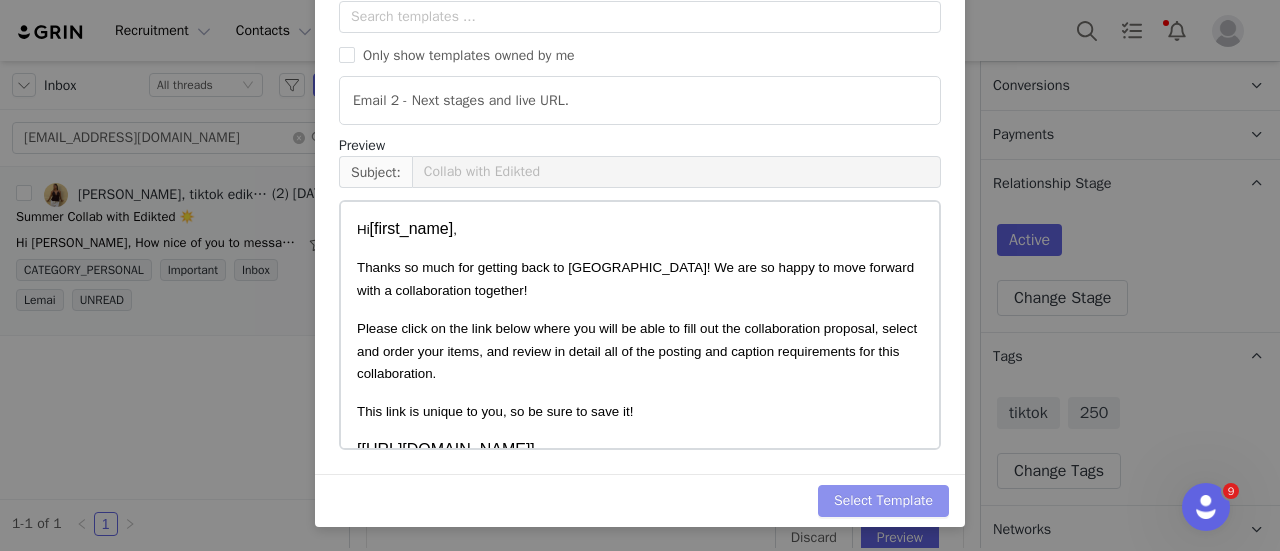 scroll, scrollTop: 0, scrollLeft: 0, axis: both 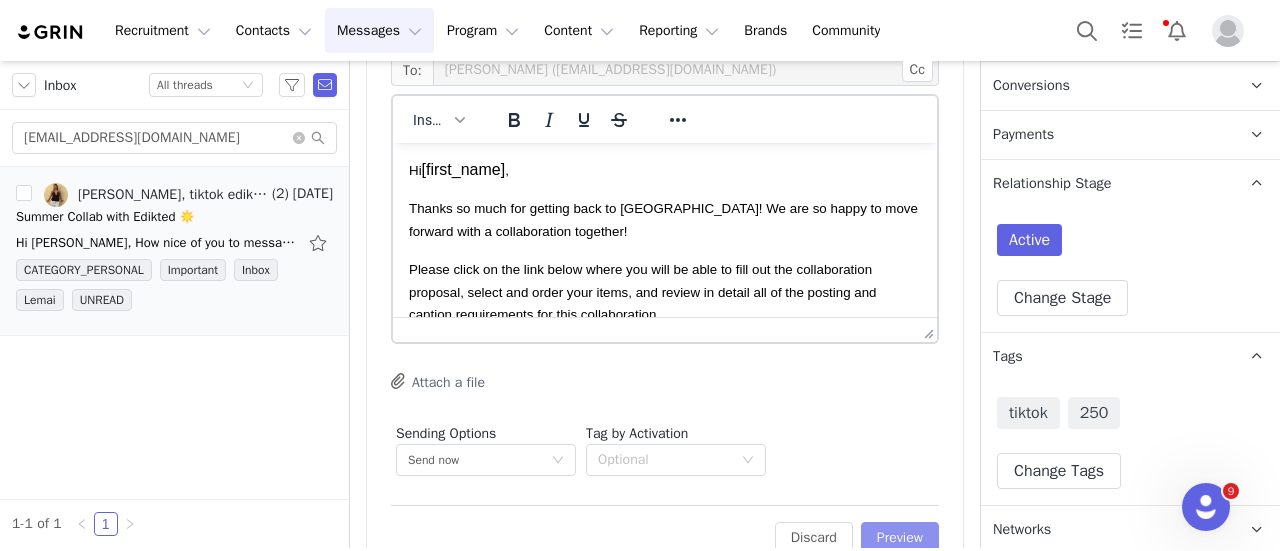 click on "Preview" at bounding box center (900, 538) 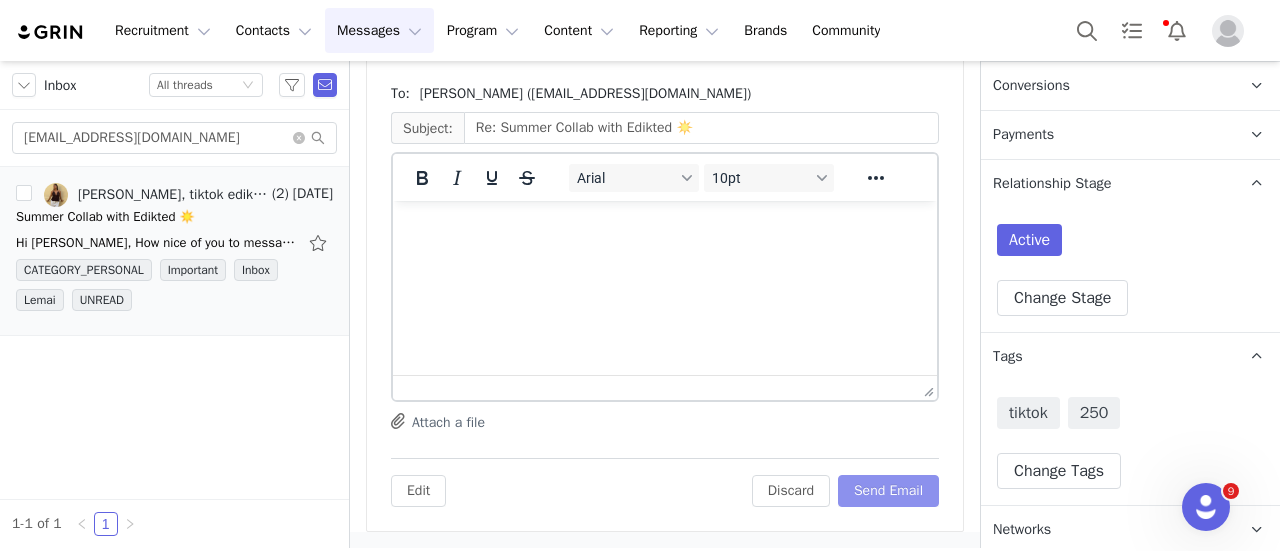 scroll, scrollTop: 1334, scrollLeft: 0, axis: vertical 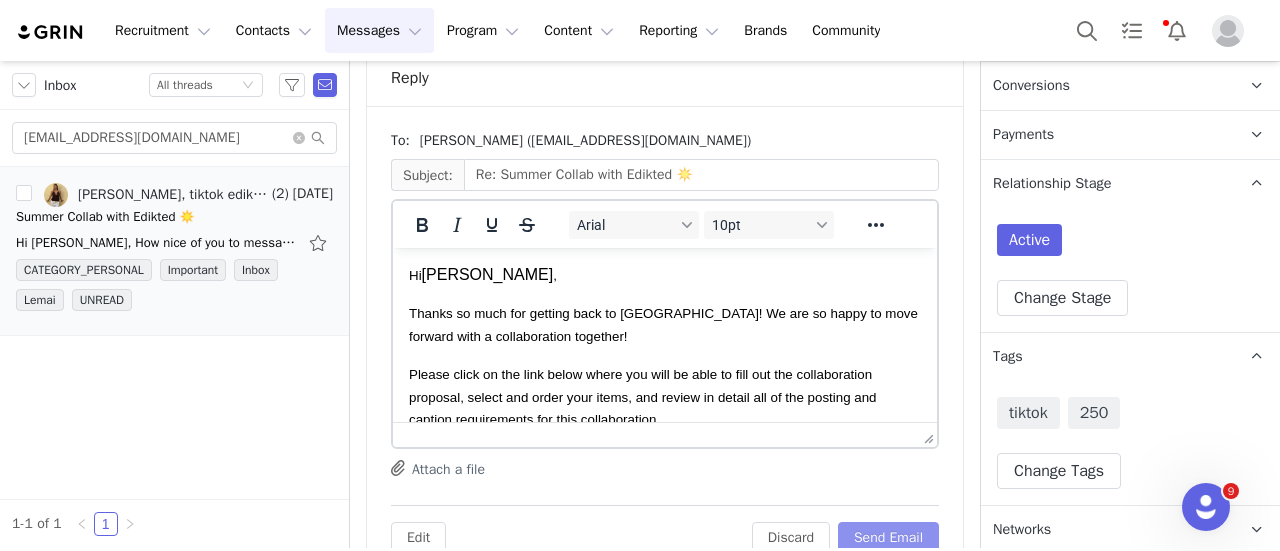 click on "Send Email" at bounding box center (888, 538) 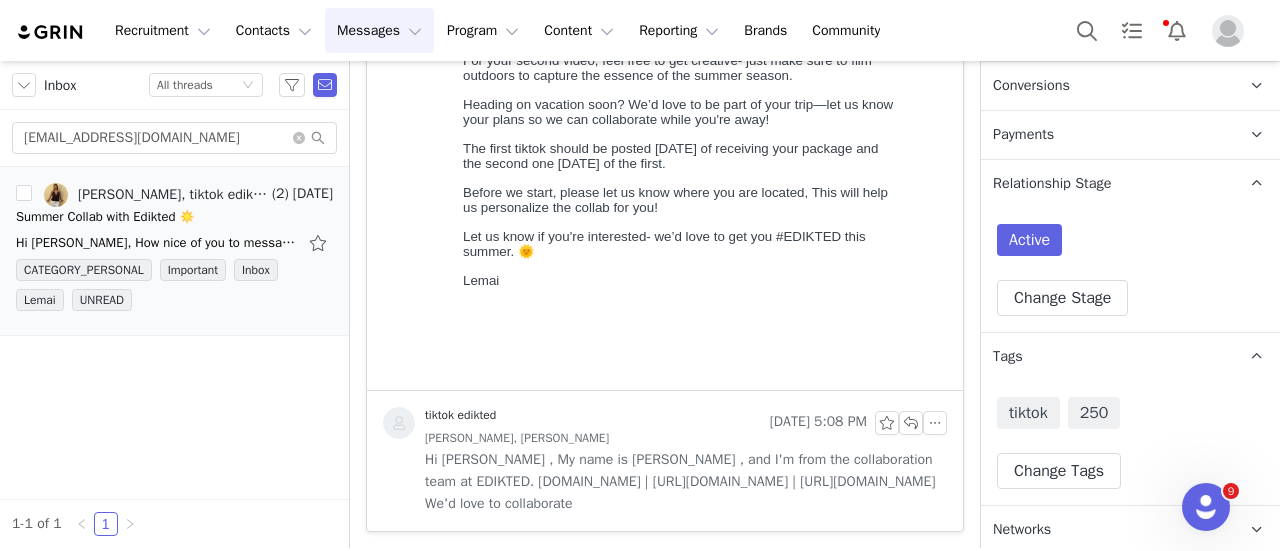 scroll, scrollTop: 817, scrollLeft: 0, axis: vertical 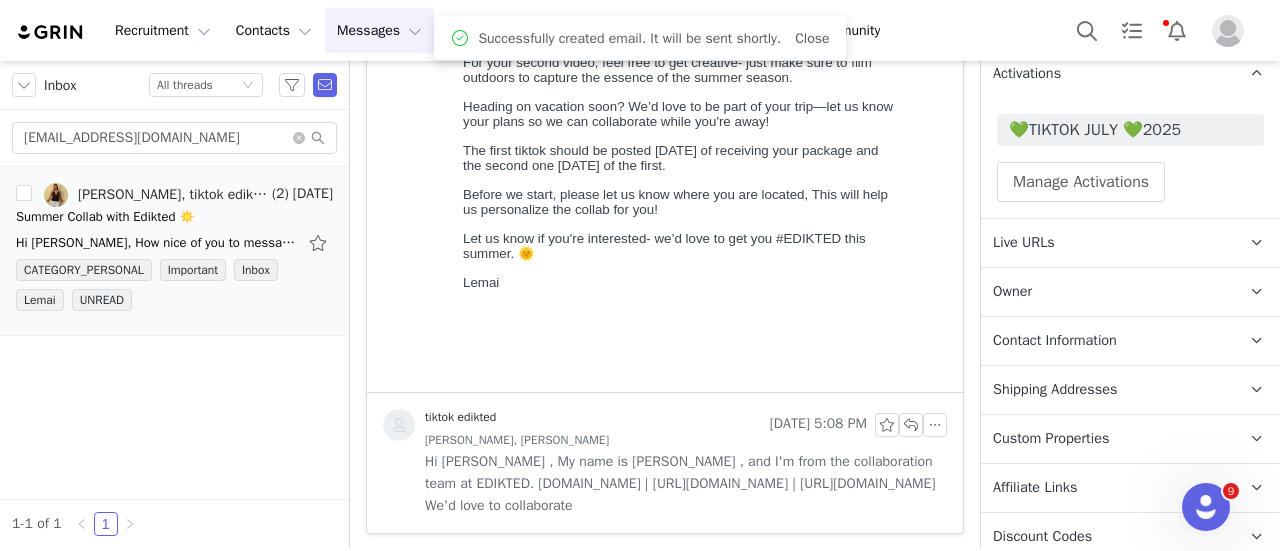 click on "💚TIKTOK JULY 💚2025" at bounding box center [1130, 130] 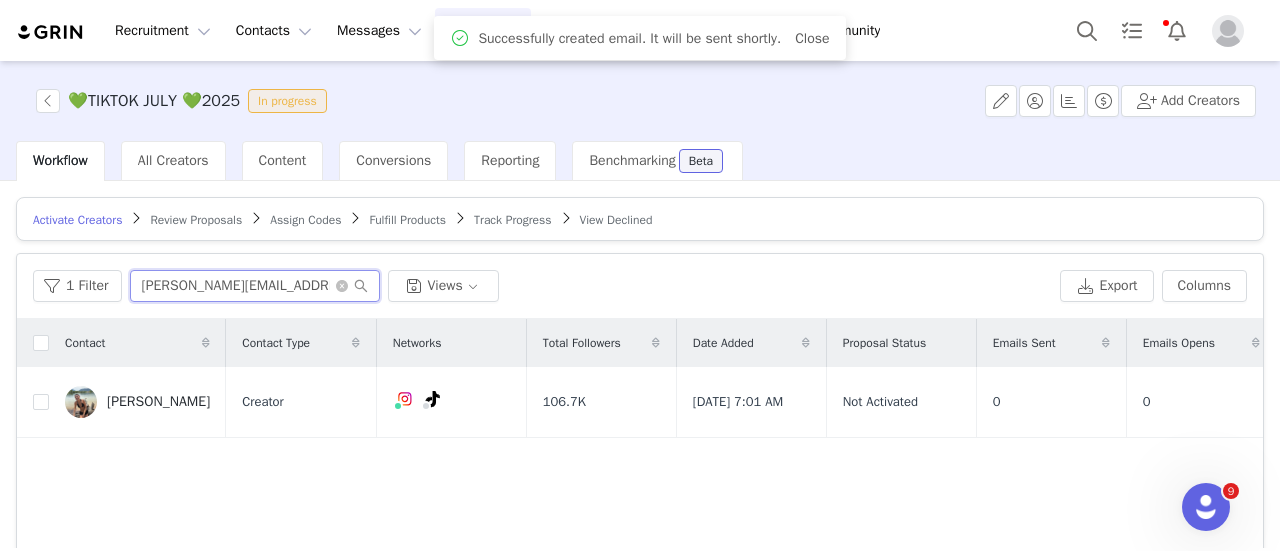 click on "maria.arbizu42@gmail.com" at bounding box center [255, 286] 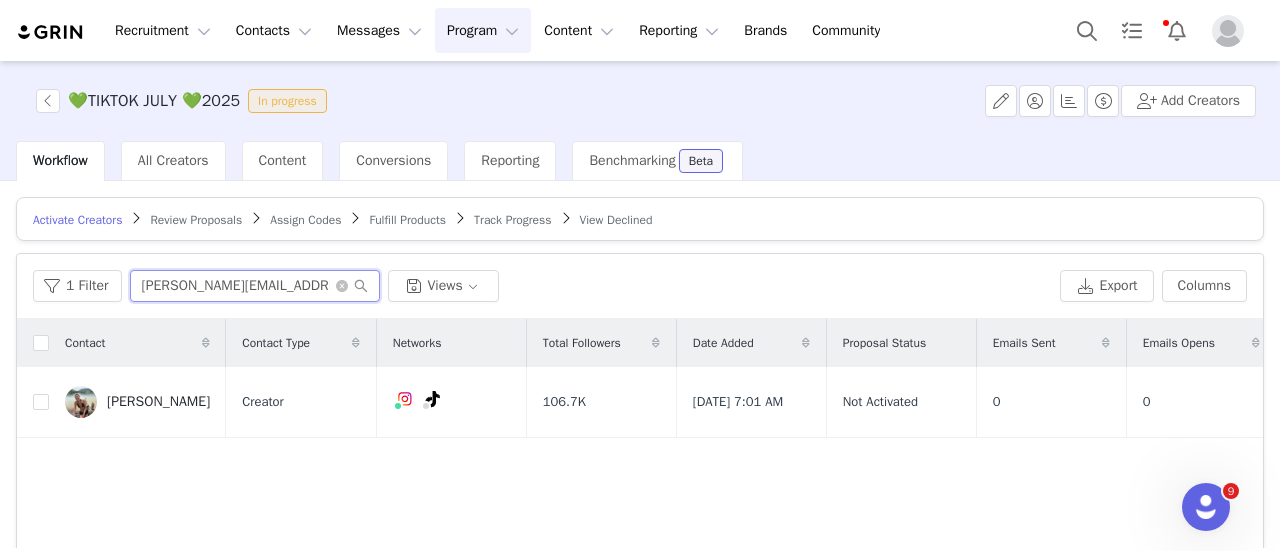 click on "maria.arbizu42@gmail.com" at bounding box center (255, 286) 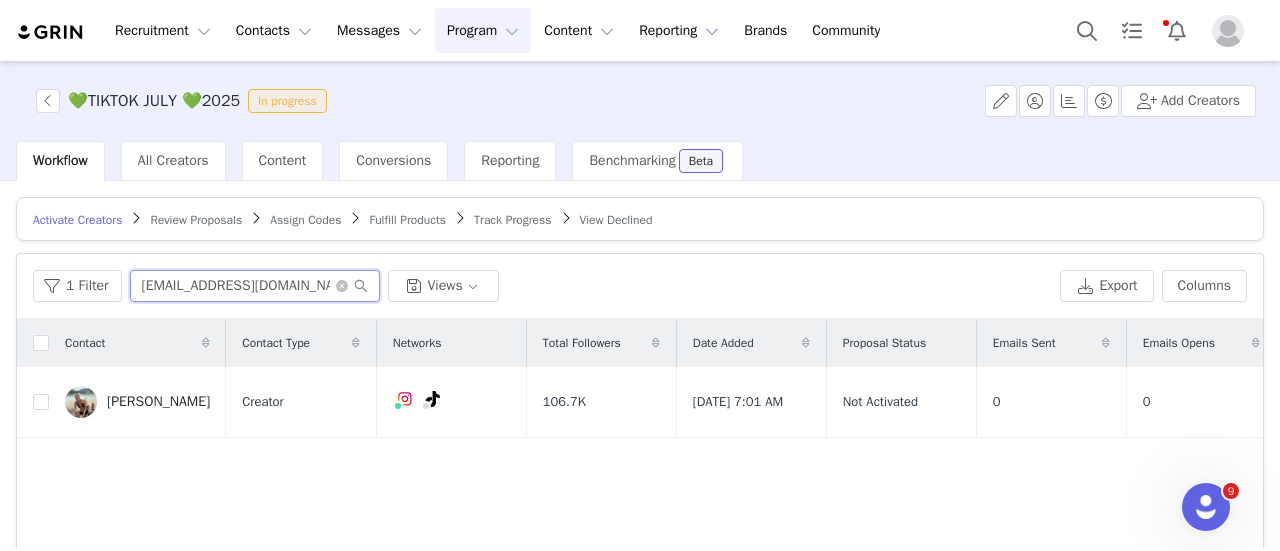 scroll, scrollTop: 0, scrollLeft: 0, axis: both 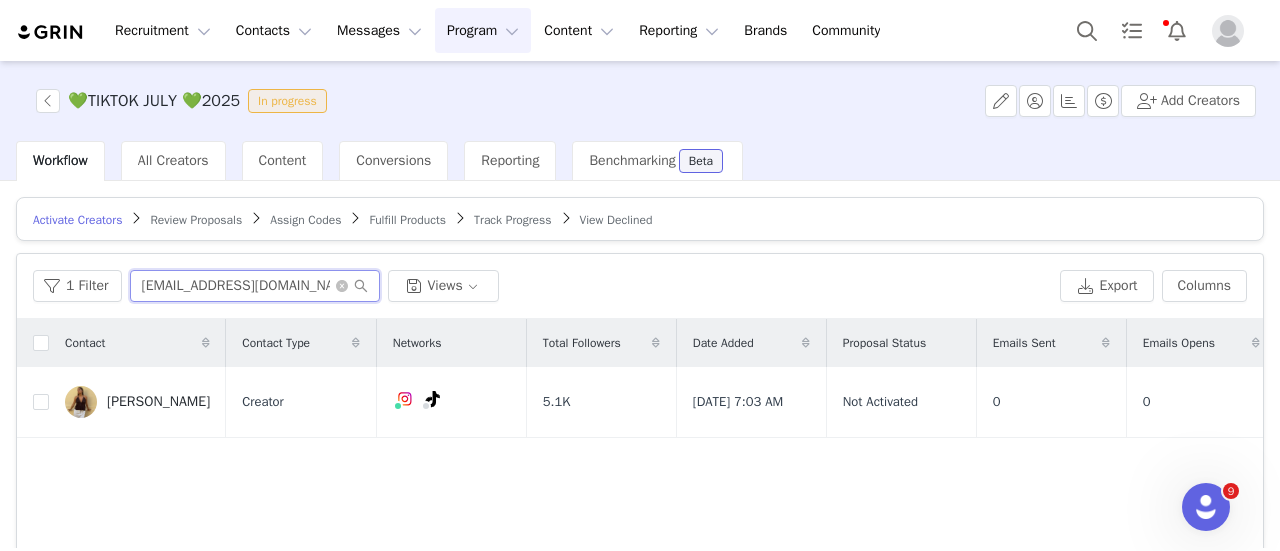 type on "elvirazevenbergen@gmail.com" 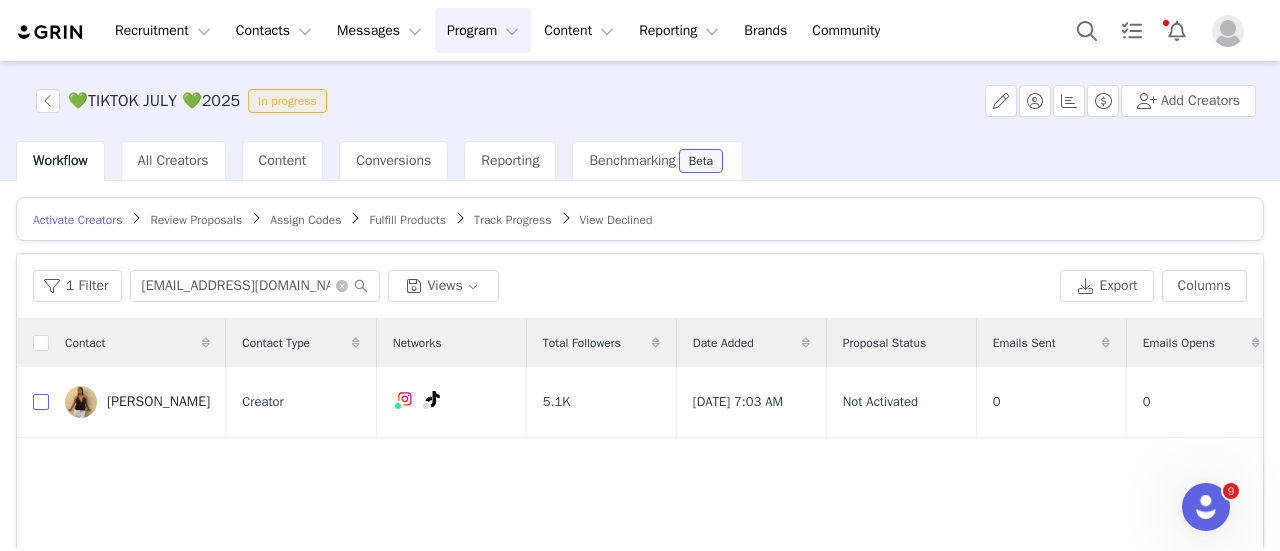 click at bounding box center [41, 402] 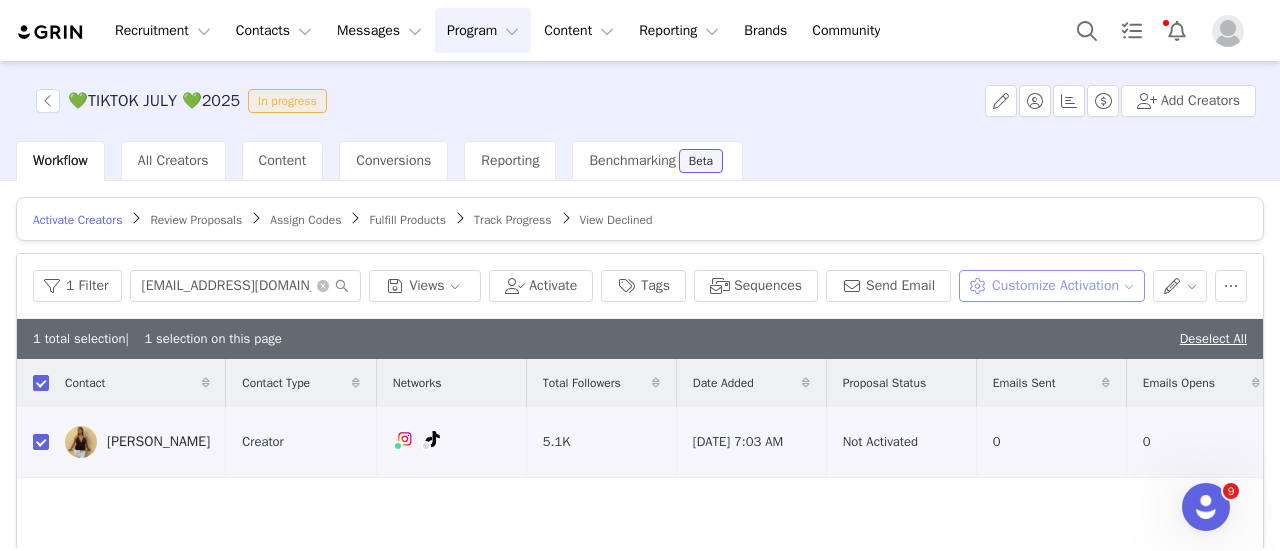 click on "Customize Activation" at bounding box center [1051, 286] 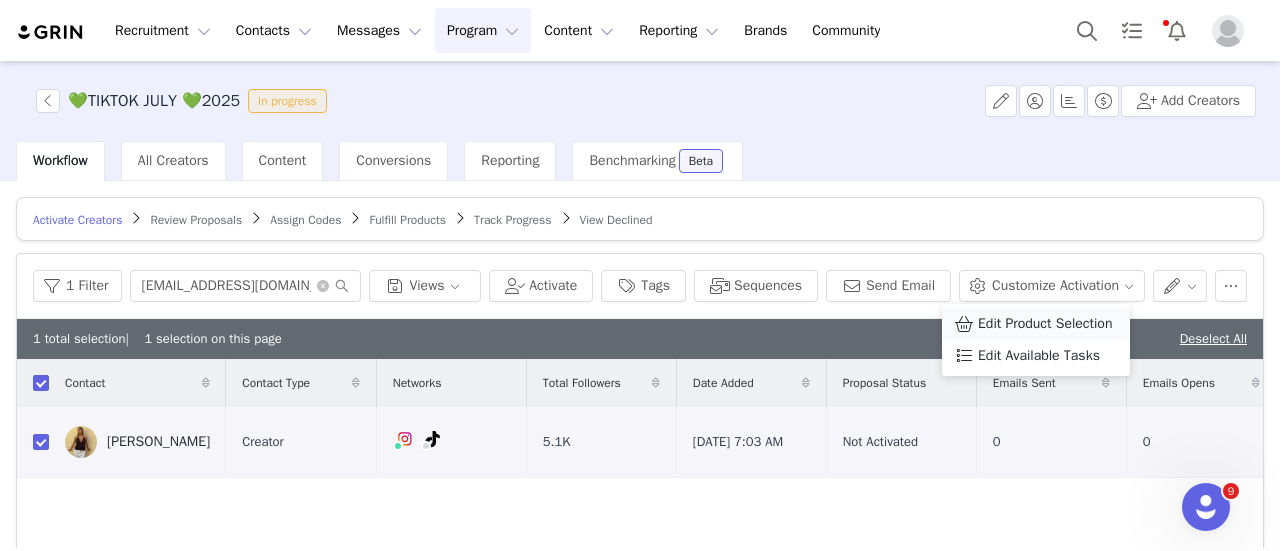 click on "Edit Product Selection" at bounding box center (1045, 324) 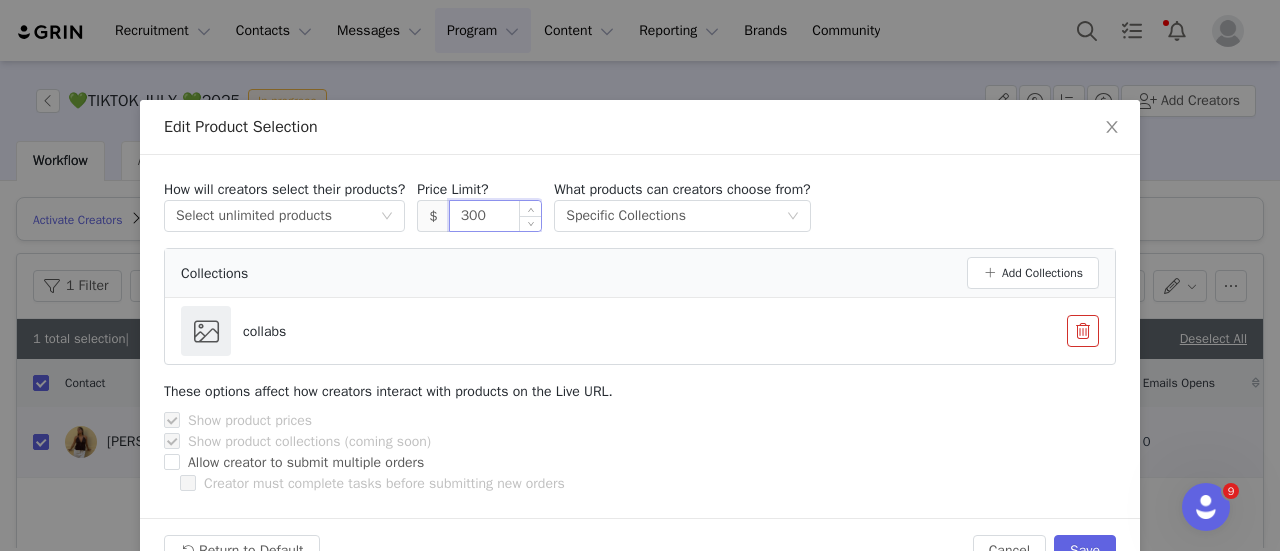 click on "300" at bounding box center [496, 216] 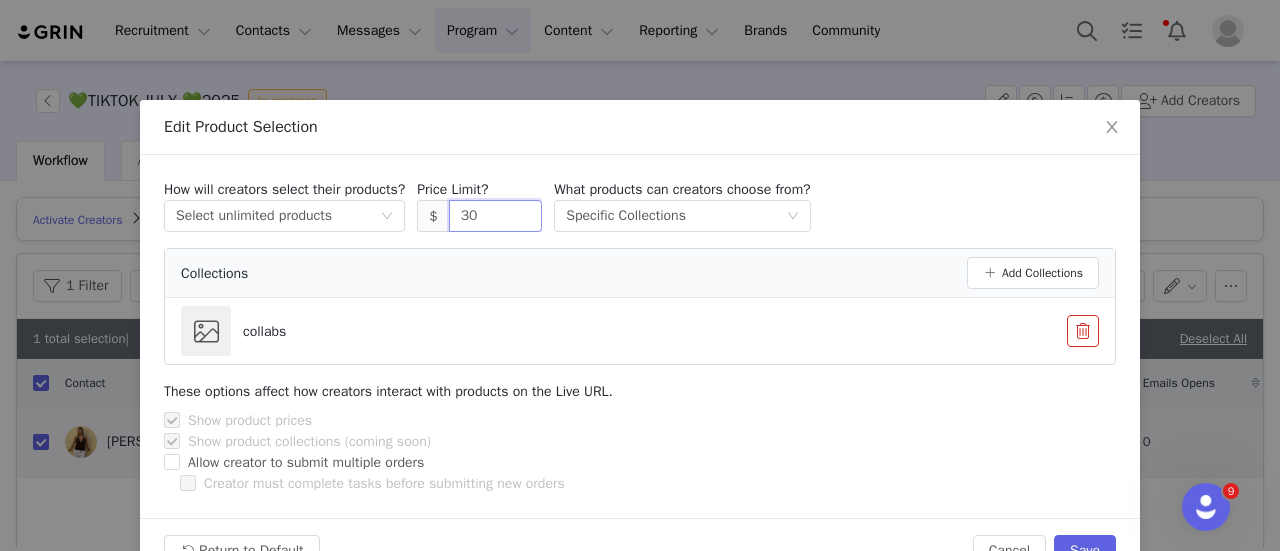 type on "3" 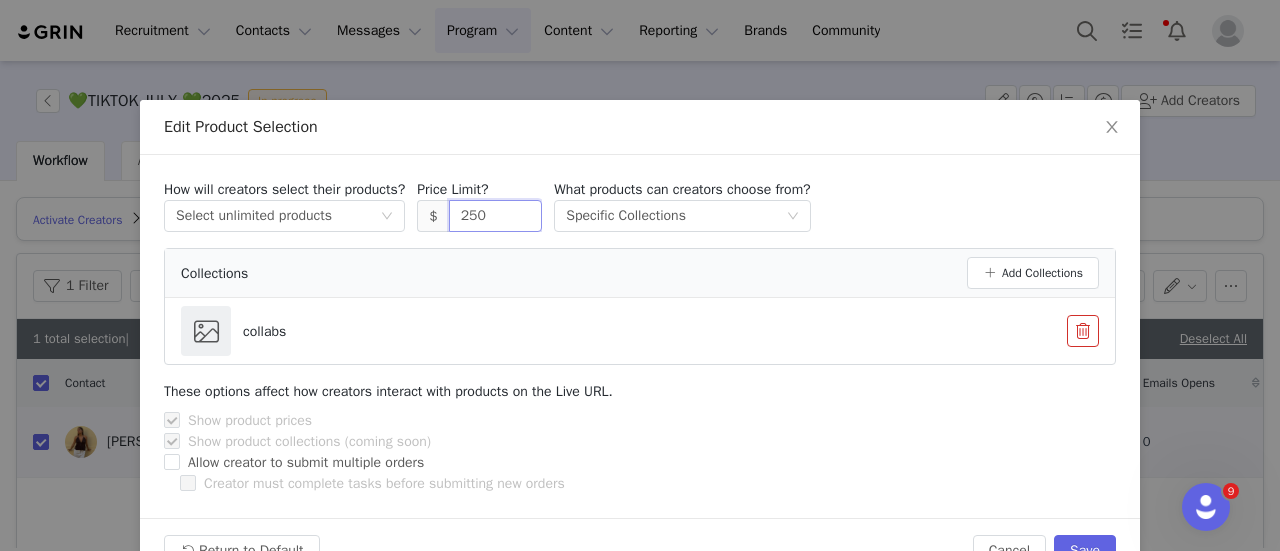scroll, scrollTop: 54, scrollLeft: 0, axis: vertical 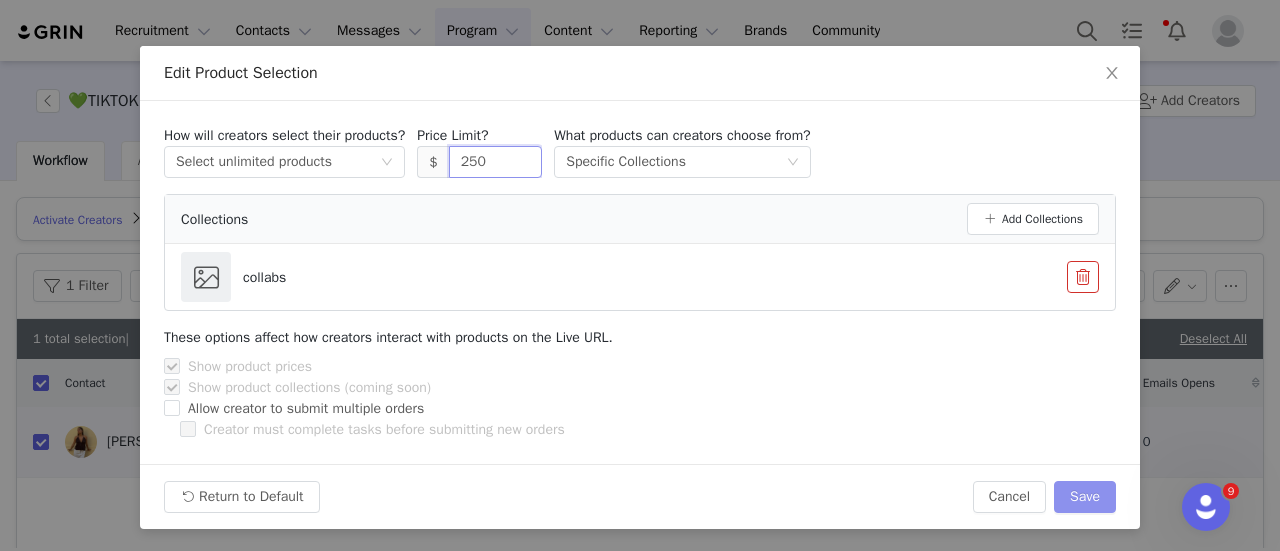 click on "Save" at bounding box center (1085, 497) 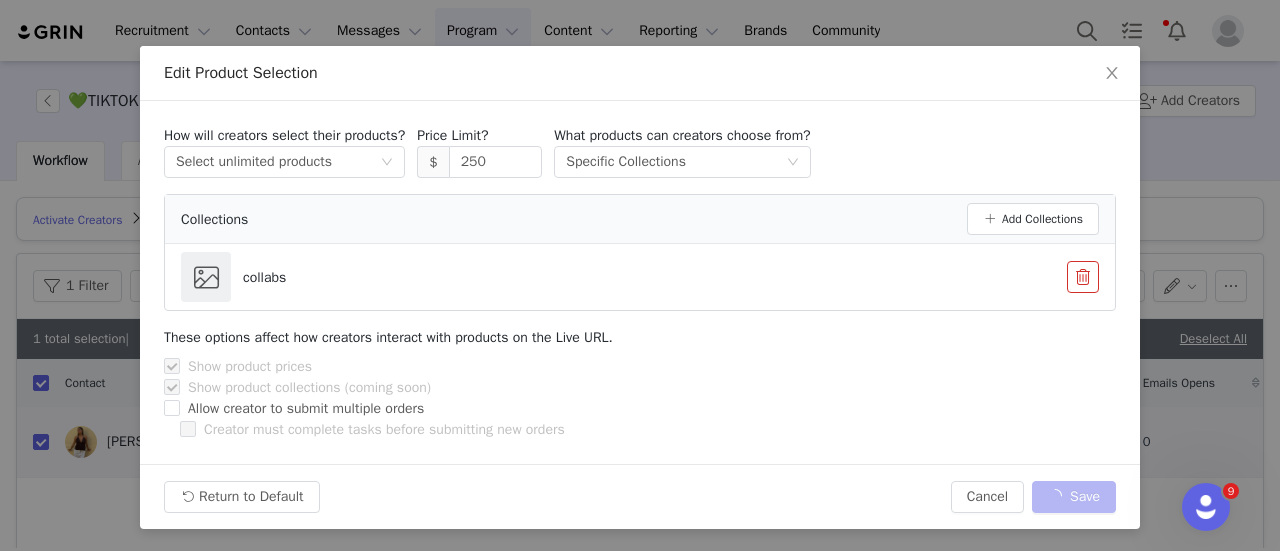 type on "300" 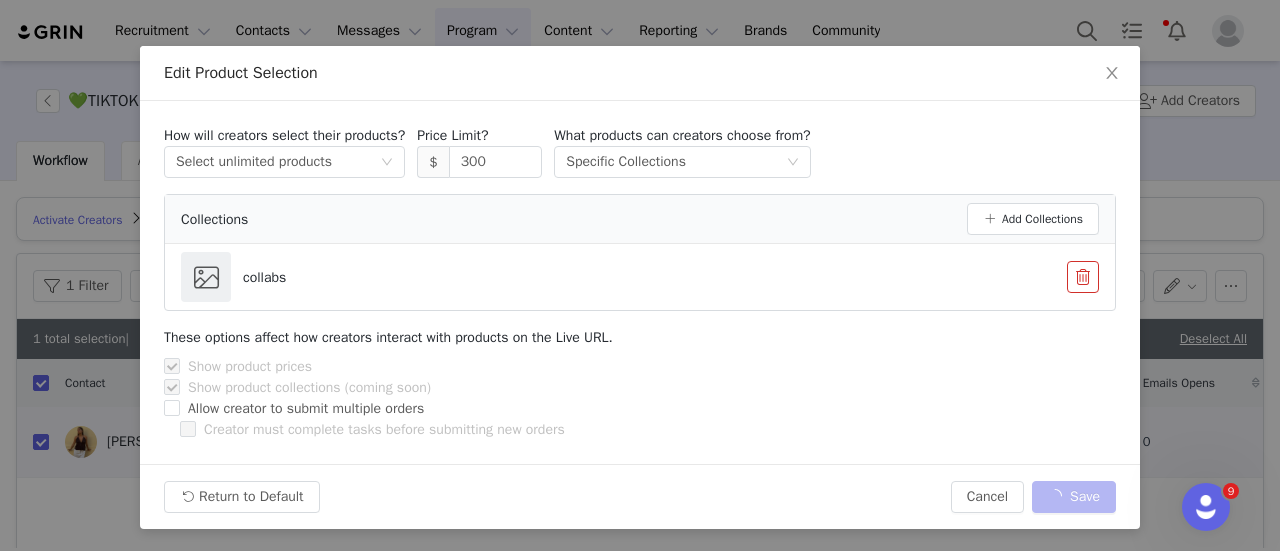 scroll, scrollTop: 0, scrollLeft: 0, axis: both 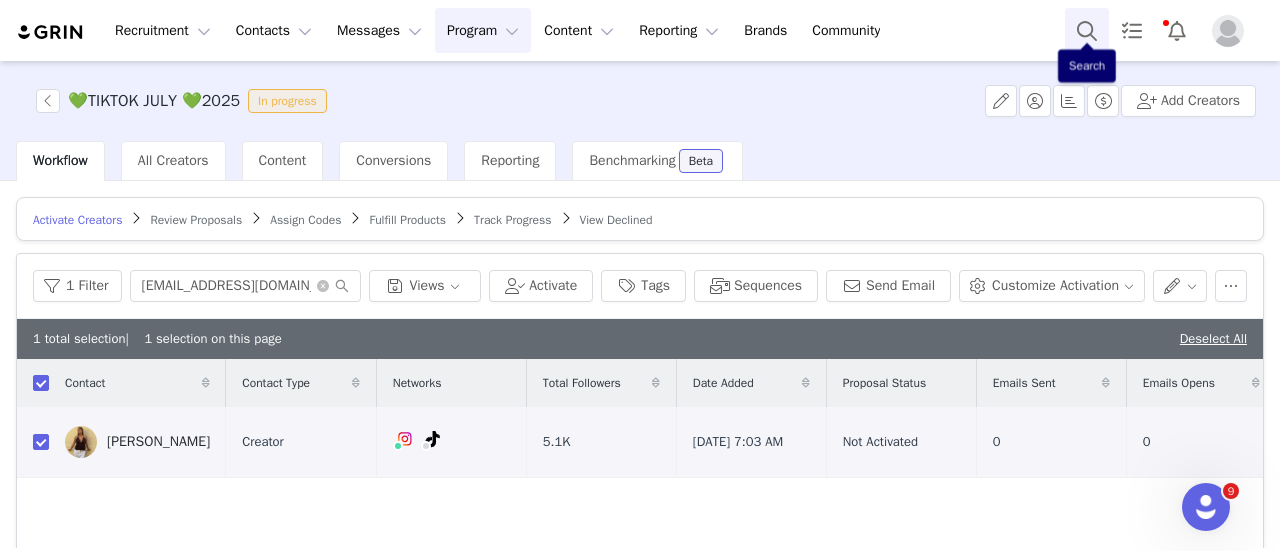 click at bounding box center (1087, 30) 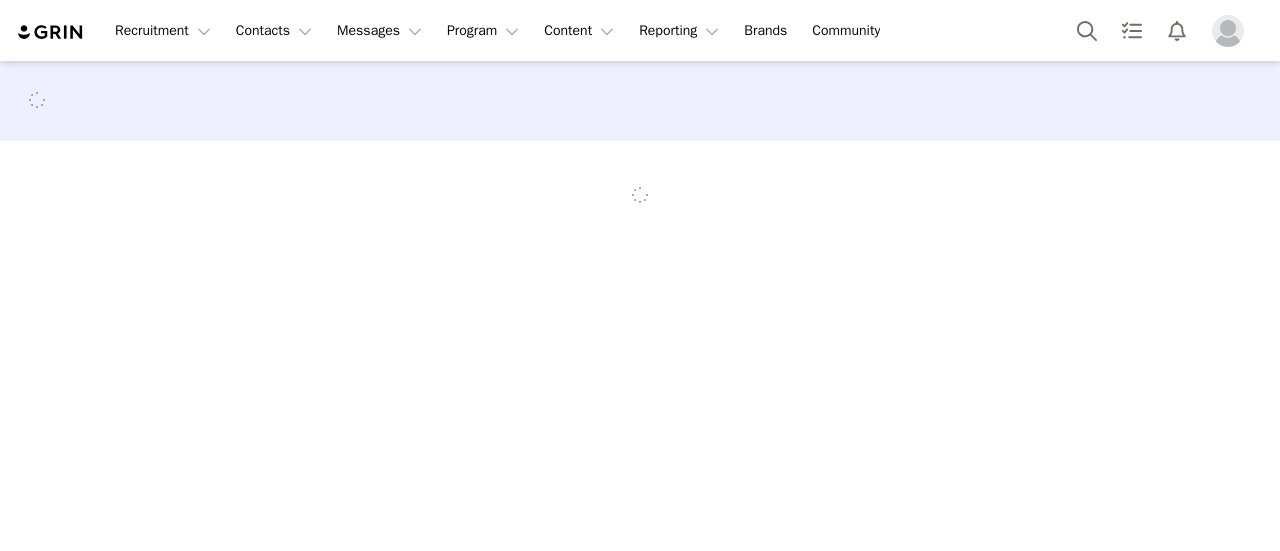 scroll, scrollTop: 0, scrollLeft: 0, axis: both 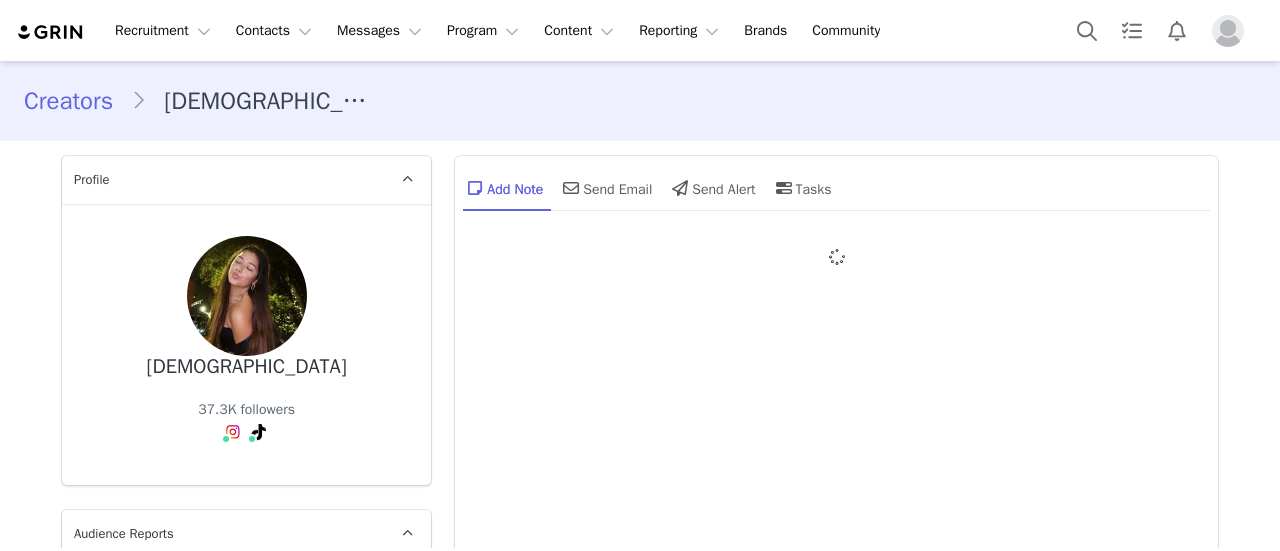 type on "+1 ([GEOGRAPHIC_DATA])" 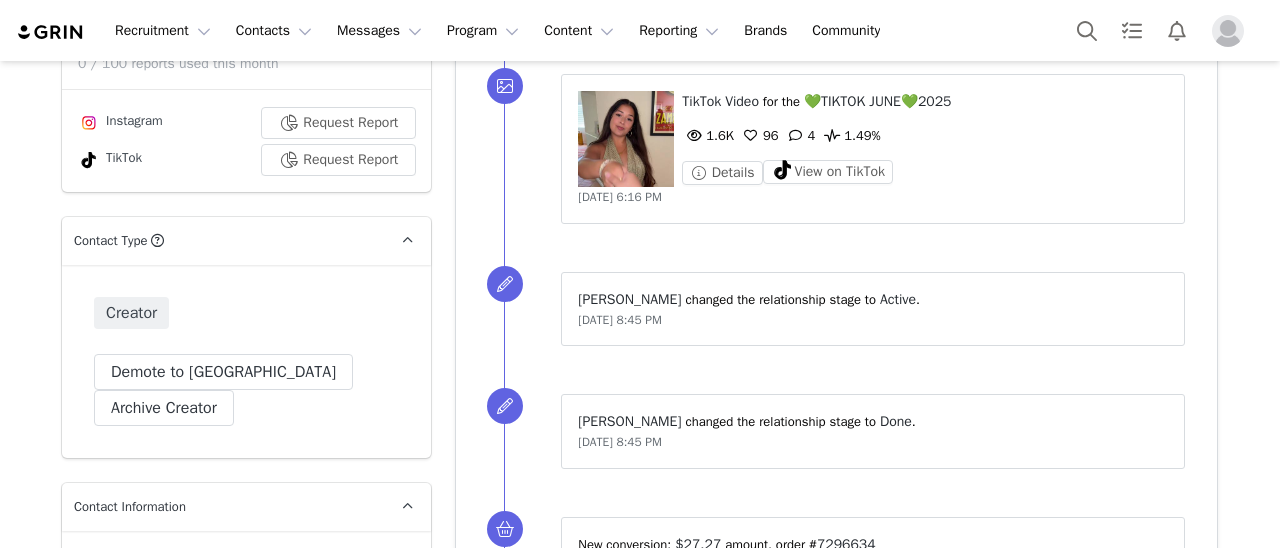 scroll, scrollTop: 1100, scrollLeft: 0, axis: vertical 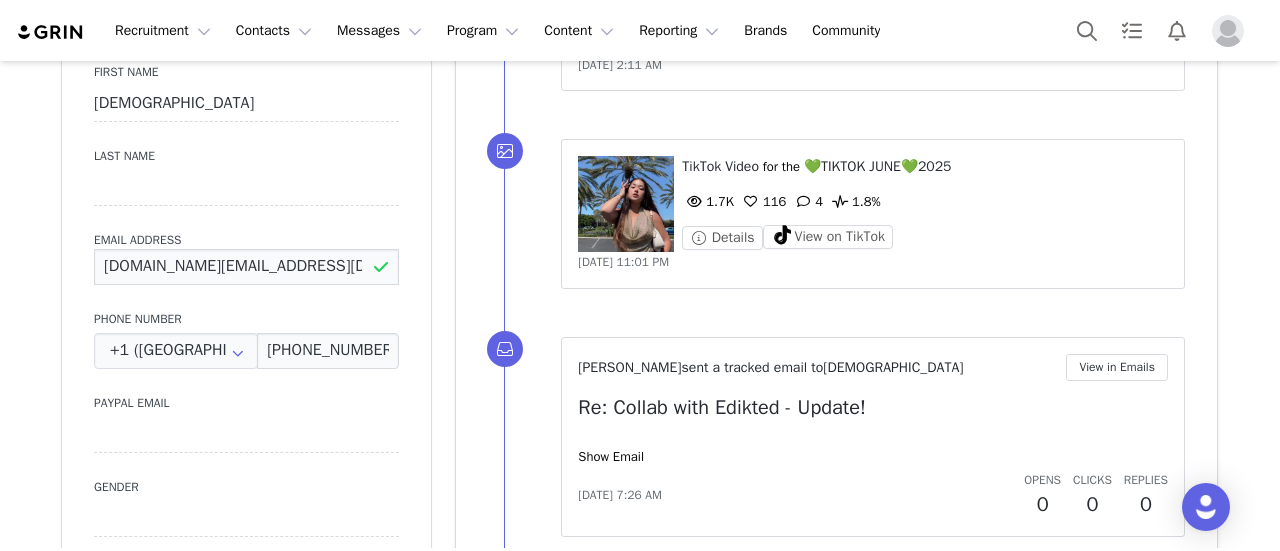 click on "cristiline.ca@gmail.com" at bounding box center (246, 267) 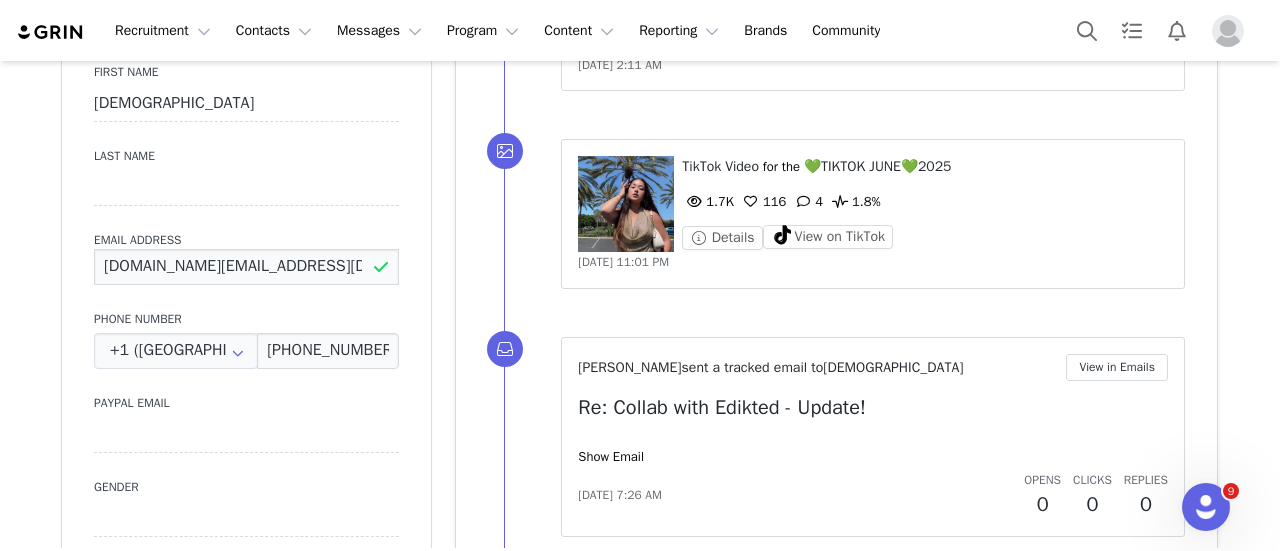 scroll, scrollTop: 0, scrollLeft: 0, axis: both 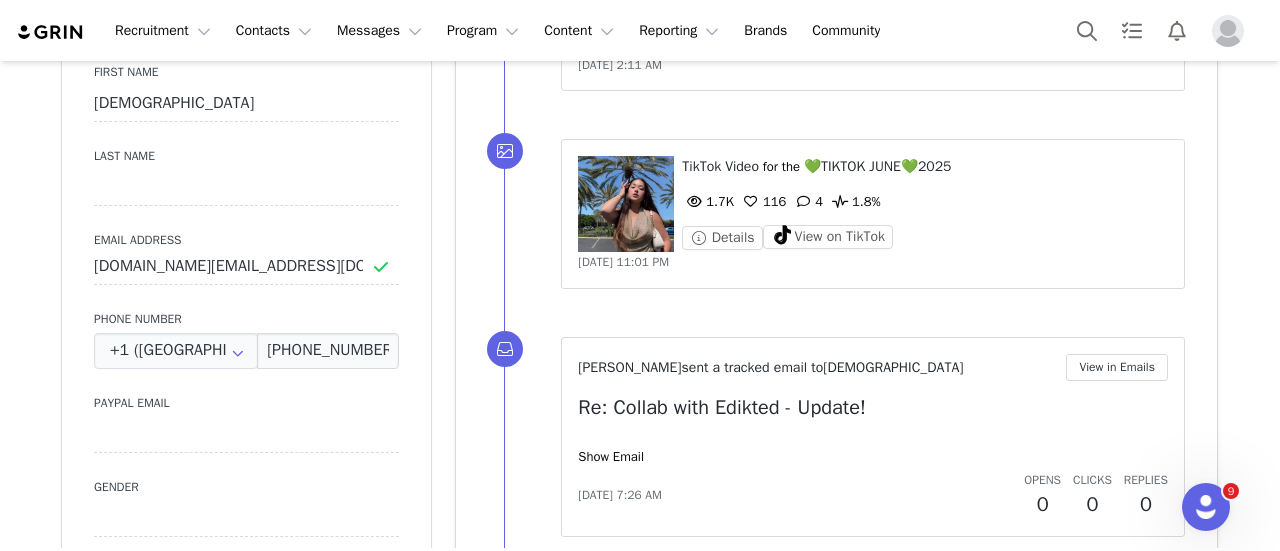 click on "Creators Cristiline  Profile  Cristiline       37.3K followers  Audience Reports  Request a detailed report of this creator's audience demographics and content performance for each social channel. Limit 100 reports per month.  0 / 100 reports used this month  Instagram          Request Report  TikTok          Request Report Contact Type  Contact type can be Creator, Prospect, Application, or Manager.   Creator  Demote this Creator? This will remove all accepted proposals attached to this creator.  Yes, demote  Demote to Prospect Archive this Creator? Important:  marking a creator as "Archived" will stop conversion and content tracking. Previous conversions and content will still be available for reporting purposes. Are you sure you want to continue?   Yes, archive  Archive Creator Contact Information  First Name  Cristiline  Last Name  Email Address cristiline.ca@gmail.com  Phone Number  +1 (United States) +93 (Afghanistan) +358 (Aland Islands) +355 (Albania) +213 (Algeria) +376 (Andorra) +244 (Angola)  Save" at bounding box center (640, 2408) 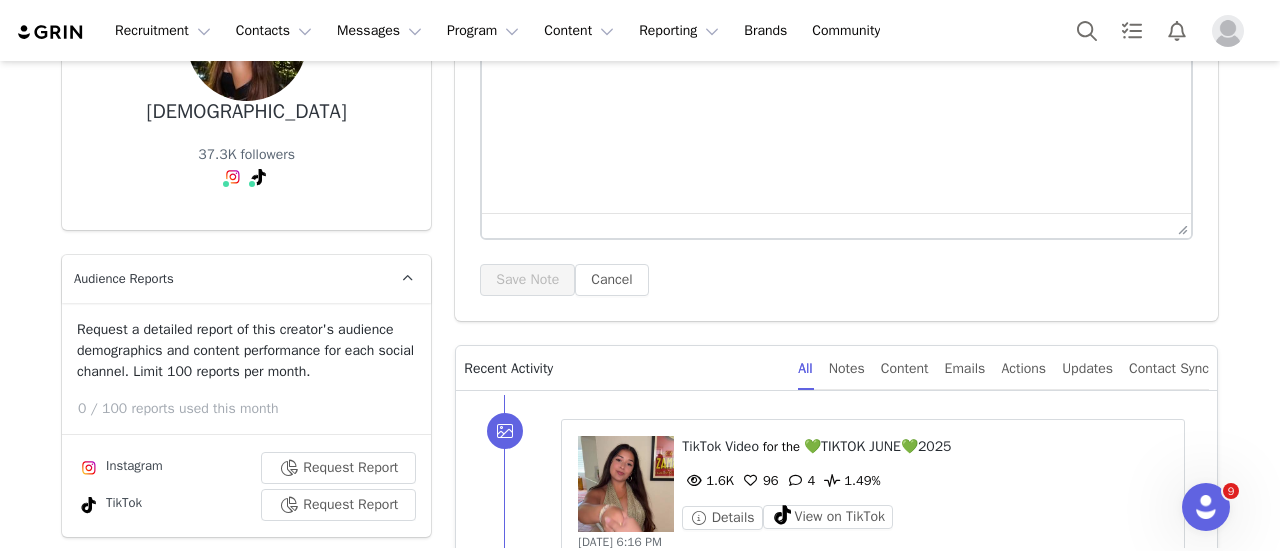 scroll, scrollTop: 336, scrollLeft: 0, axis: vertical 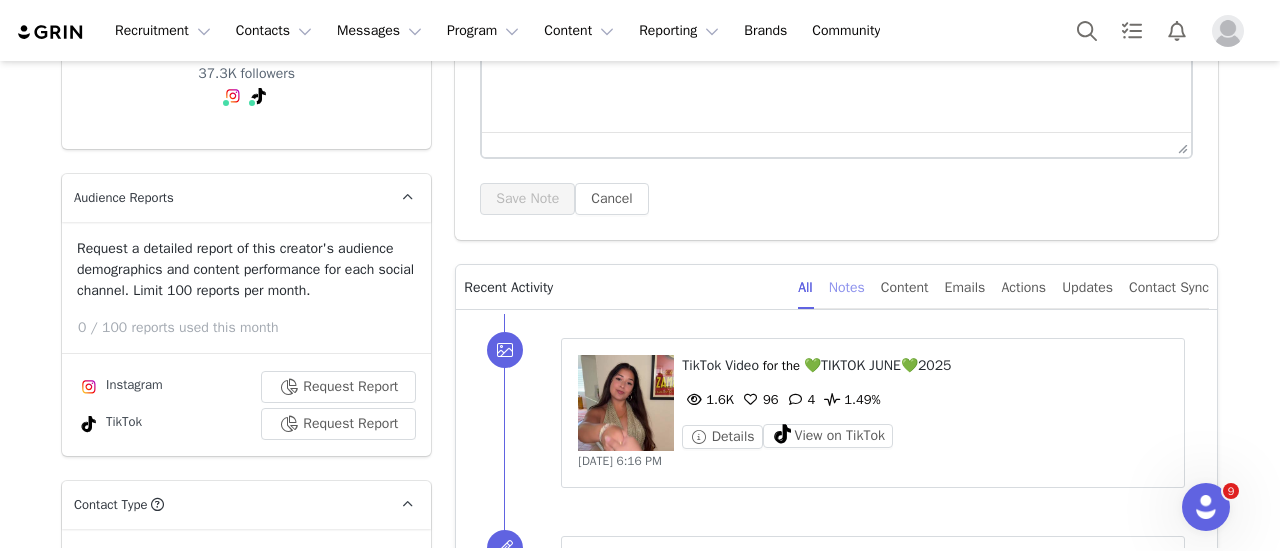 click on "Notes" at bounding box center [847, 287] 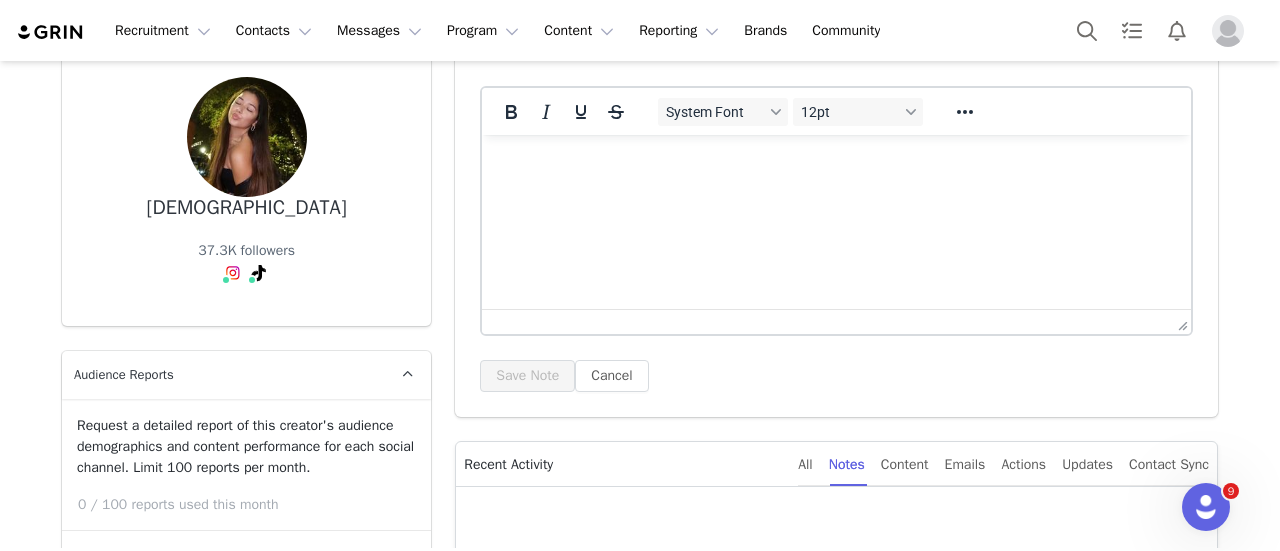 scroll, scrollTop: 136, scrollLeft: 0, axis: vertical 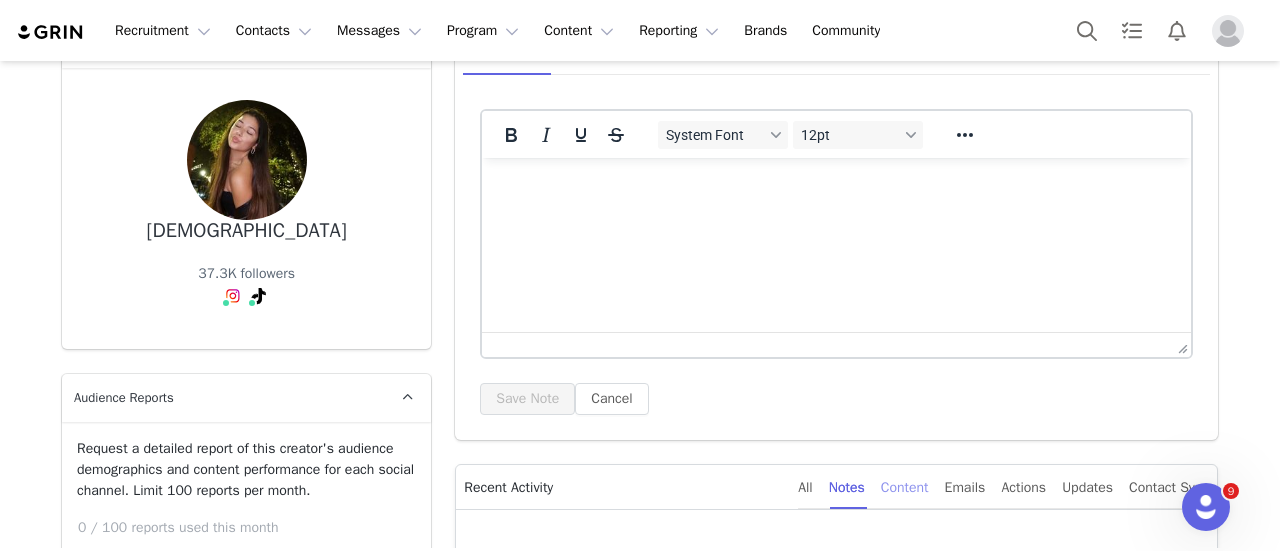 click on "Content" at bounding box center [905, 487] 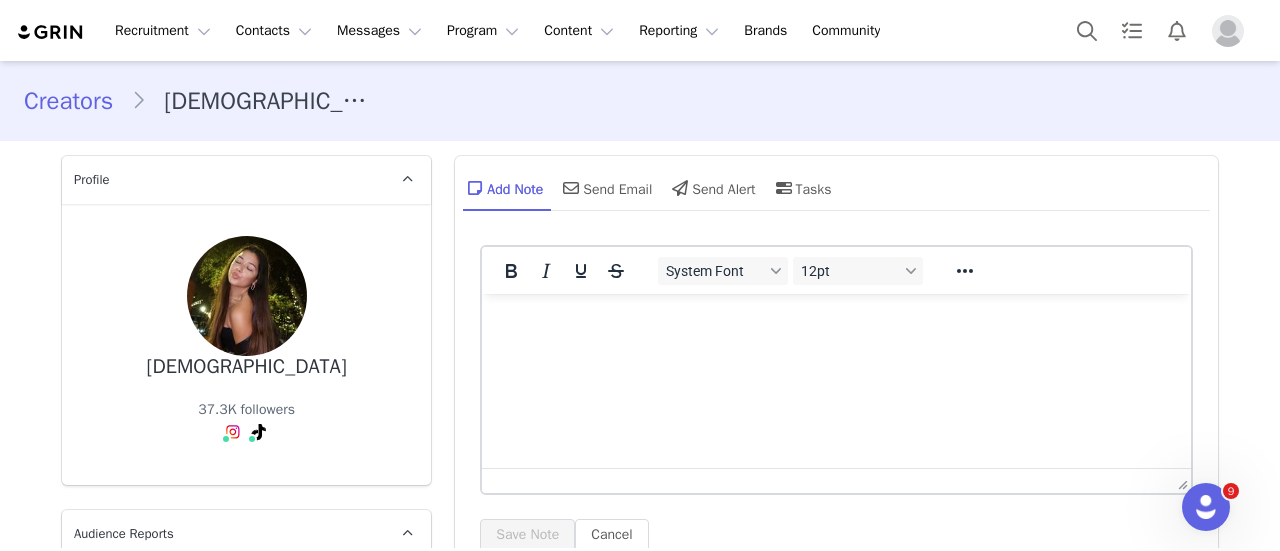 scroll, scrollTop: 300, scrollLeft: 0, axis: vertical 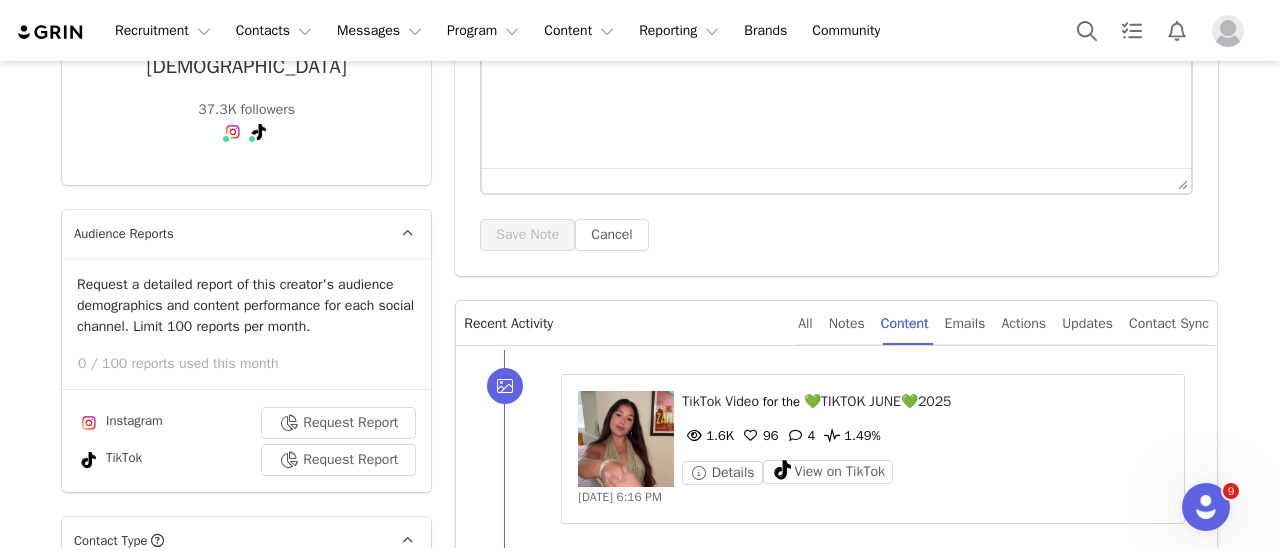 drag, startPoint x: 811, startPoint y: 311, endPoint x: 804, endPoint y: 324, distance: 14.764823 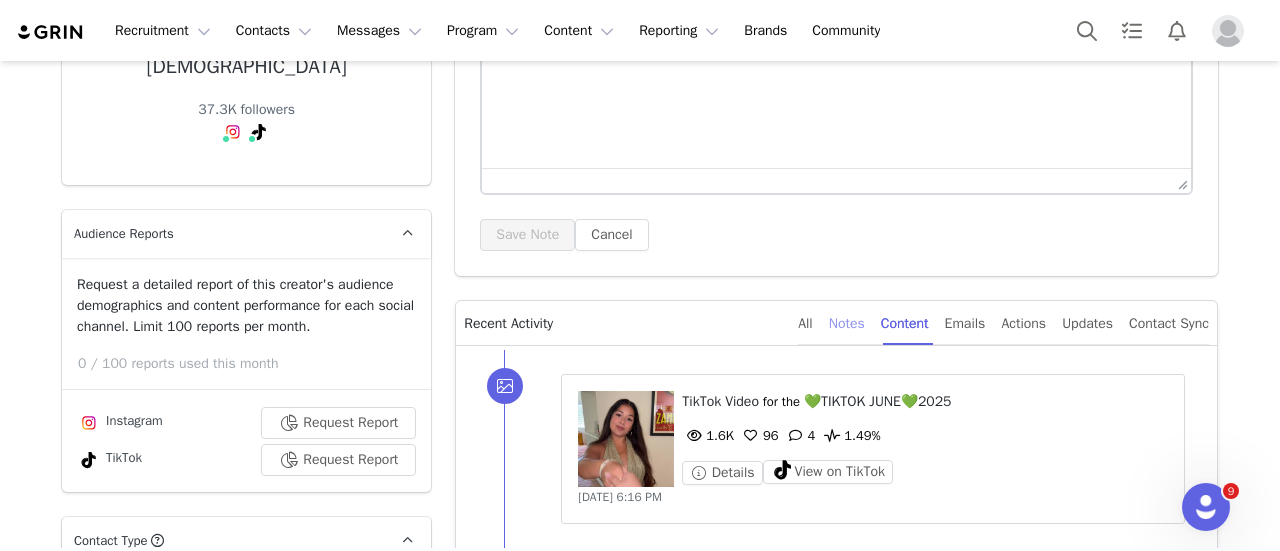click on "Notes" at bounding box center (847, 323) 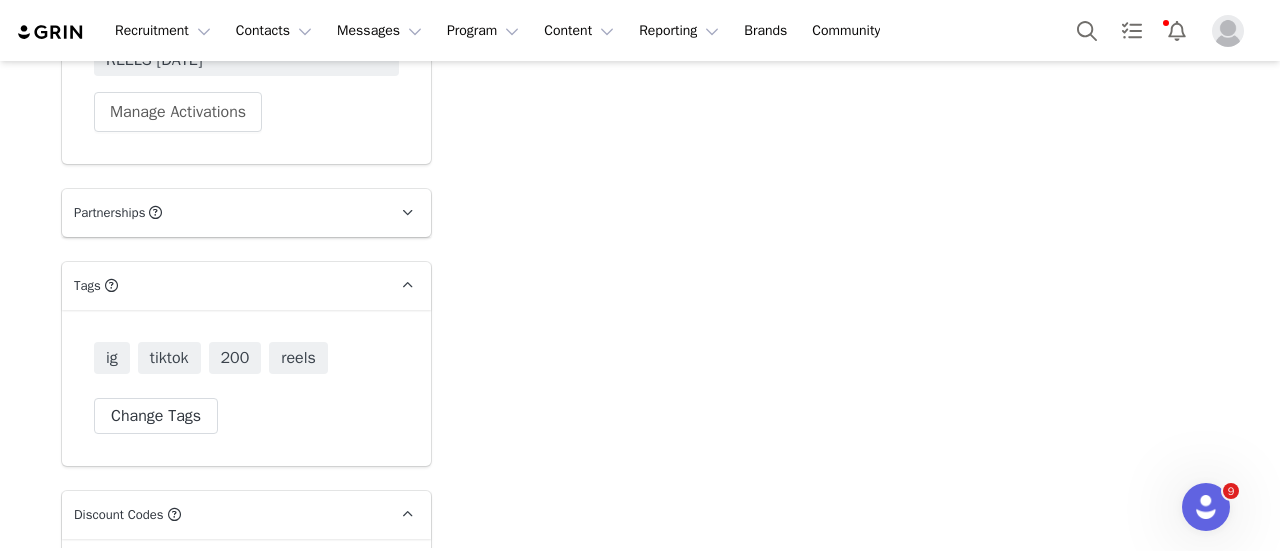 scroll, scrollTop: 5636, scrollLeft: 0, axis: vertical 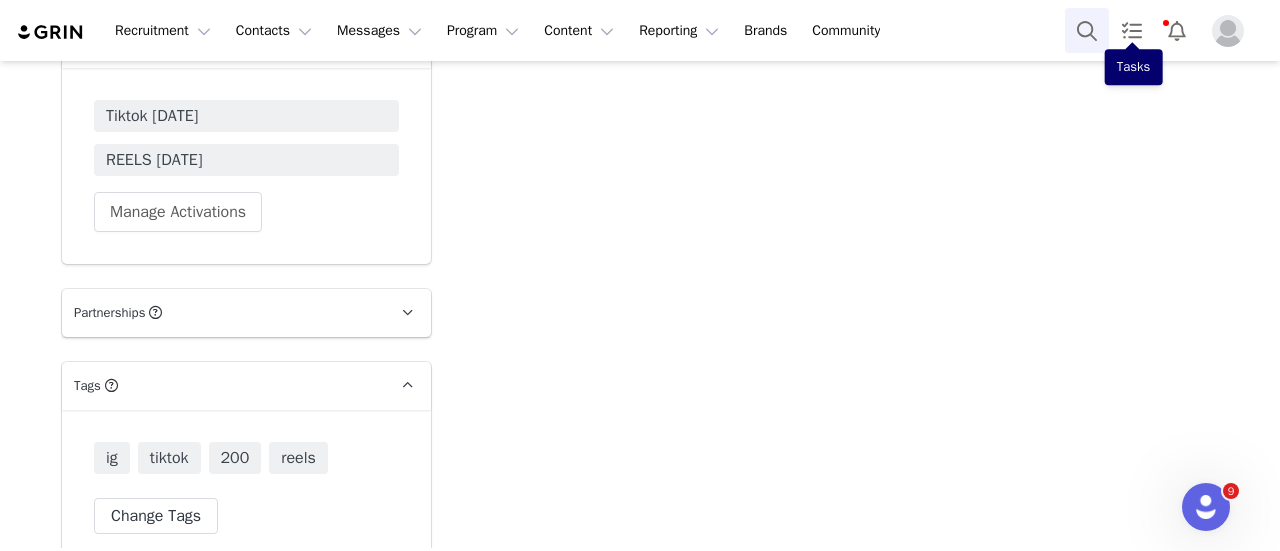 click at bounding box center [1087, 30] 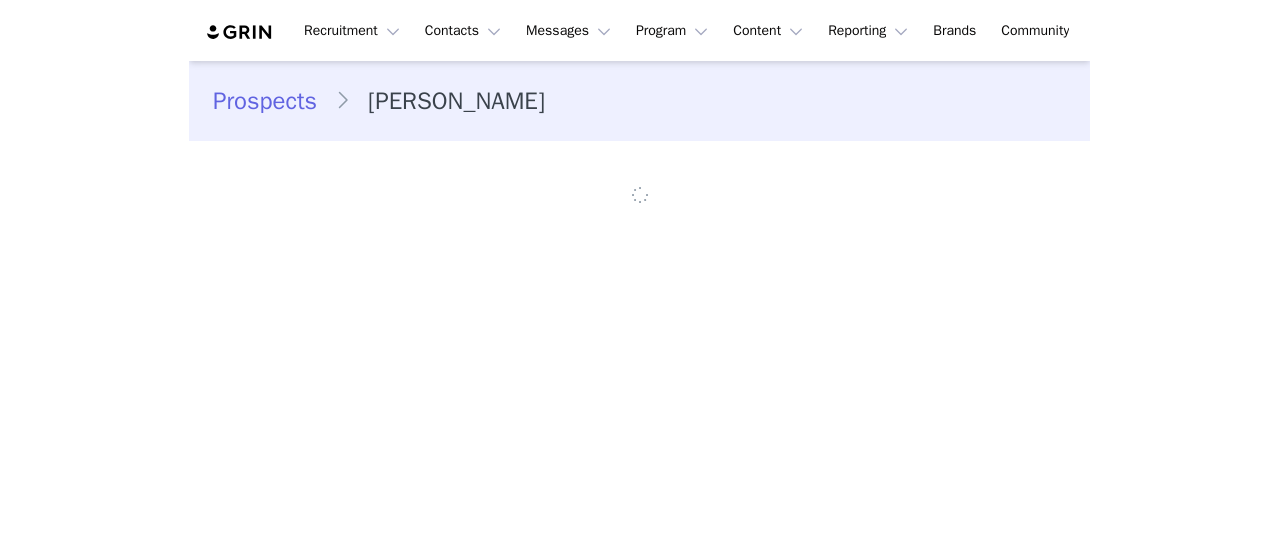 scroll, scrollTop: 0, scrollLeft: 0, axis: both 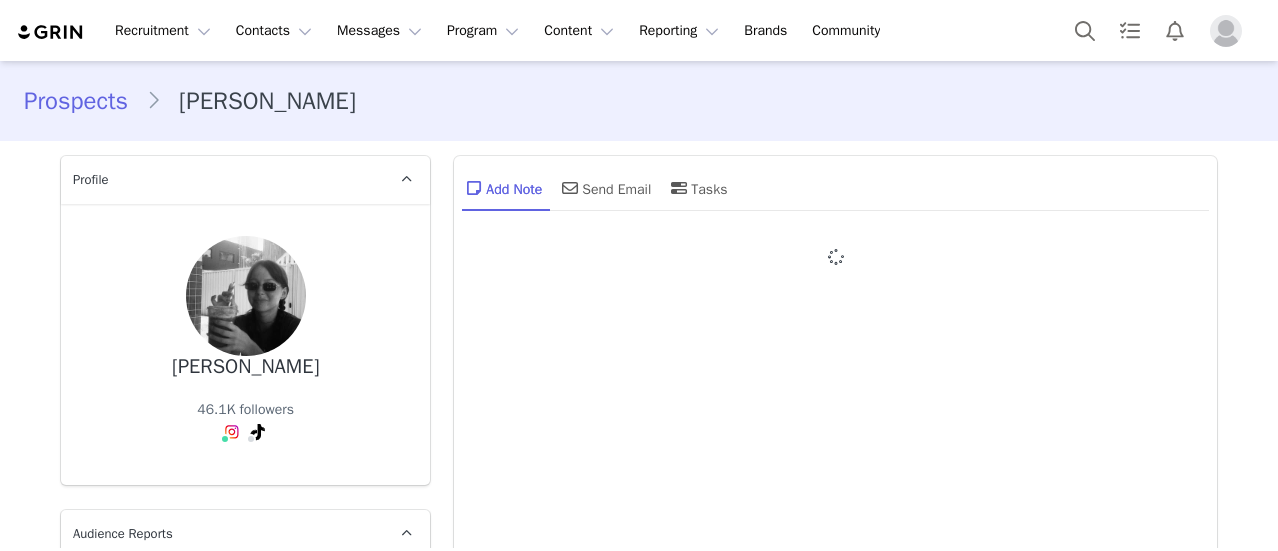 type on "+1 ([GEOGRAPHIC_DATA])" 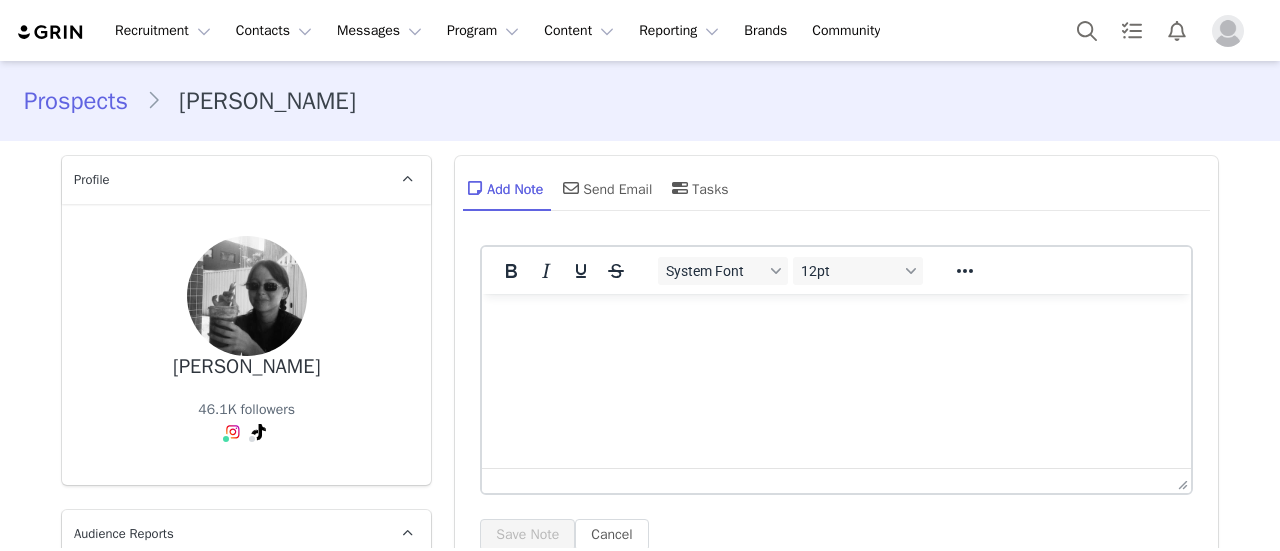 scroll, scrollTop: 800, scrollLeft: 0, axis: vertical 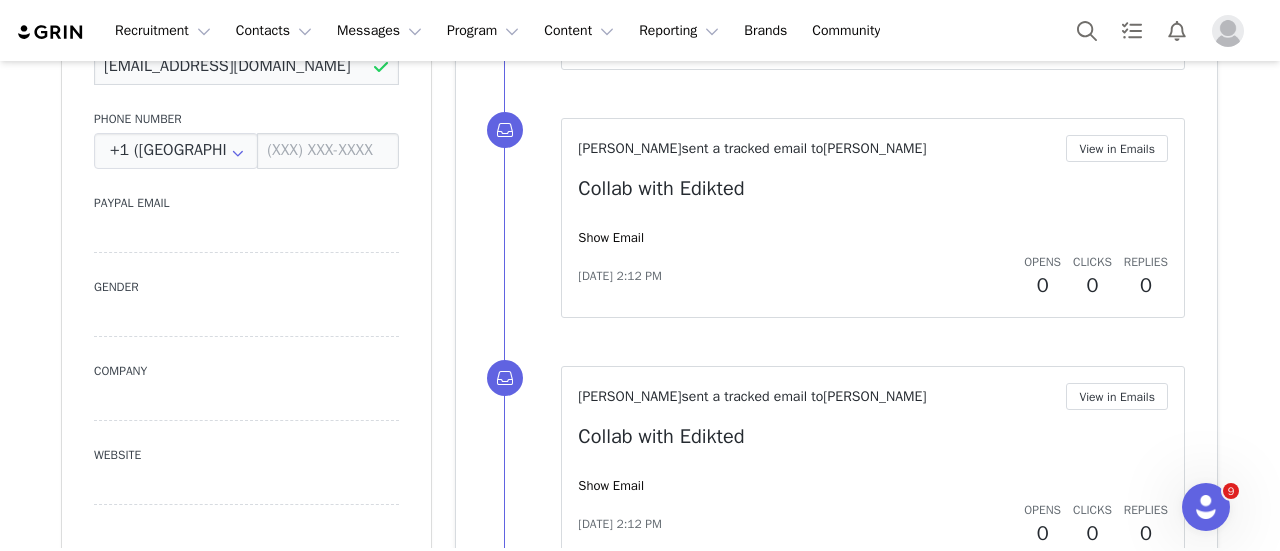 click on "teeenagegrandma@gmail.com" at bounding box center (246, 67) 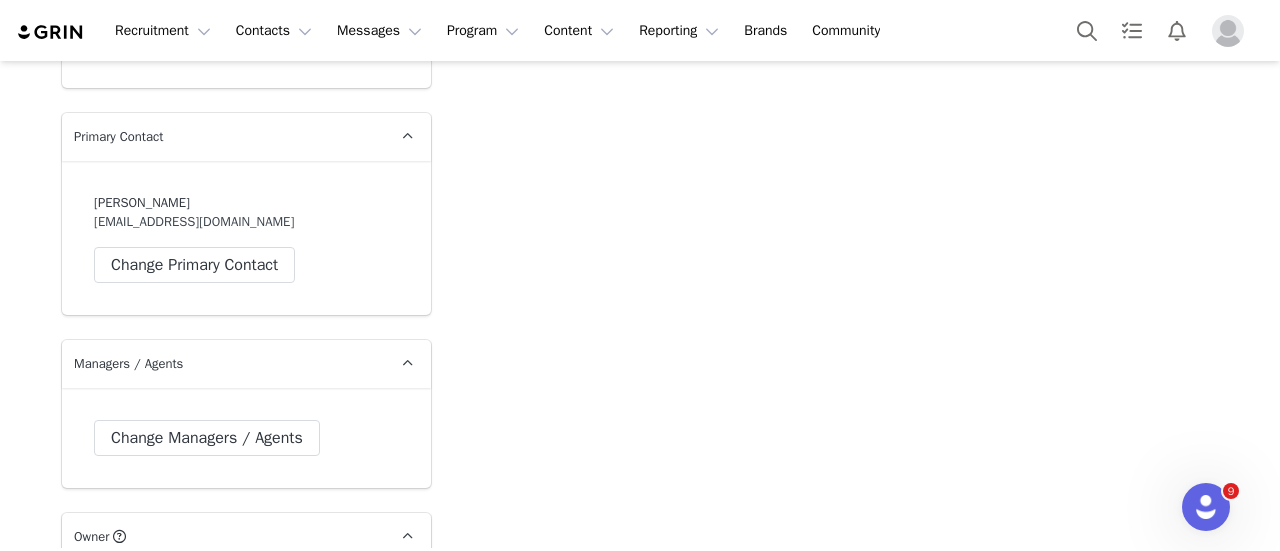 scroll, scrollTop: 4900, scrollLeft: 0, axis: vertical 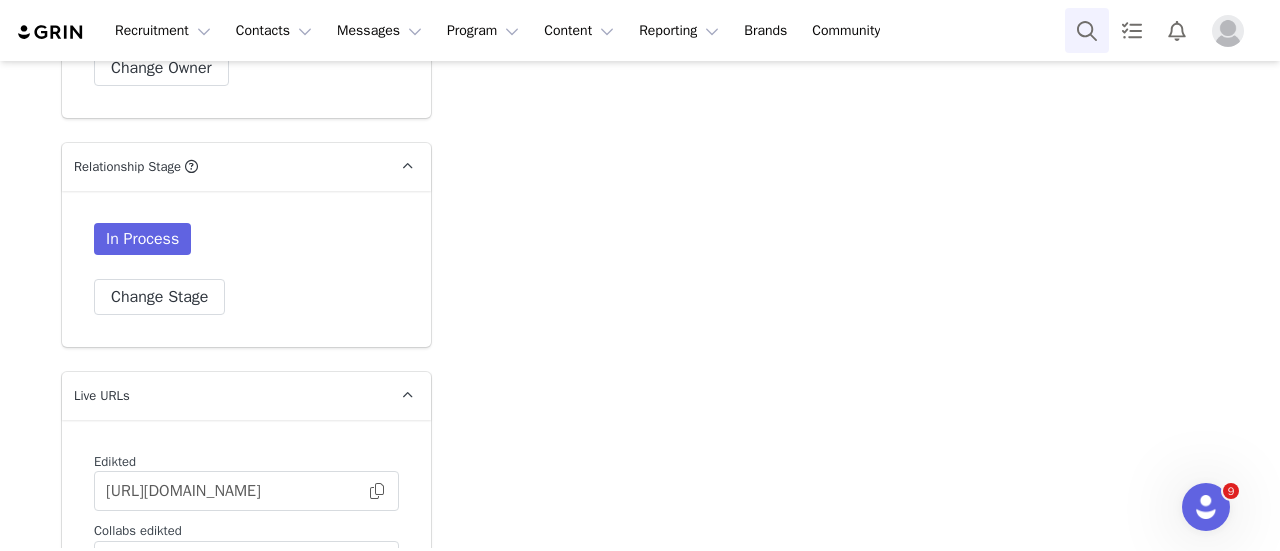 click at bounding box center (1087, 30) 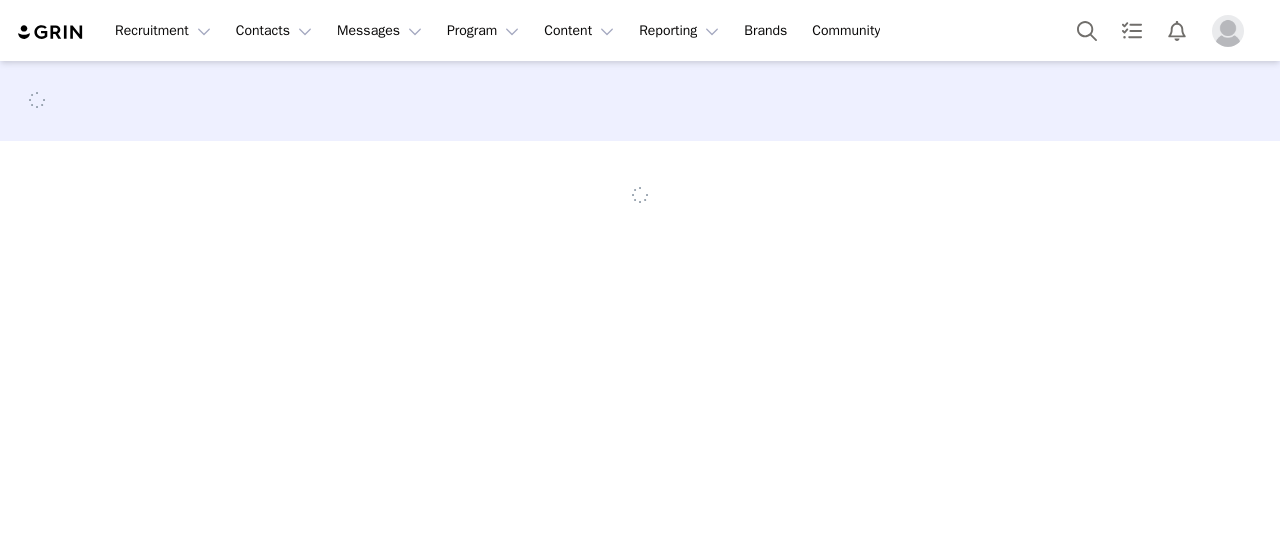 scroll, scrollTop: 0, scrollLeft: 0, axis: both 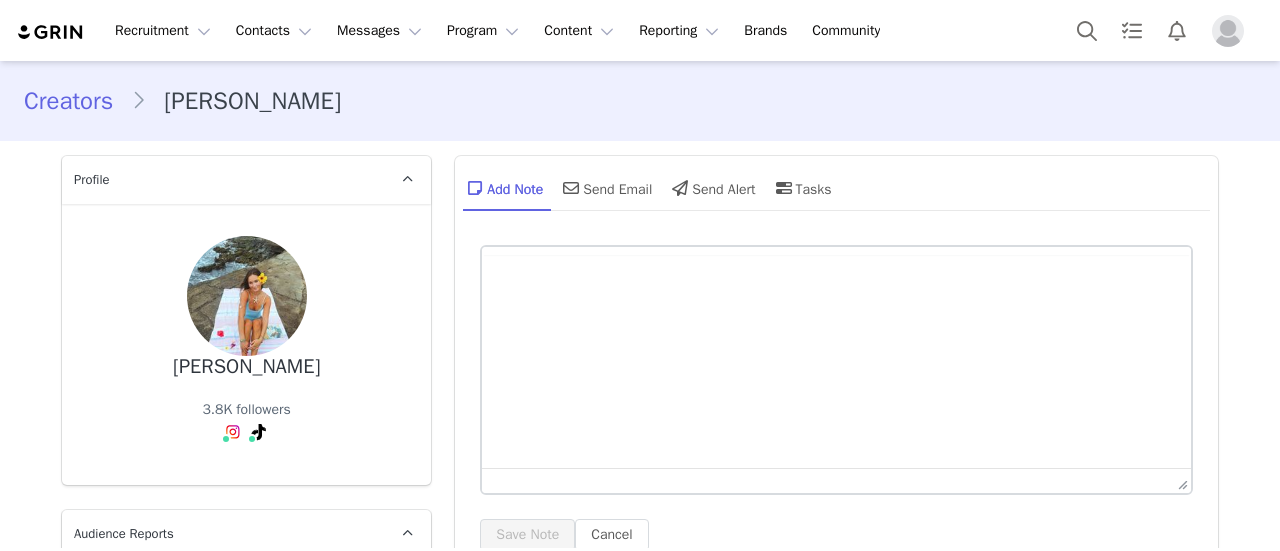 type on "+1 ([GEOGRAPHIC_DATA])" 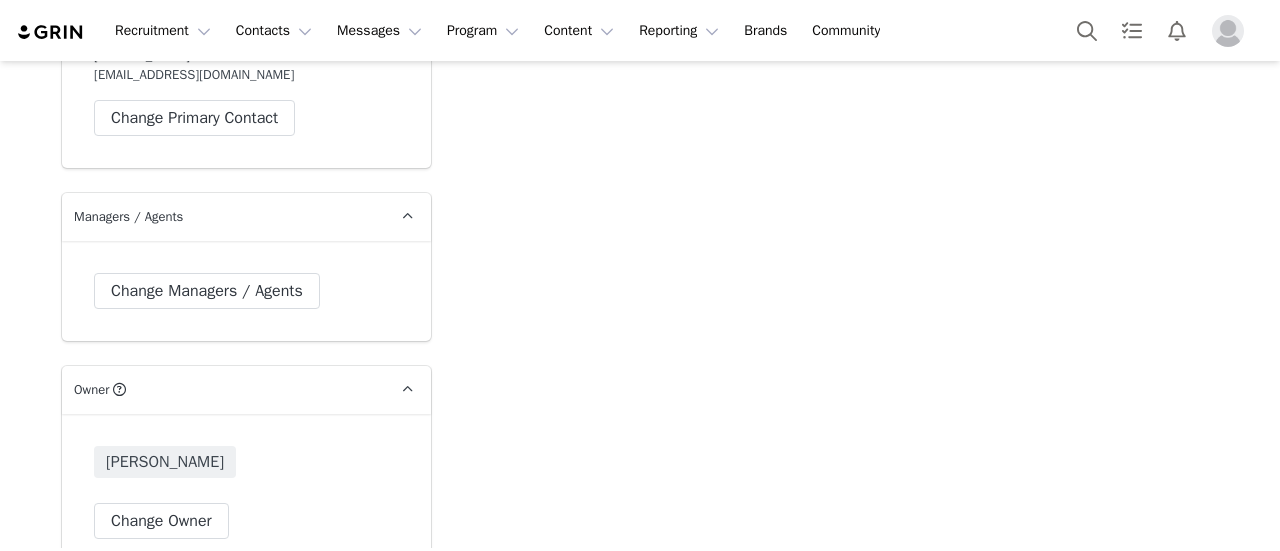 scroll, scrollTop: 5100, scrollLeft: 0, axis: vertical 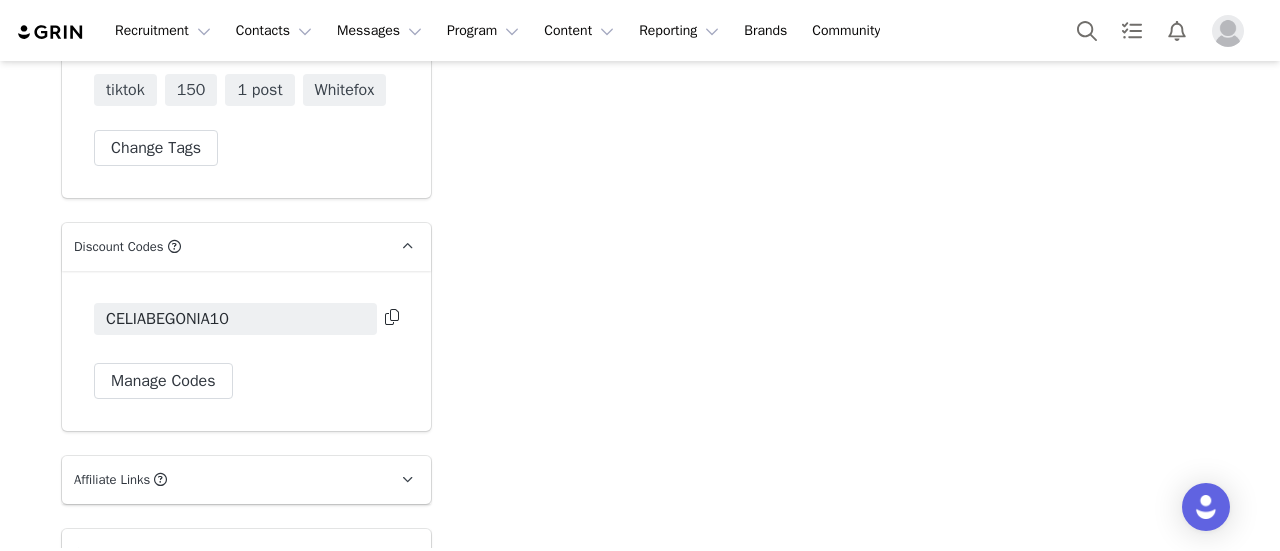 click at bounding box center (392, 317) 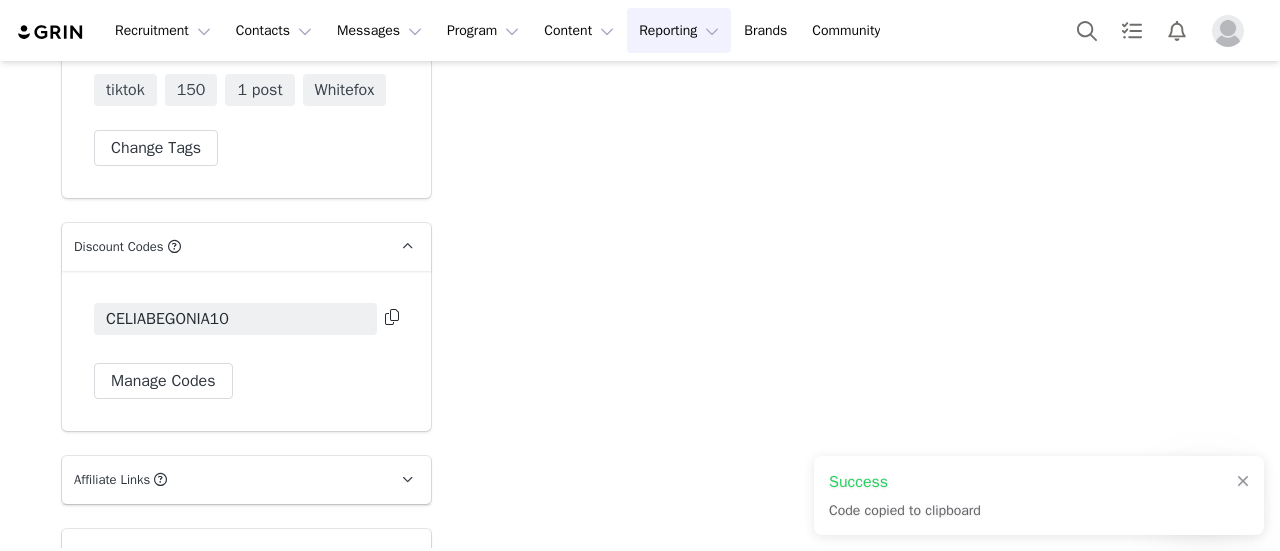 scroll, scrollTop: 0, scrollLeft: 0, axis: both 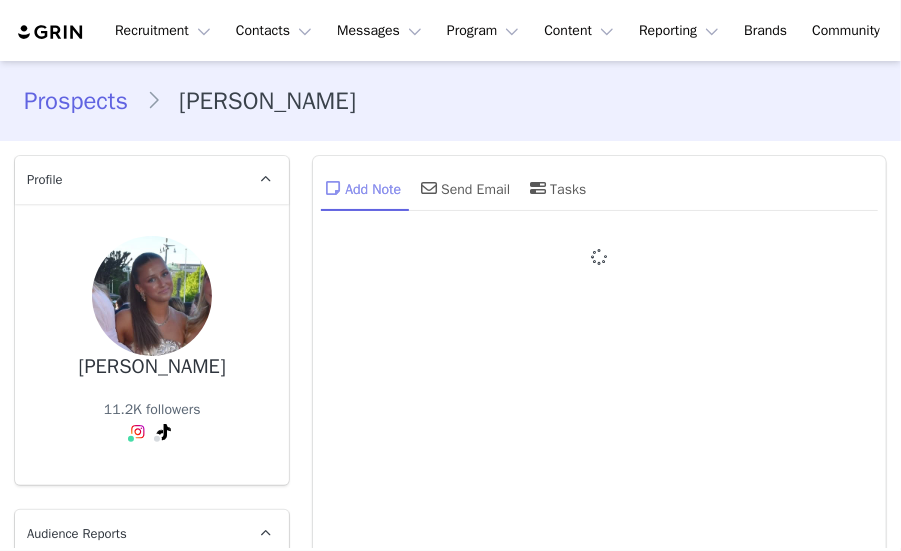 type on "+1 ([GEOGRAPHIC_DATA])" 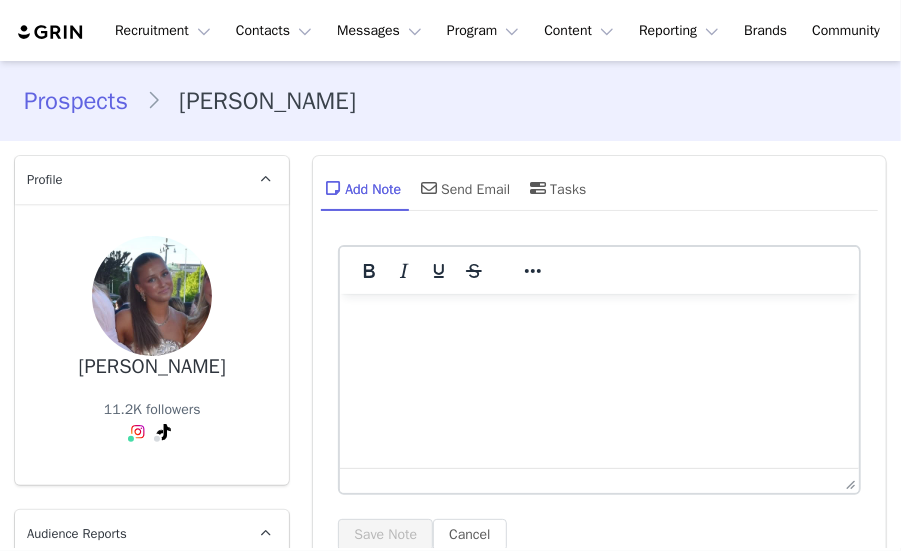 scroll, scrollTop: 800, scrollLeft: 0, axis: vertical 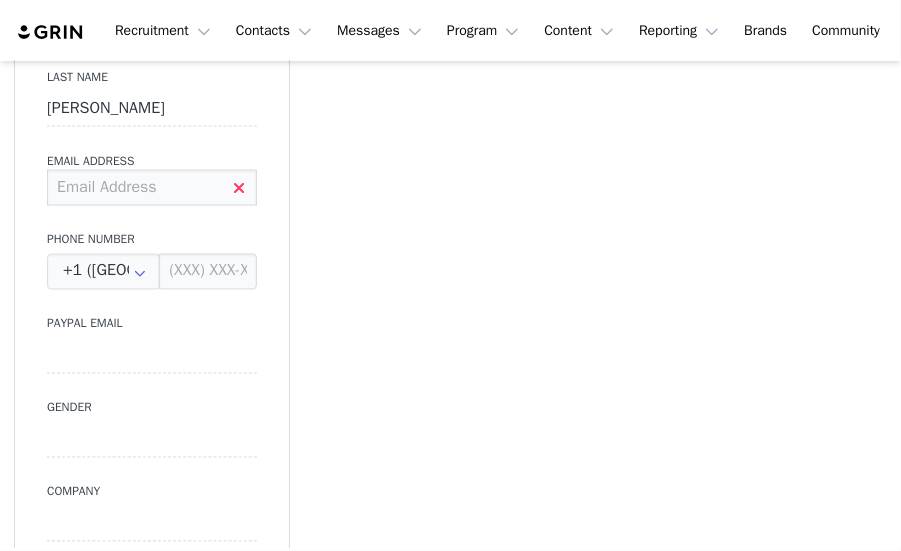 click at bounding box center [152, 188] 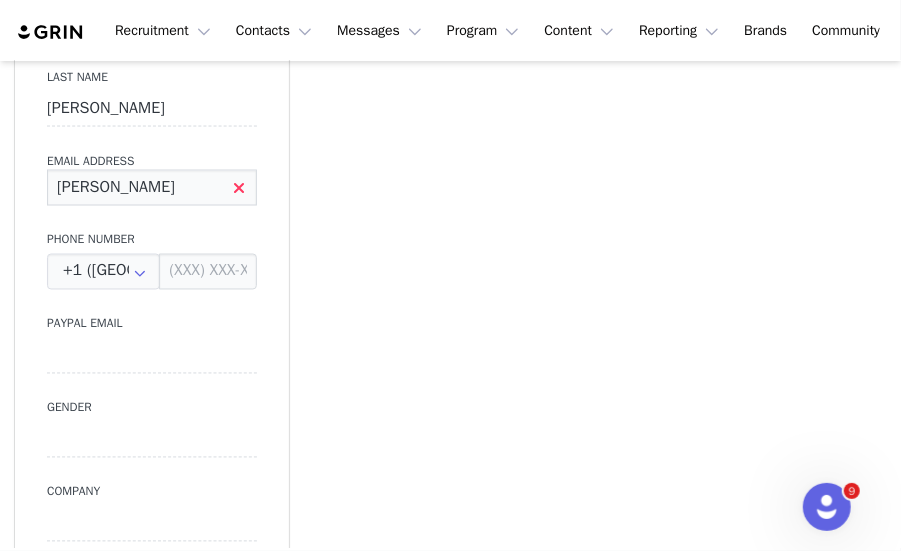 scroll, scrollTop: 0, scrollLeft: 0, axis: both 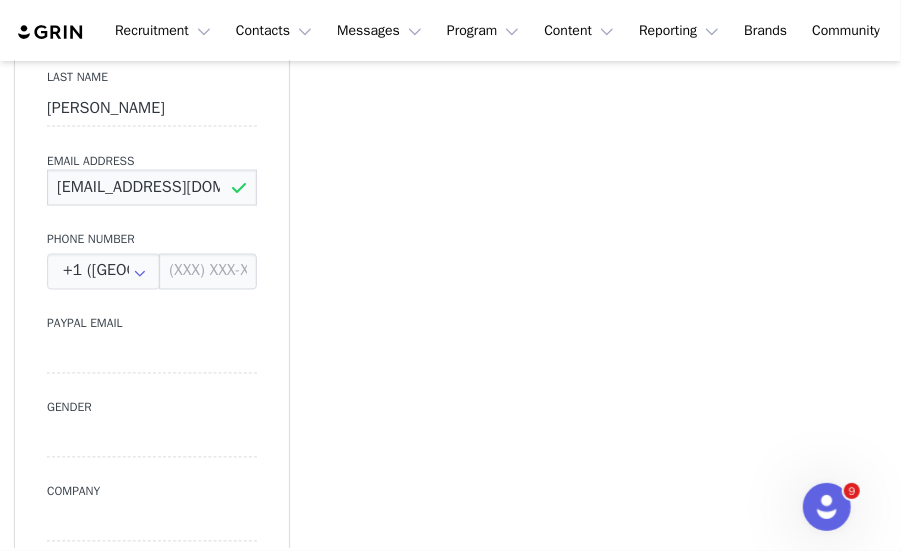 type on "[EMAIL_ADDRESS][DOMAIN_NAME]" 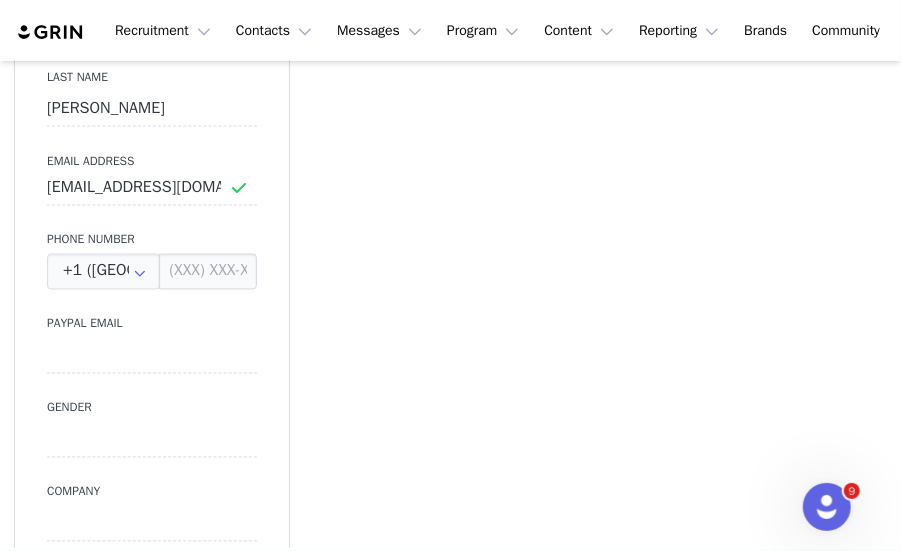 click on "Profile  [PERSON_NAME]      11.2K followers  Audience Reports  Request a detailed report of this creator's audience demographics and content performance for each social channel. Limit 100 reports per month.  0 / 100 reports used this month  Instagram          Request Report  TikTok          Request Report Contact Type  Contact type can be Creator, Prospect, Application, or Manager.   Prospect  Promote to Creator Disqualify this Prospect?  Yes, disqualify  Disqualify Prospect Contact Information  First Name  [PERSON_NAME]  Last Name  [PERSON_NAME] Email Address [EMAIL_ADDRESS][DOMAIN_NAME]  Phone Number  +1 ([GEOGRAPHIC_DATA]) +93 ([GEOGRAPHIC_DATA]) +358 ([GEOGRAPHIC_DATA]) +355 ([GEOGRAPHIC_DATA]) +213 ([GEOGRAPHIC_DATA]) +376 ([GEOGRAPHIC_DATA]) +244 ([GEOGRAPHIC_DATA]) +1264 ([GEOGRAPHIC_DATA]) +1268 ([GEOGRAPHIC_DATA]) +54 ([GEOGRAPHIC_DATA]) +374 ([GEOGRAPHIC_DATA]) +297 ([GEOGRAPHIC_DATA]) +61 ([GEOGRAPHIC_DATA]) +43 ([GEOGRAPHIC_DATA]) +994 ([GEOGRAPHIC_DATA]) +1242 ([GEOGRAPHIC_DATA]) +973 ([GEOGRAPHIC_DATA]) +880 ([GEOGRAPHIC_DATA]) +1246 ([GEOGRAPHIC_DATA]) +375 ([GEOGRAPHIC_DATA]) +32 ([GEOGRAPHIC_DATA]) +501 ([GEOGRAPHIC_DATA]) +229 ([GEOGRAPHIC_DATA]) +1441 ([GEOGRAPHIC_DATA]) +975 ([GEOGRAPHIC_DATA]) +591 ([GEOGRAPHIC_DATA]) +267 ([GEOGRAPHIC_DATA])" at bounding box center (152, 1907) 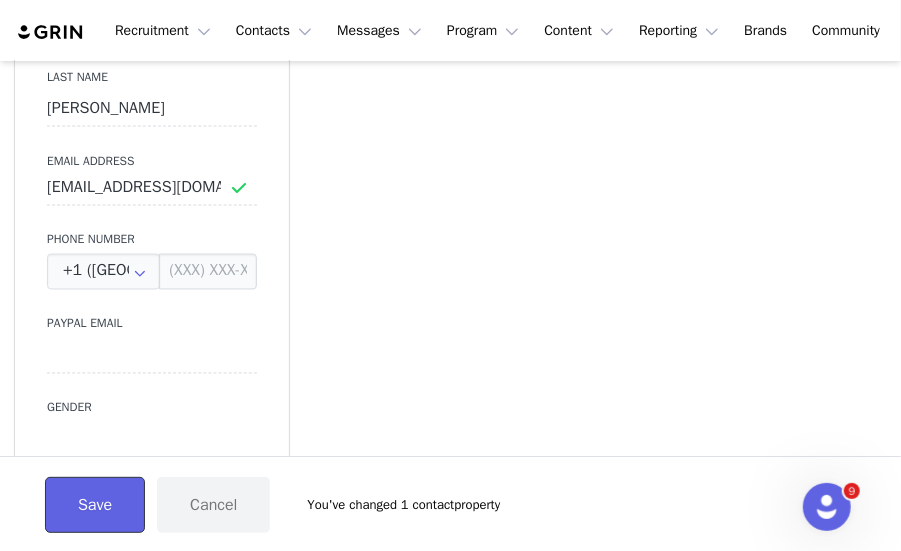 click on "Save" at bounding box center [95, 505] 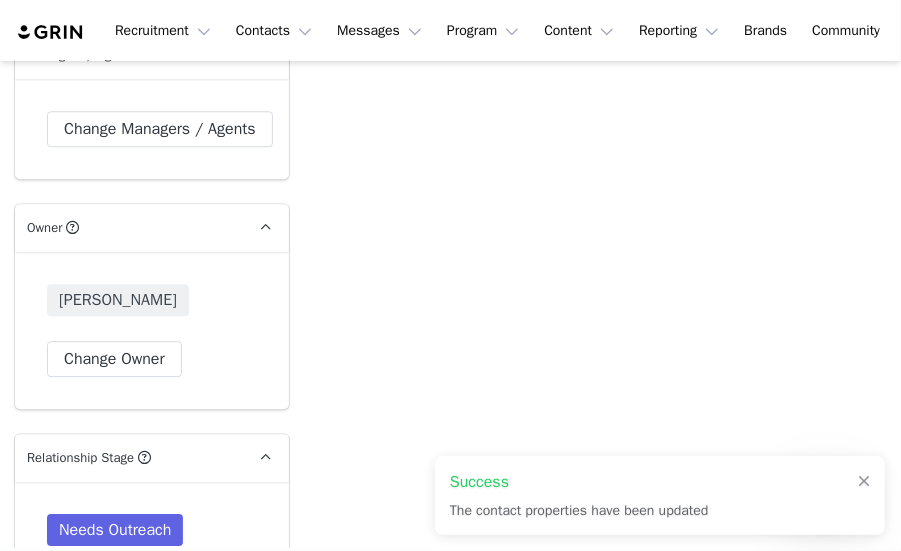 scroll, scrollTop: 5000, scrollLeft: 0, axis: vertical 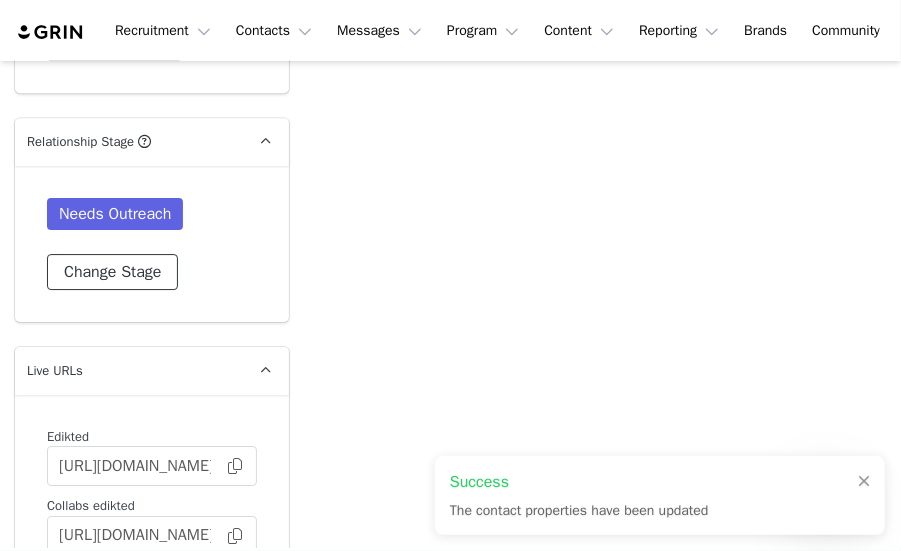 click on "Change Stage" at bounding box center (112, 272) 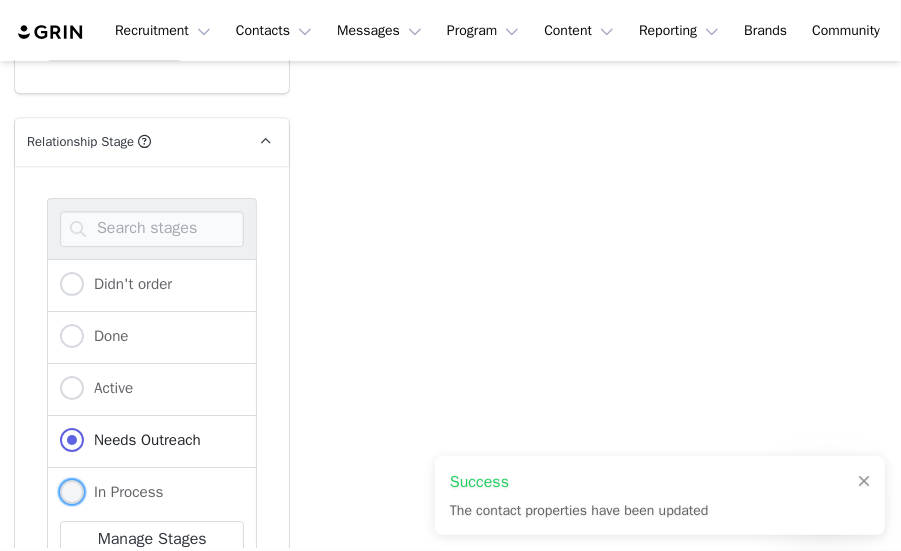 click on "In Process" at bounding box center (123, 492) 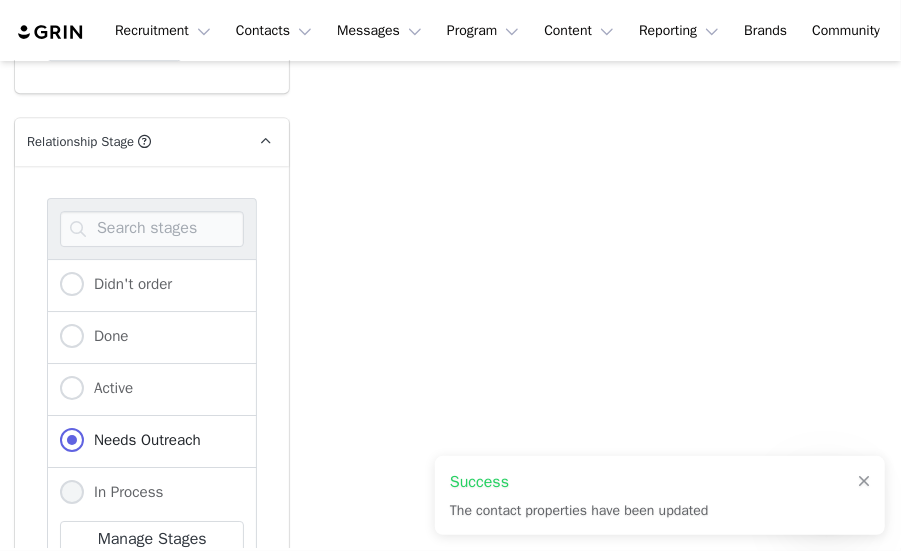 click on "In Process" at bounding box center (72, 493) 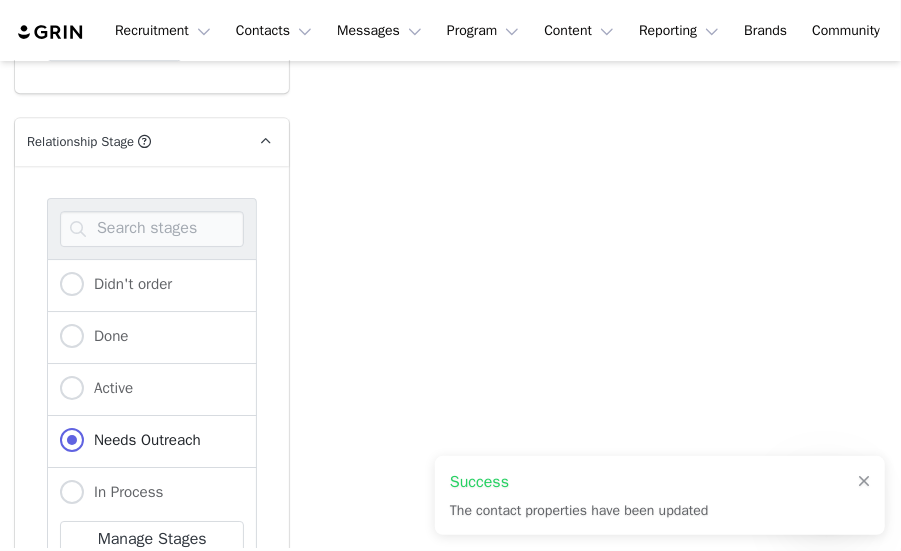 radio on "false" 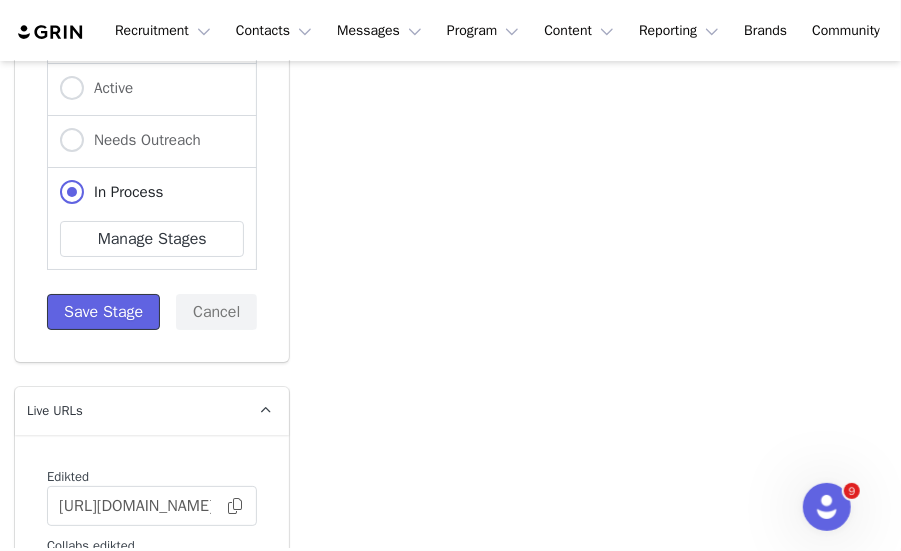 click on "Save Stage" at bounding box center [103, 312] 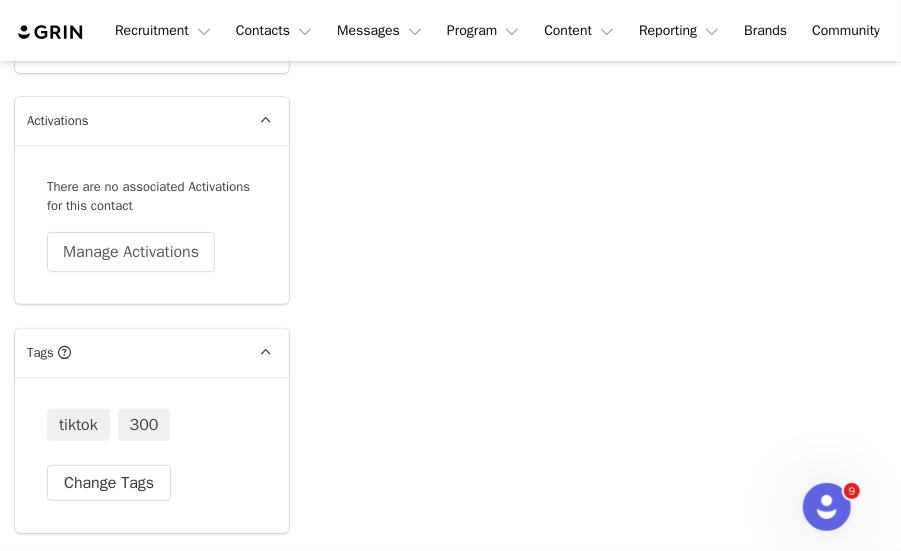 scroll, scrollTop: 5576, scrollLeft: 0, axis: vertical 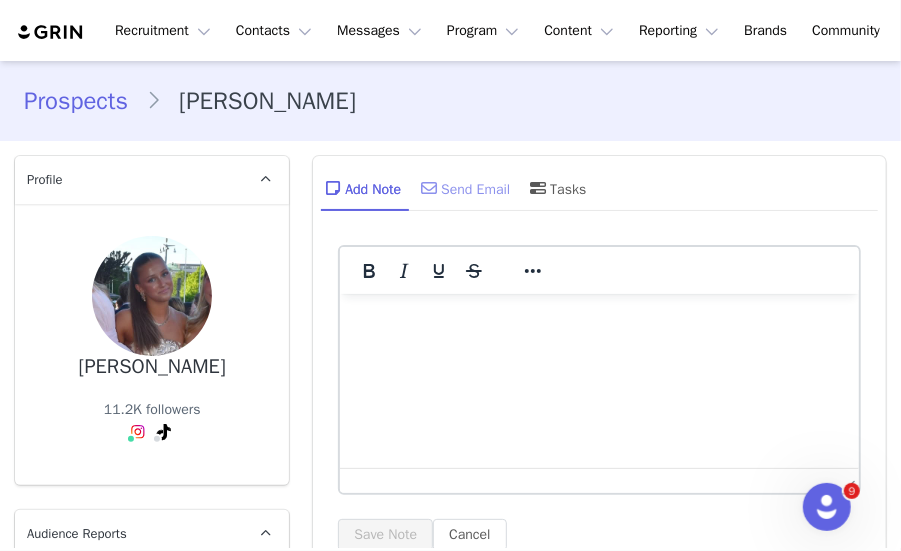 click on "Send Email" at bounding box center (463, 188) 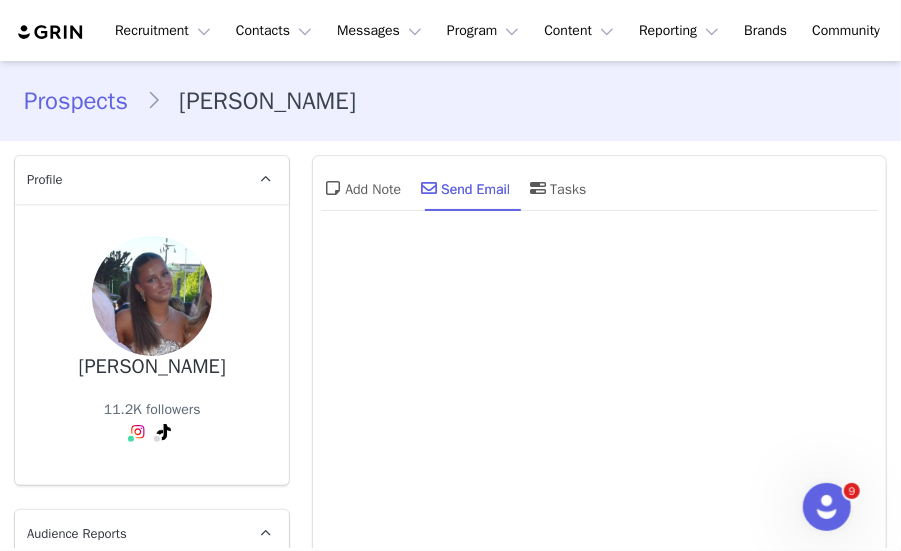 scroll, scrollTop: 0, scrollLeft: 0, axis: both 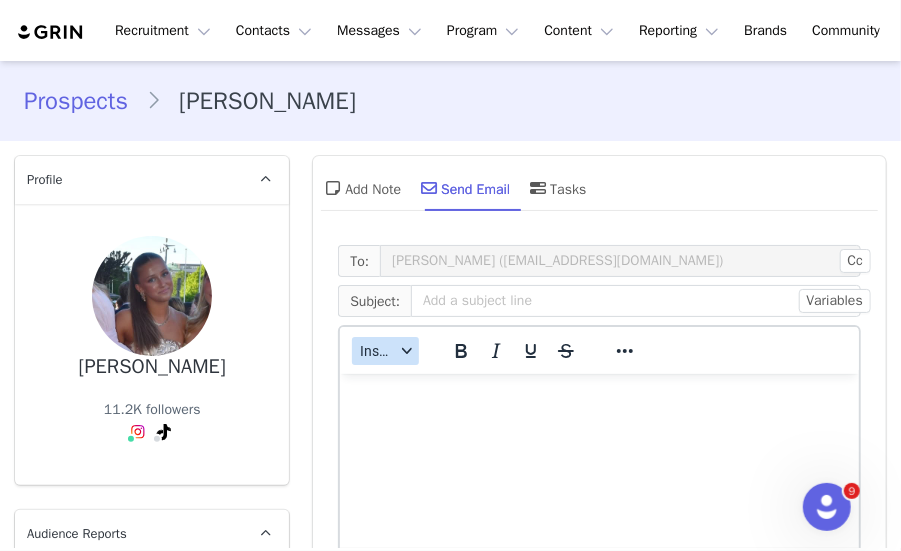 click on "Insert" at bounding box center [385, 351] 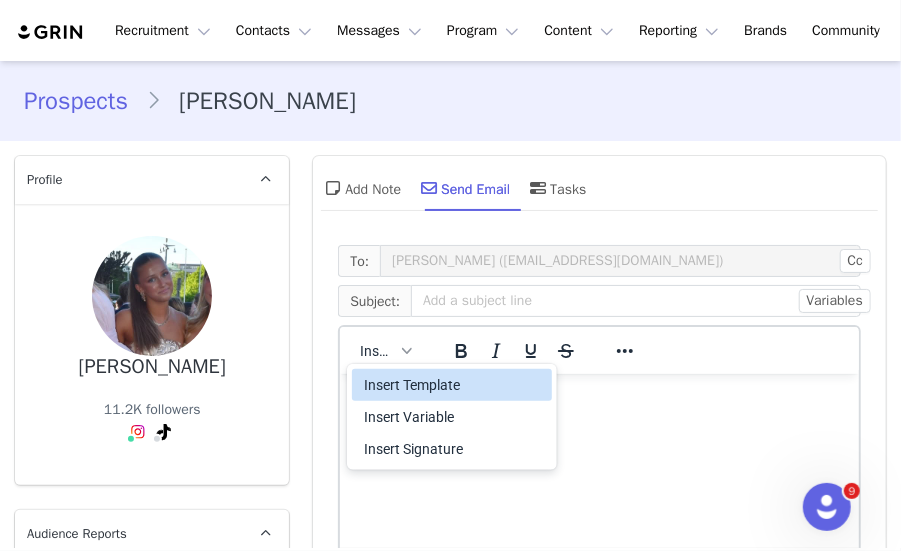 click on "Insert Template" at bounding box center (454, 385) 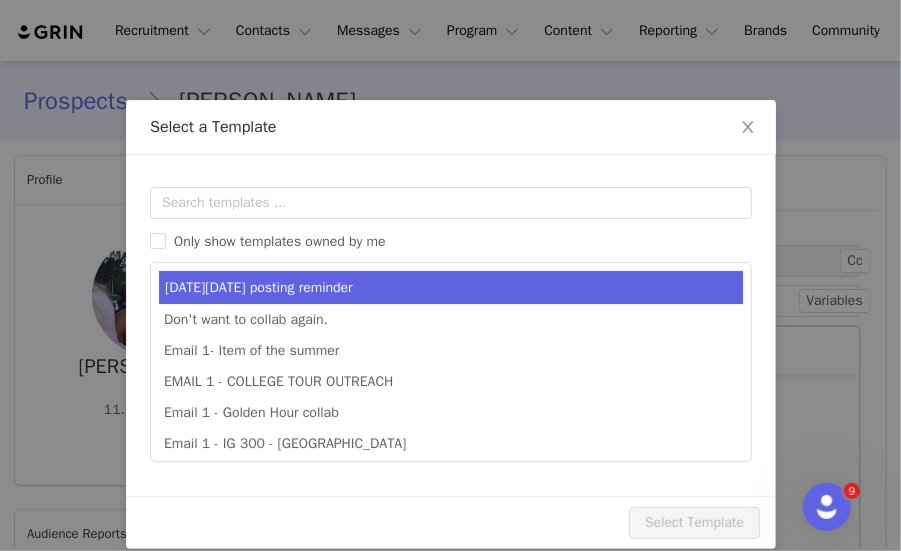 scroll, scrollTop: 0, scrollLeft: 0, axis: both 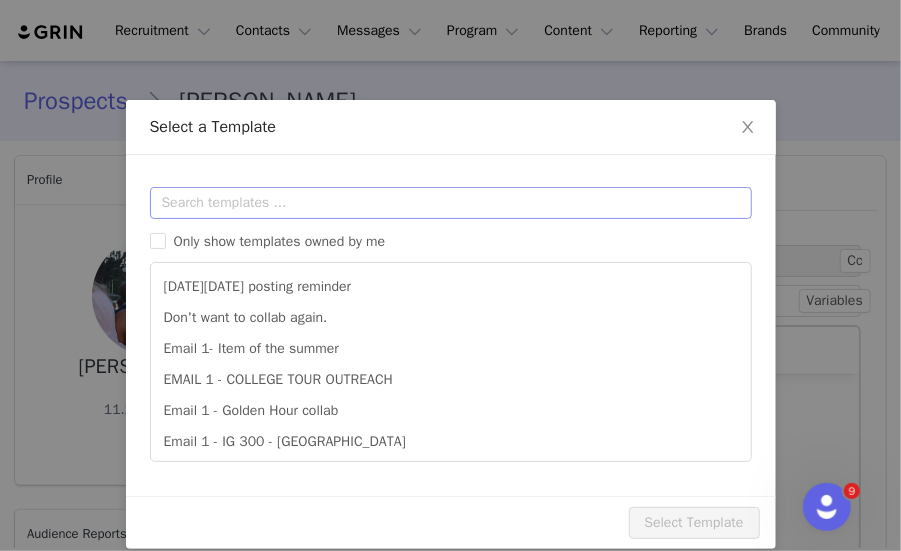 drag, startPoint x: 430, startPoint y: 183, endPoint x: 446, endPoint y: 188, distance: 16.763054 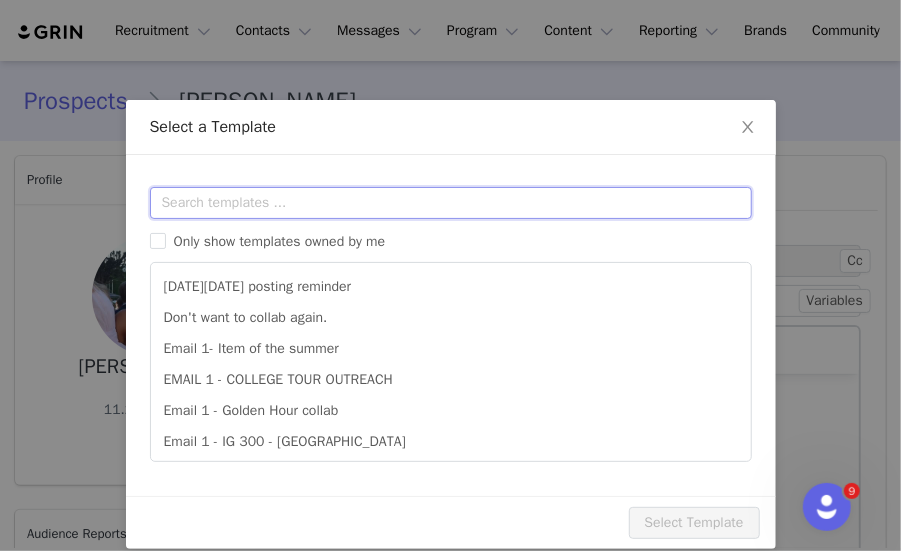 click at bounding box center (451, 203) 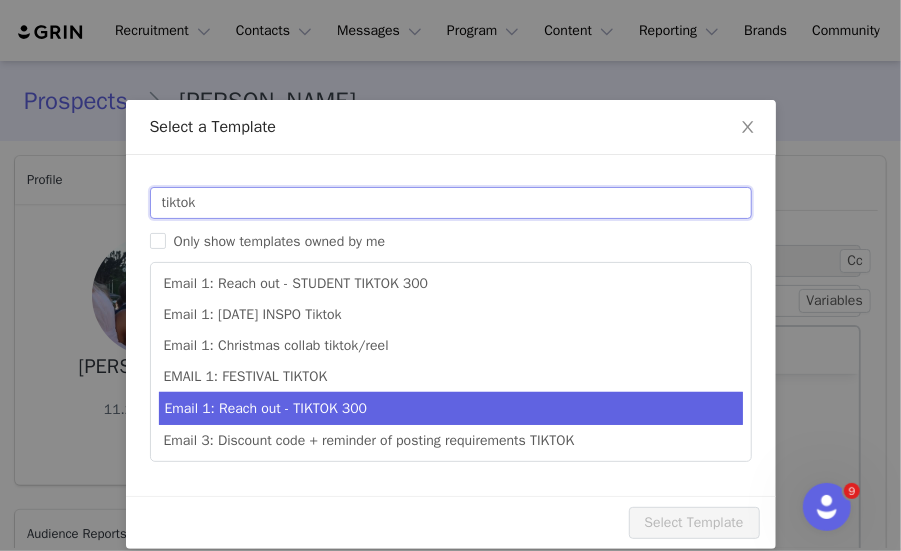 type on "tiktok" 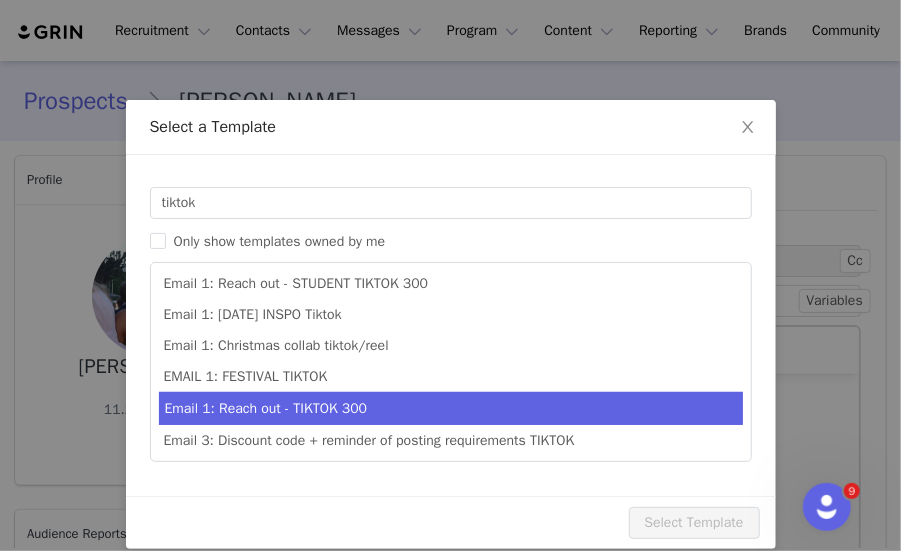 click on "Email 1: Reach out - TIKTOK 300" at bounding box center (451, 408) 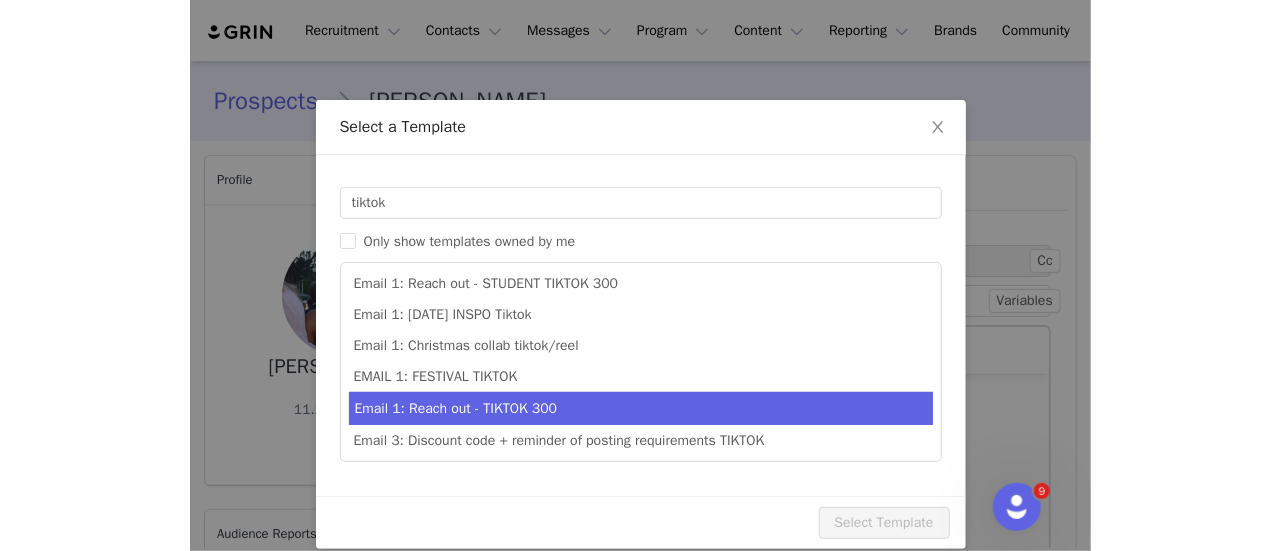 scroll, scrollTop: 65, scrollLeft: 0, axis: vertical 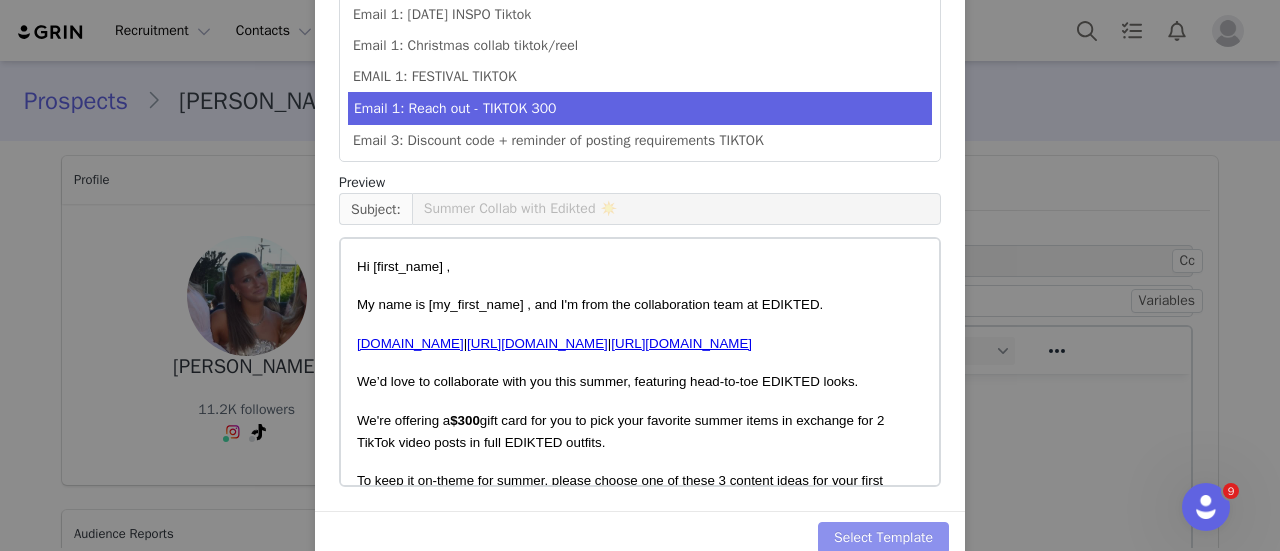 click on "Select Template" at bounding box center (883, 538) 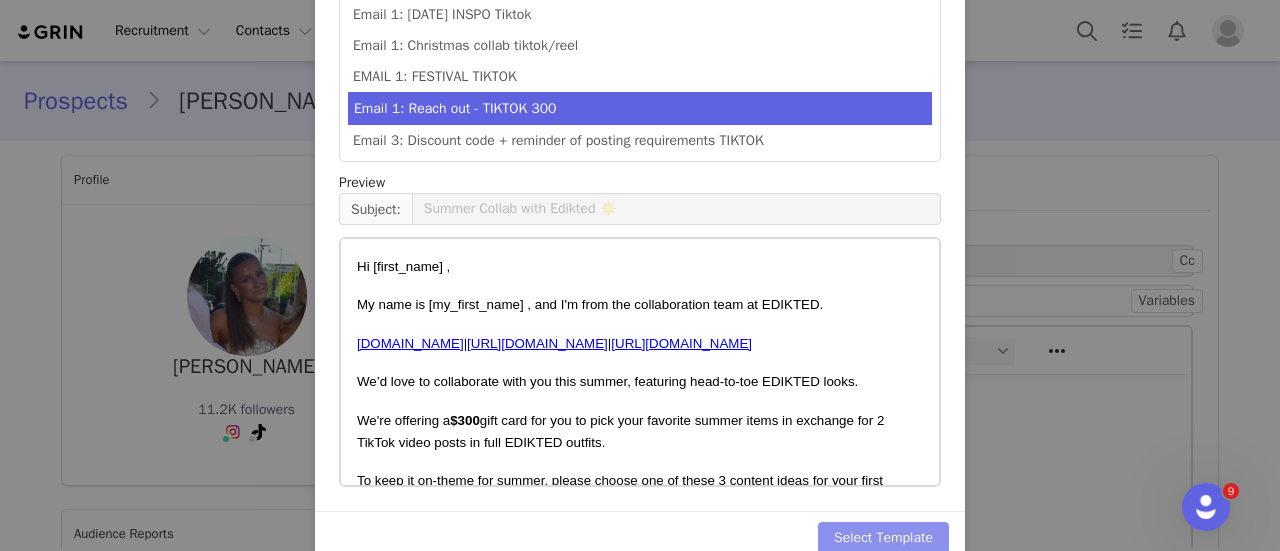 type 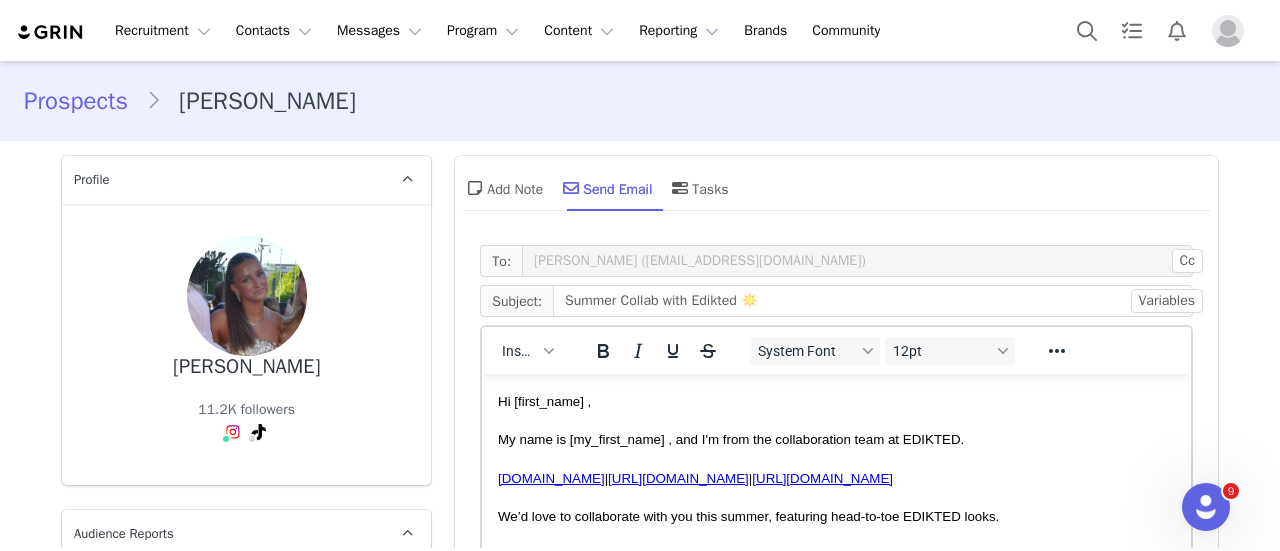 scroll, scrollTop: 0, scrollLeft: 0, axis: both 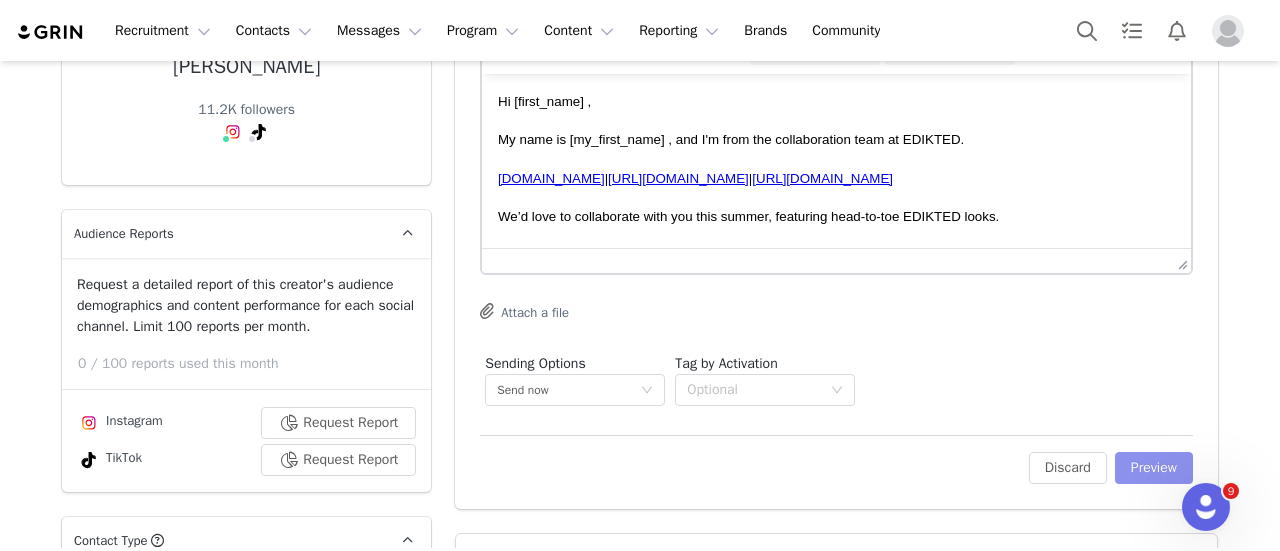 click on "Preview" at bounding box center (1154, 468) 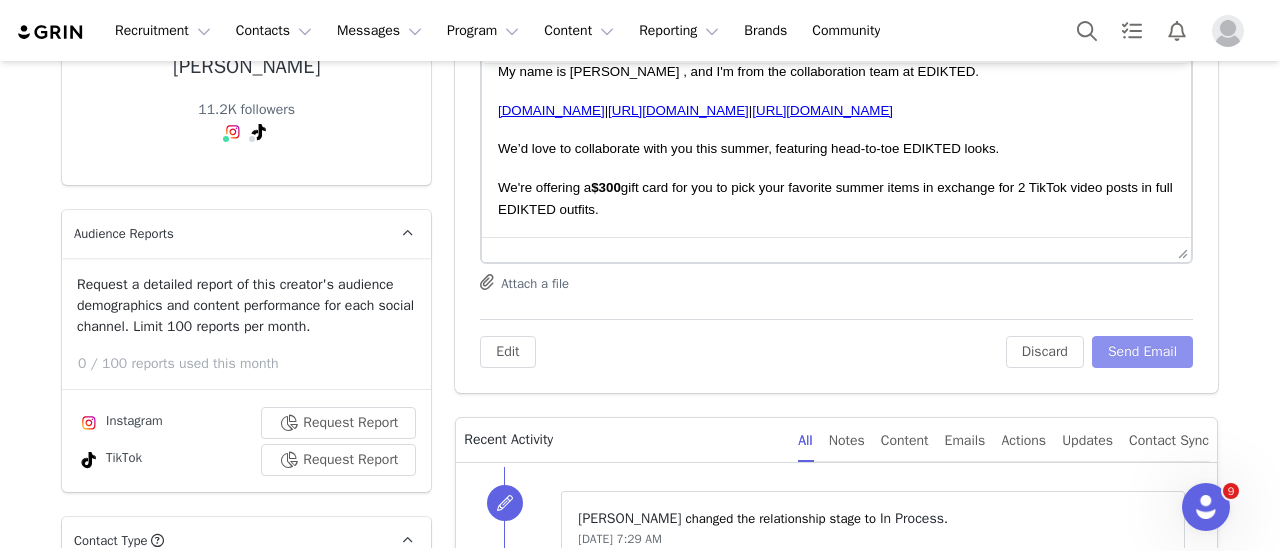scroll, scrollTop: 100, scrollLeft: 0, axis: vertical 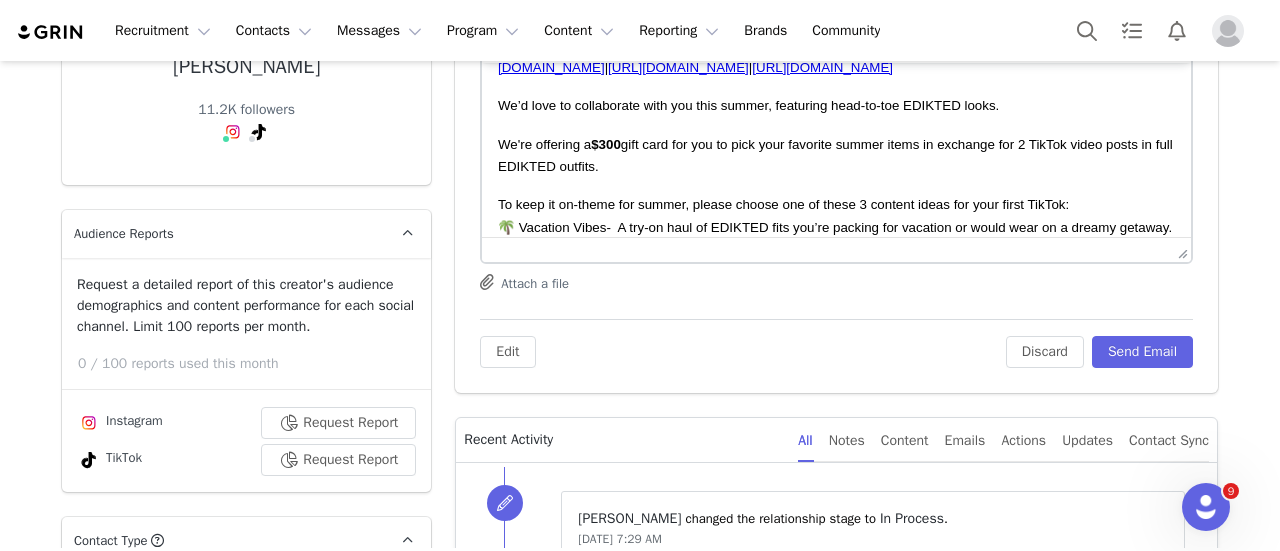 drag, startPoint x: 627, startPoint y: 142, endPoint x: 596, endPoint y: 146, distance: 31.257 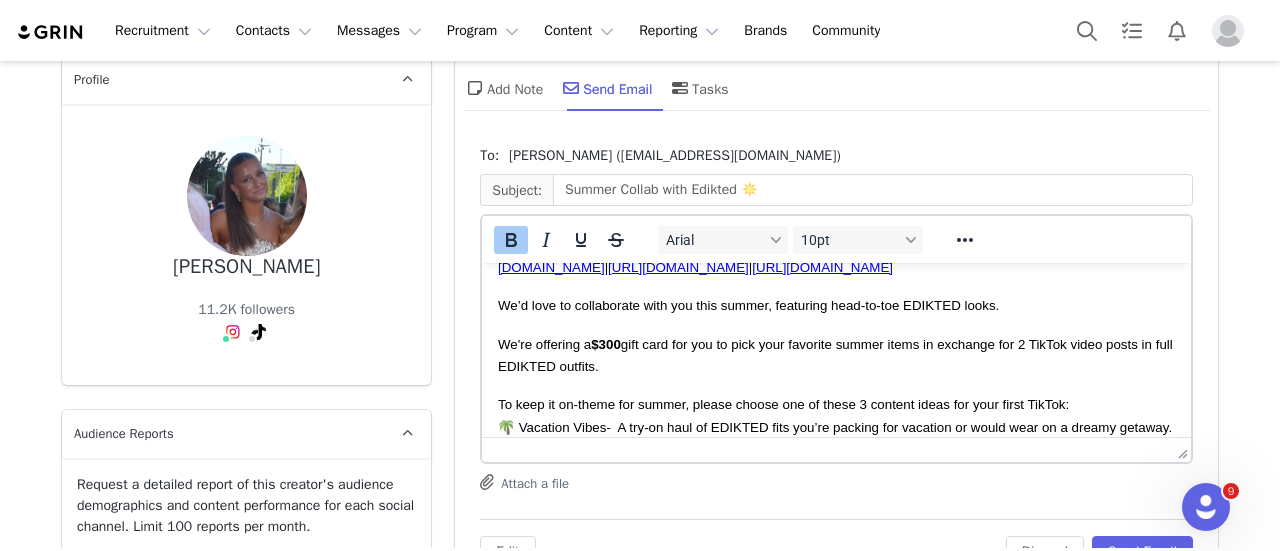 click 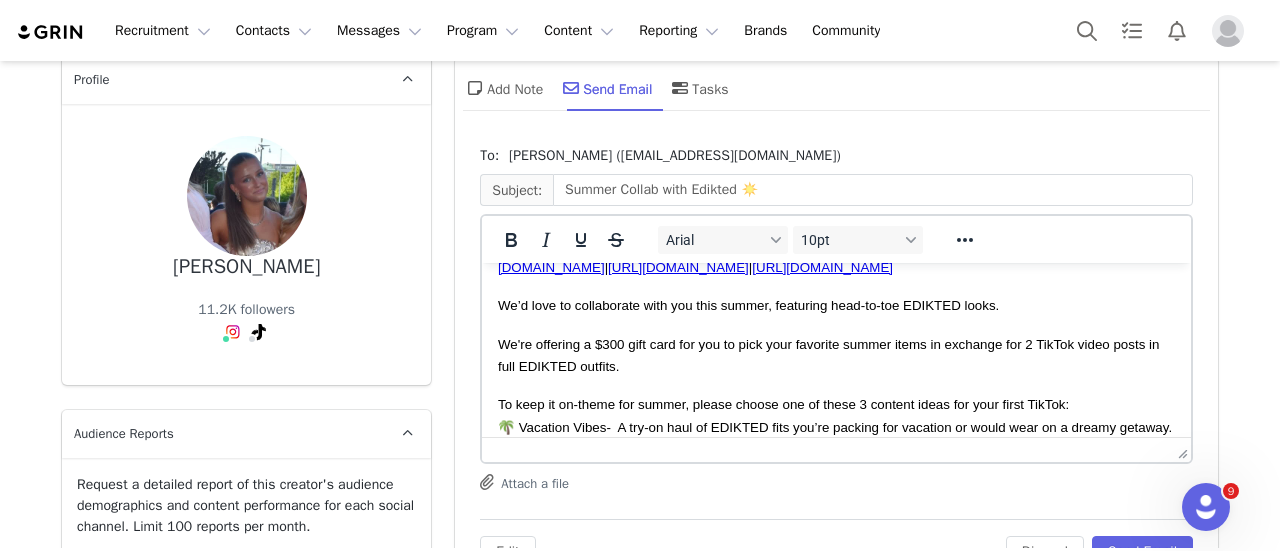 click on "Hi Nora , My name is Lemai , and I'm from the collaboration team at EDIKTED. www.edikted.com    |   https://www.instagram.com/edikted/   |   https://www.tiktok.com/@edikted We’d love to collaborate with you this summer, featuring head-to-toe EDIKTED looks. We're offering a $300 gift card for you to pick your favorite summer items in exchange for 2 TikTok video posts in full EDIKTED outfits. To keep it on-theme for summer, please choose one of these 3 content ideas for your first TikTok:  🌴 Vacation Vibes-  A try-on haul of EDIKTED fits you’re packing for vacation or would wear on a dreamy getaway. ☀️ Summer Outfit Inspo- A full day-to-night try-on haul, showing your favorite looks for morning, afternoon, and evening plans. ✨ Euro Summer-  Think bright colors, sequins, sparkles, and statement pieces for that ultimate Euro summer energy. For your second video, feel free to get creative- just make sure to film outdoors to capture the essence of the summer season.  Lemai" at bounding box center (836, 491) 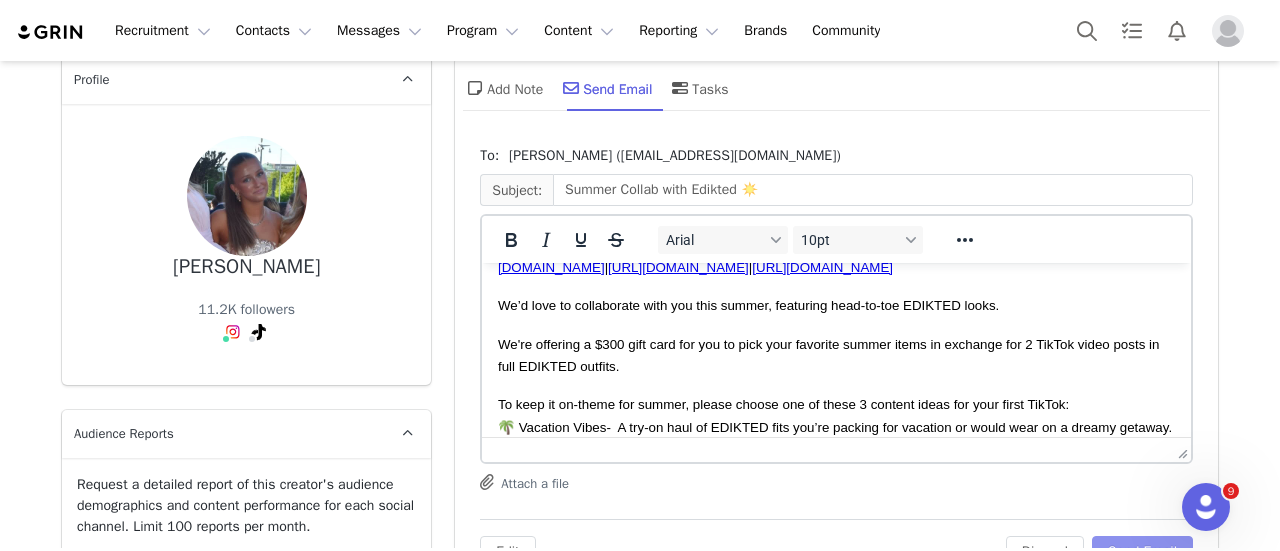 click on "Send Email" at bounding box center [1142, 552] 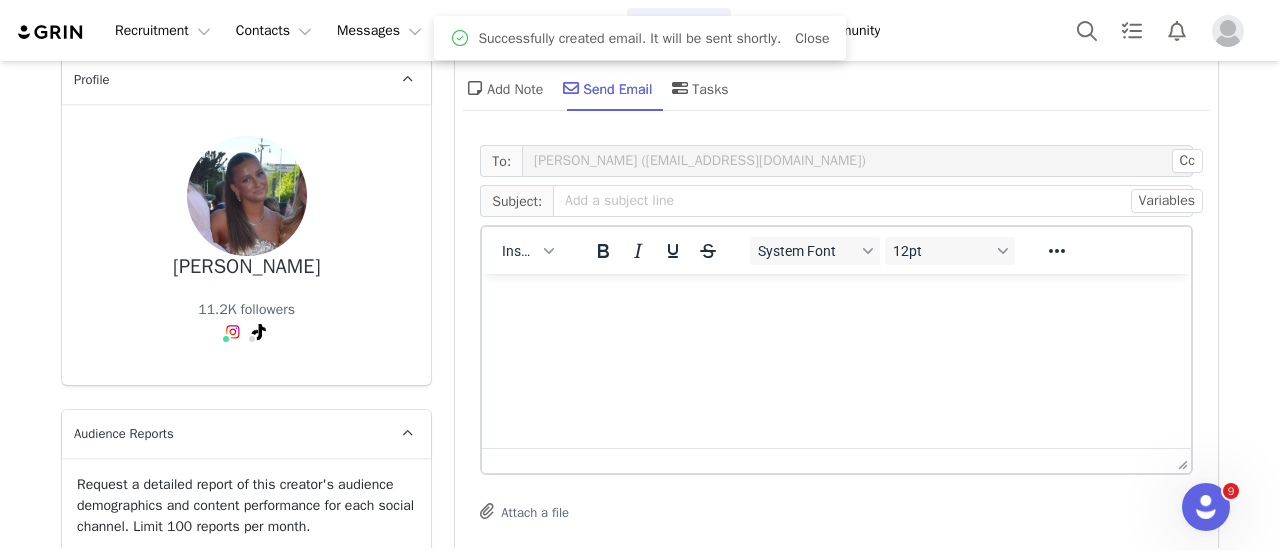 scroll, scrollTop: 0, scrollLeft: 0, axis: both 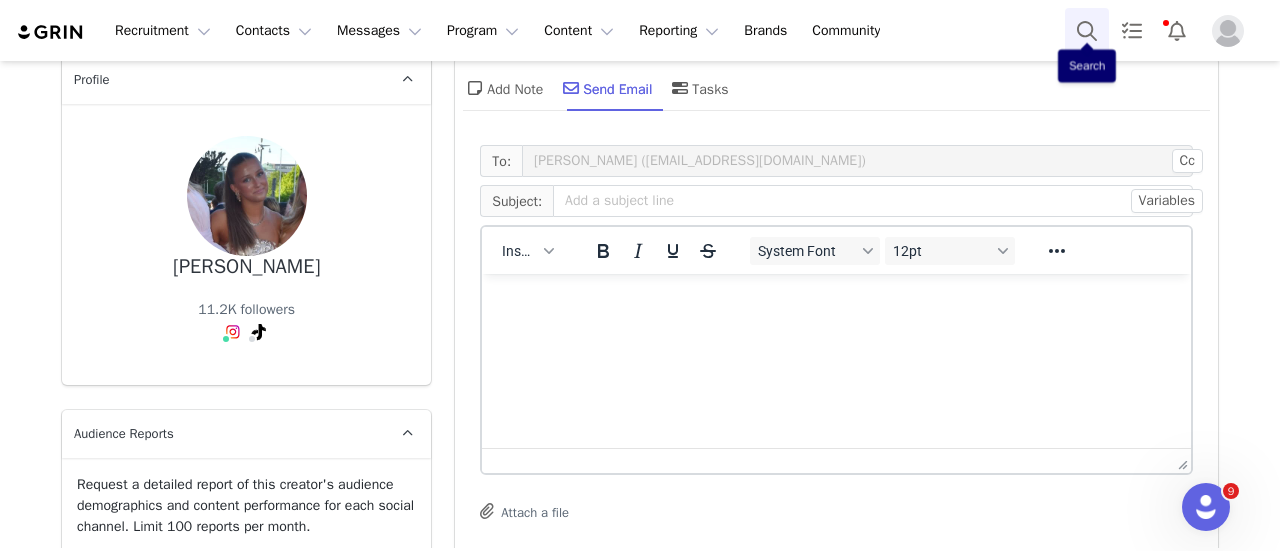 click at bounding box center (1087, 30) 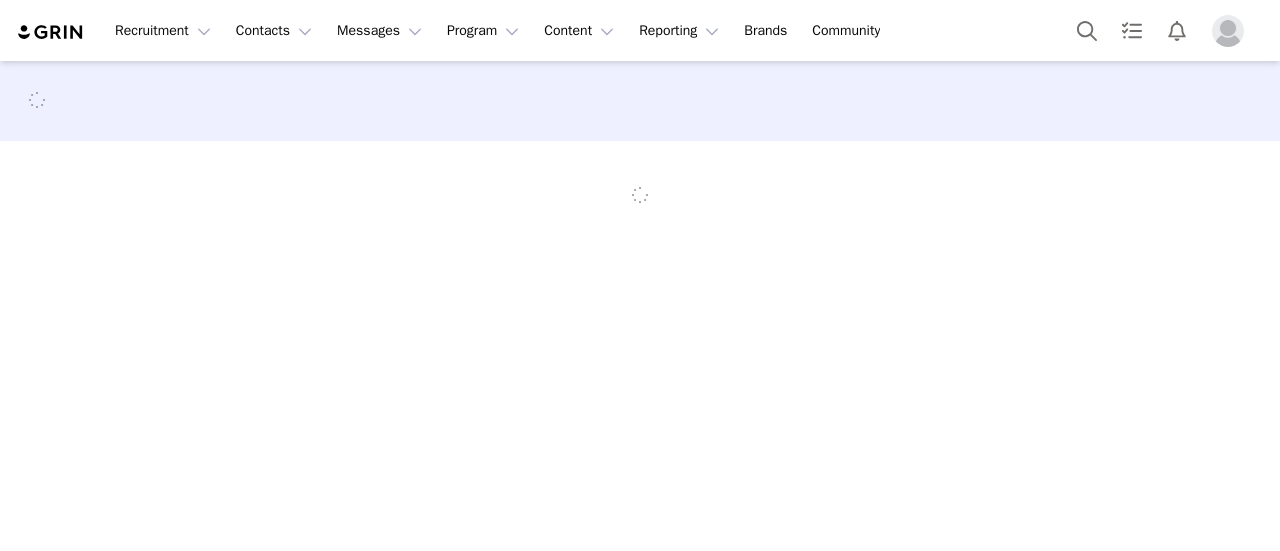 scroll, scrollTop: 0, scrollLeft: 0, axis: both 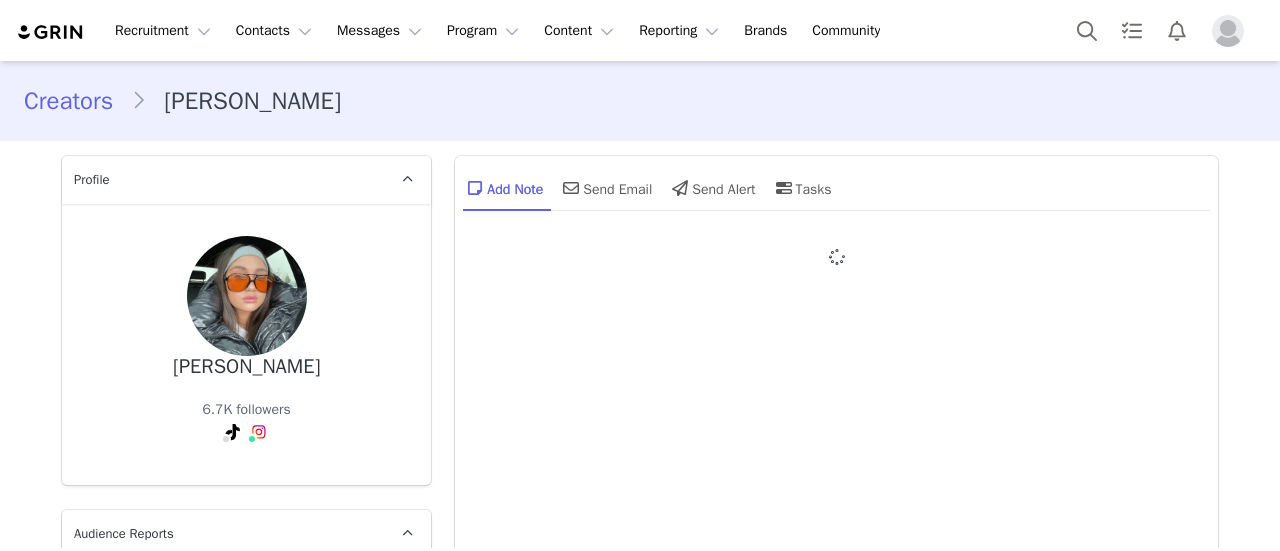 type on "+1 ([GEOGRAPHIC_DATA])" 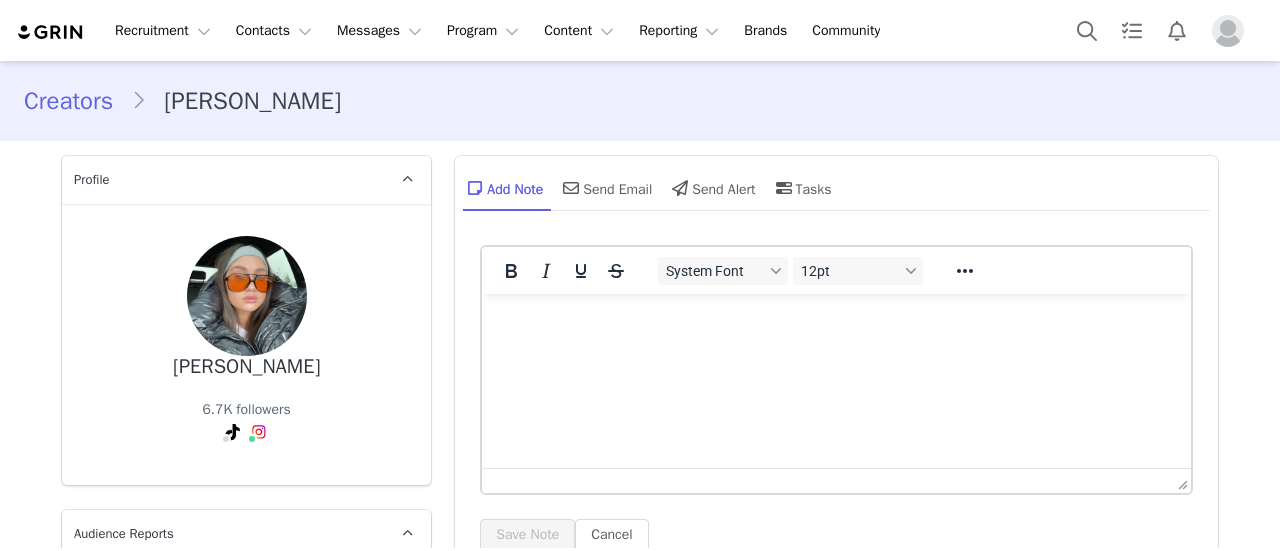 scroll, scrollTop: 0, scrollLeft: 0, axis: both 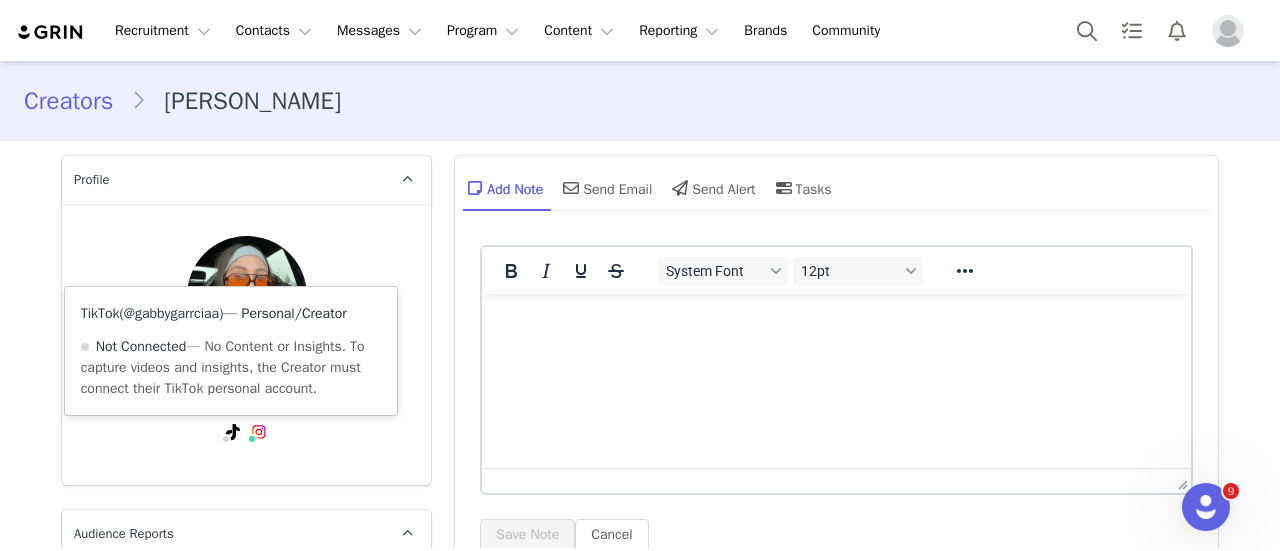 click on "@gabbygarrciaa" at bounding box center (171, 313) 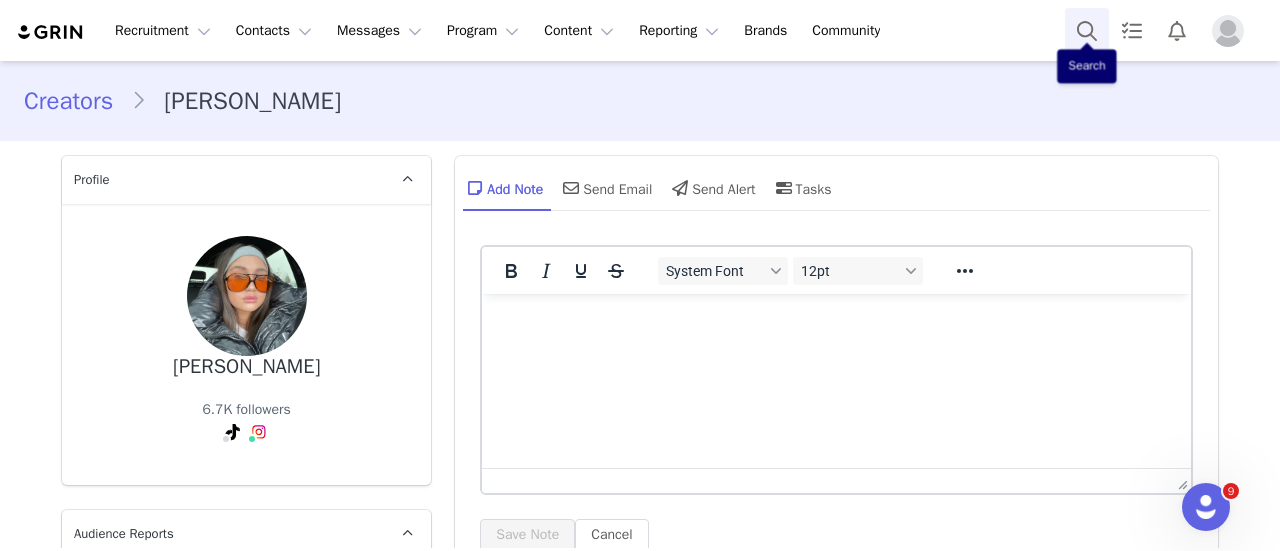 click at bounding box center (1087, 30) 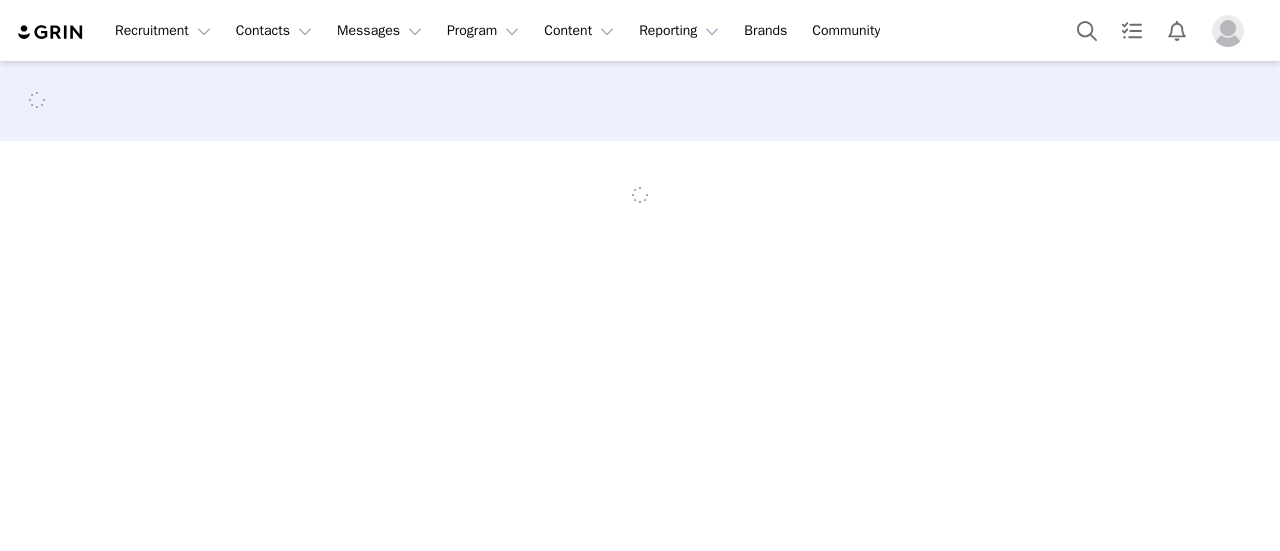 scroll, scrollTop: 0, scrollLeft: 0, axis: both 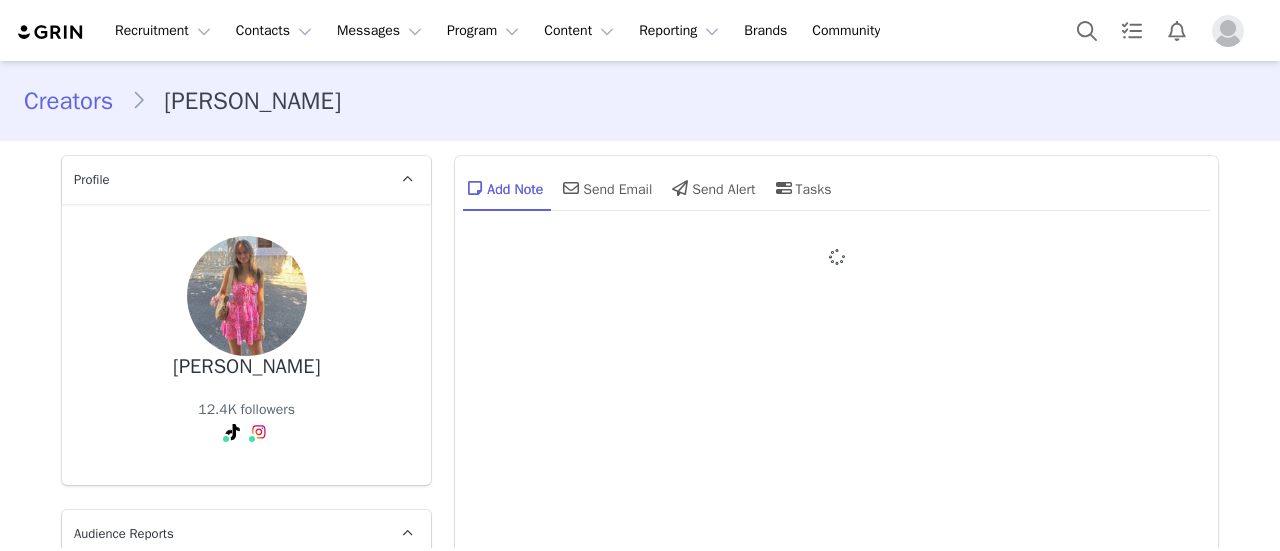 type on "+1 ([GEOGRAPHIC_DATA])" 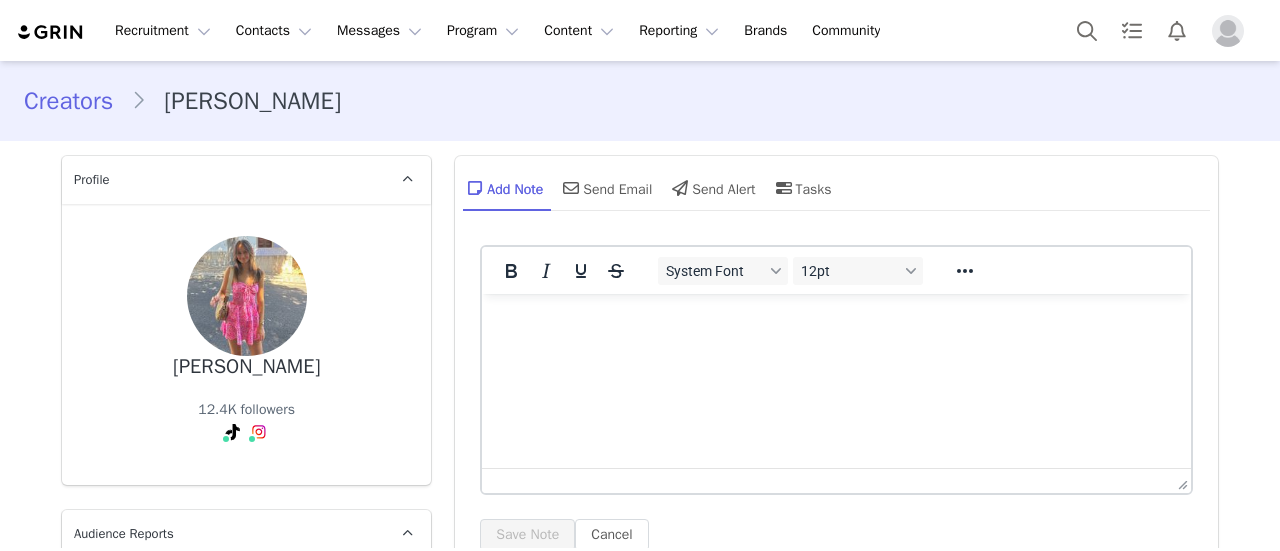scroll, scrollTop: 0, scrollLeft: 0, axis: both 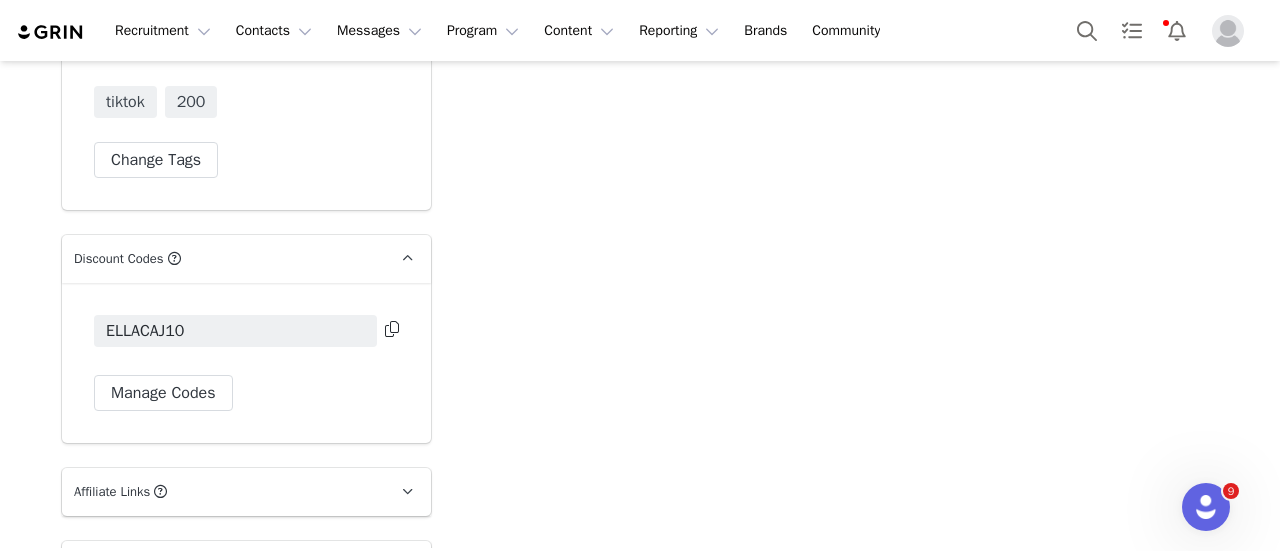 click at bounding box center (392, 329) 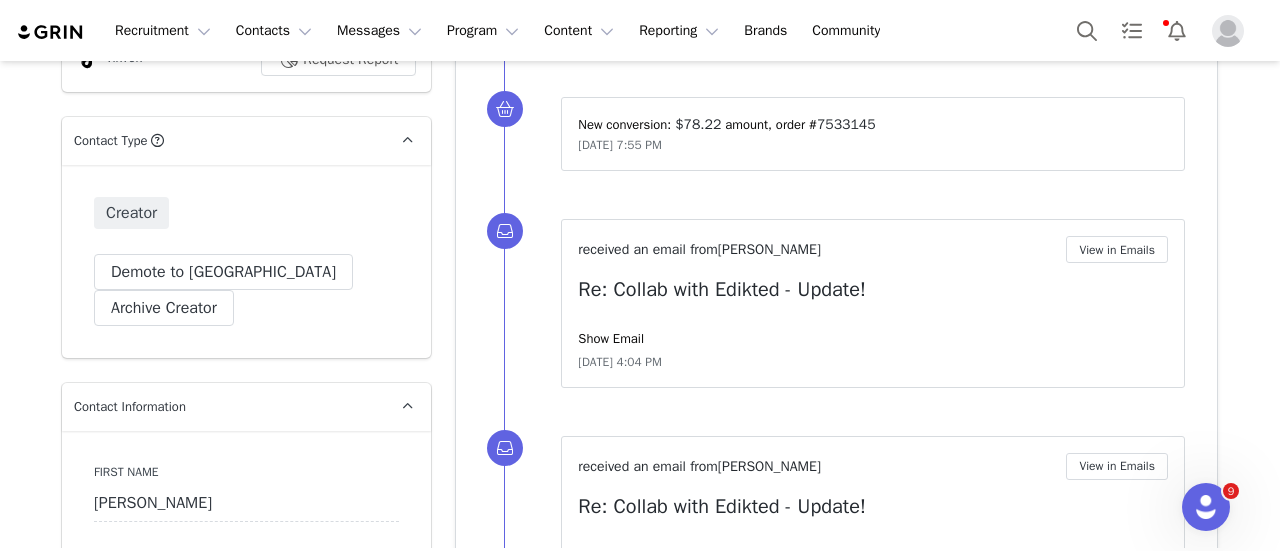 scroll, scrollTop: 100, scrollLeft: 0, axis: vertical 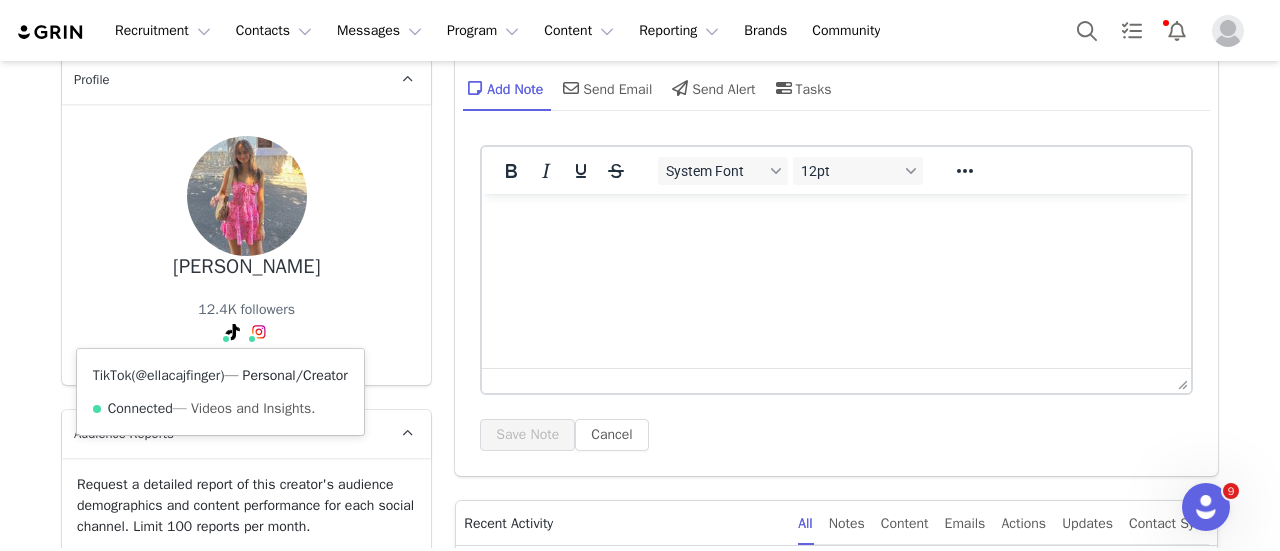 click on "@ellacajfinger" at bounding box center (178, 375) 